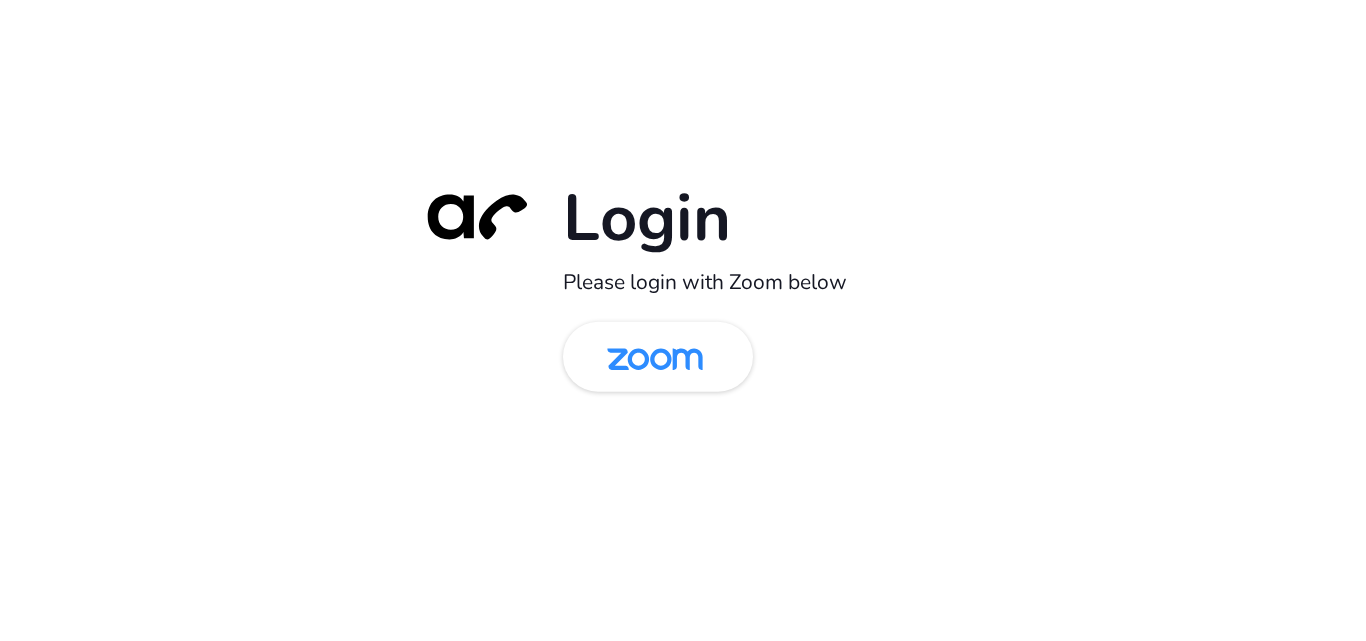 scroll, scrollTop: 0, scrollLeft: 0, axis: both 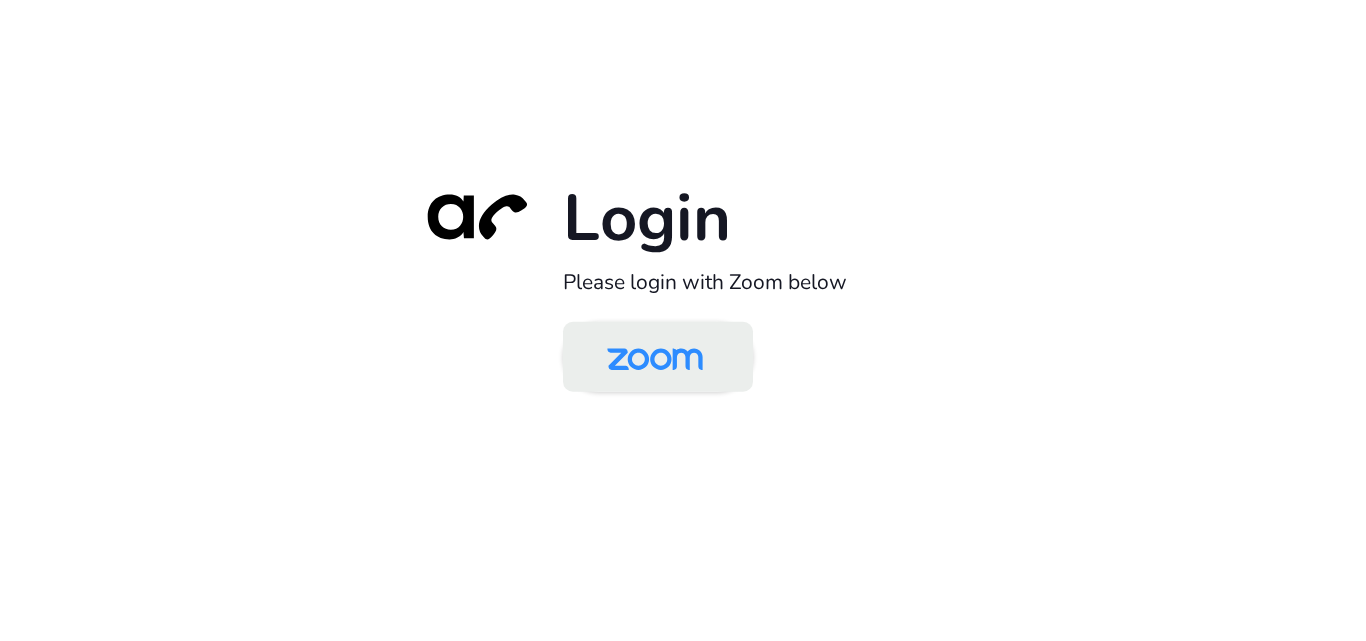 click at bounding box center [655, 358] 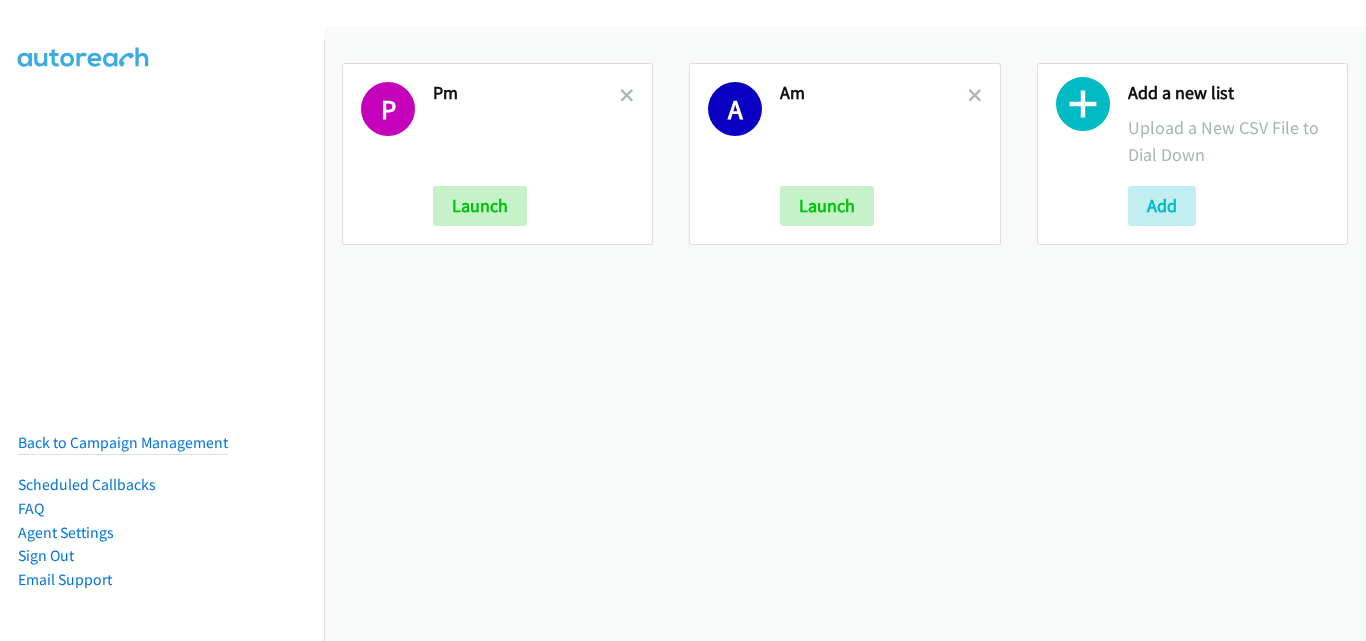 scroll, scrollTop: 0, scrollLeft: 0, axis: both 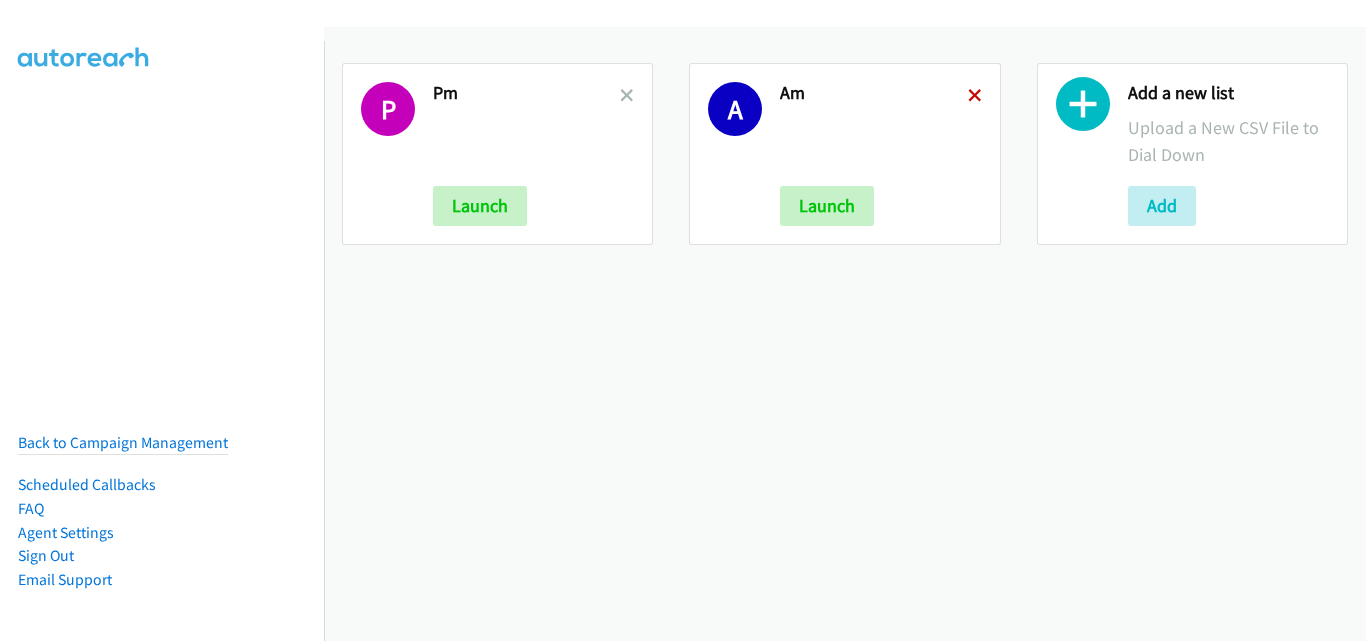 click at bounding box center (975, 97) 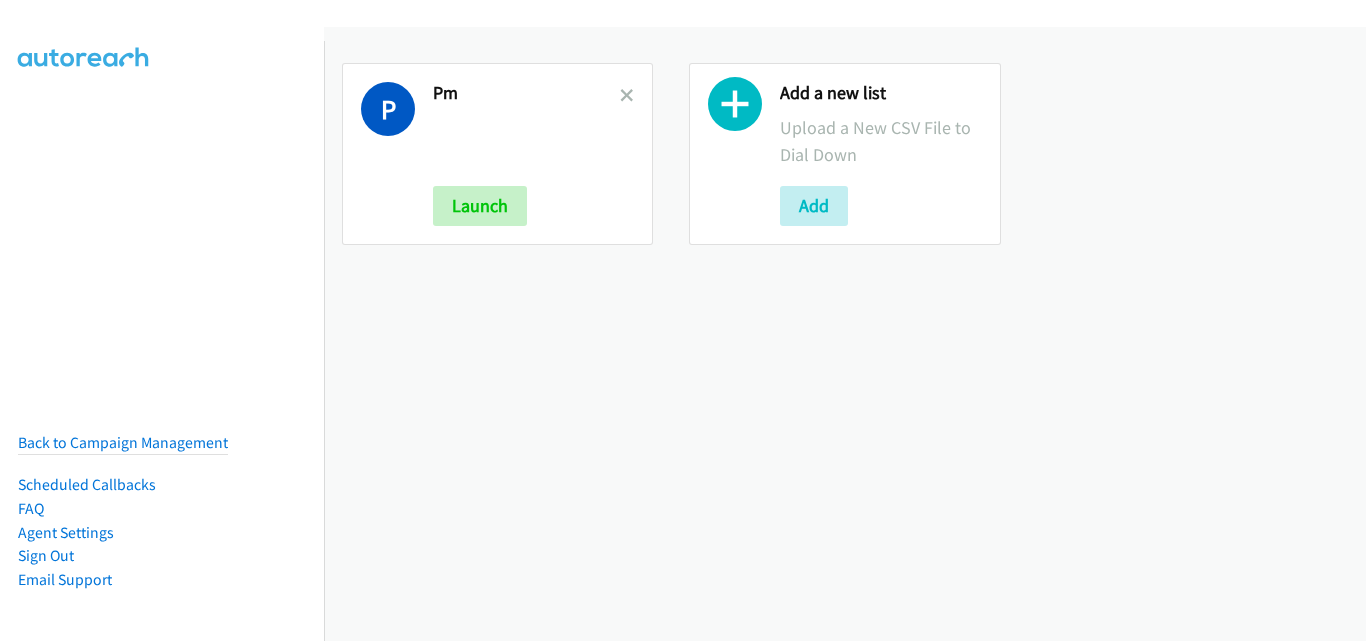 scroll, scrollTop: 0, scrollLeft: 0, axis: both 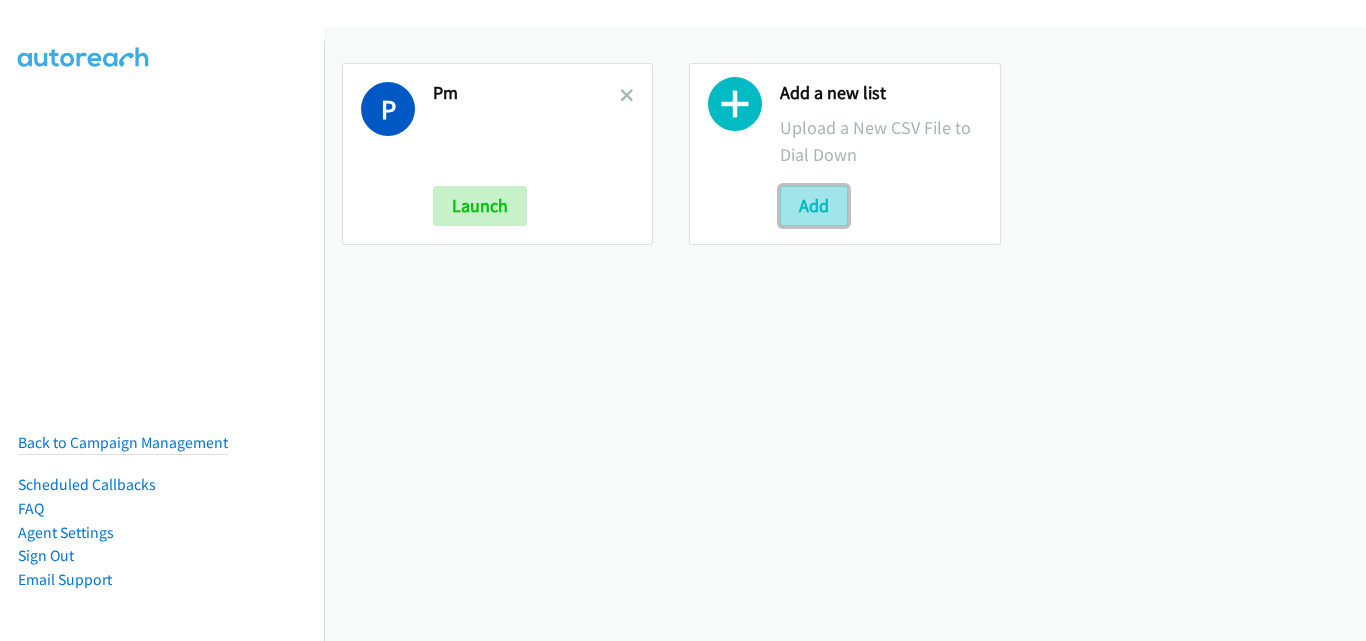 click on "Add" at bounding box center (814, 206) 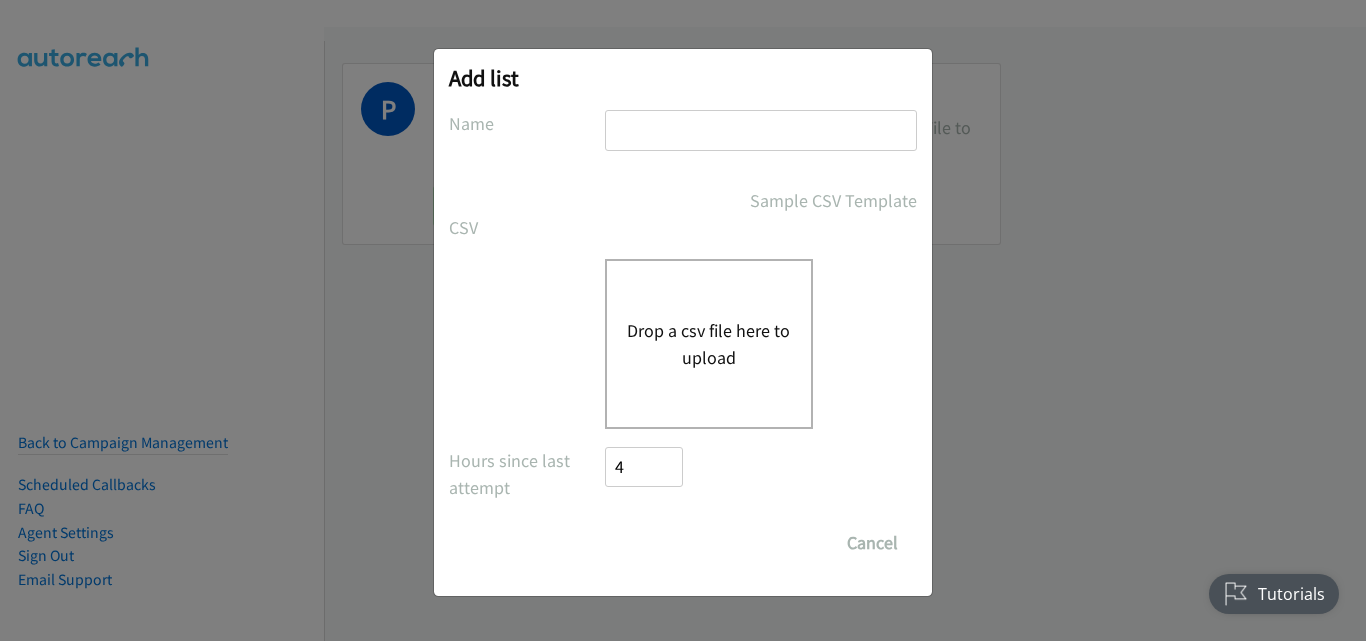 scroll, scrollTop: 0, scrollLeft: 0, axis: both 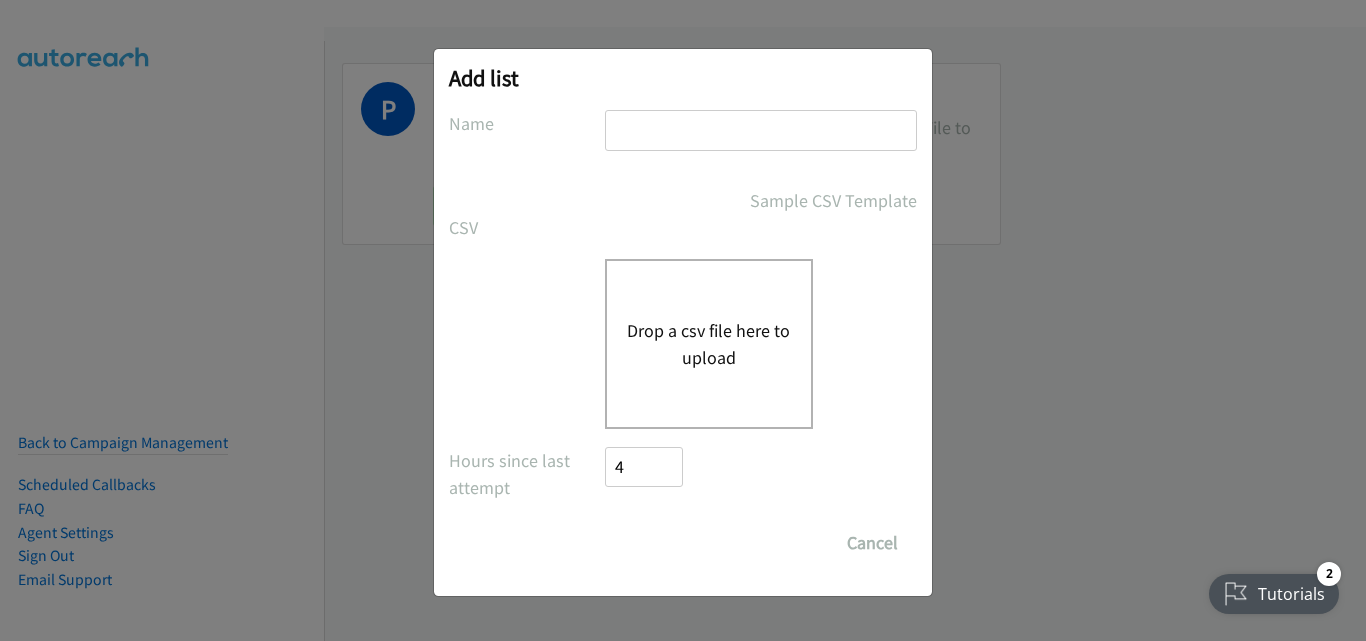 click on "Drop a csv file here to upload" at bounding box center [709, 344] 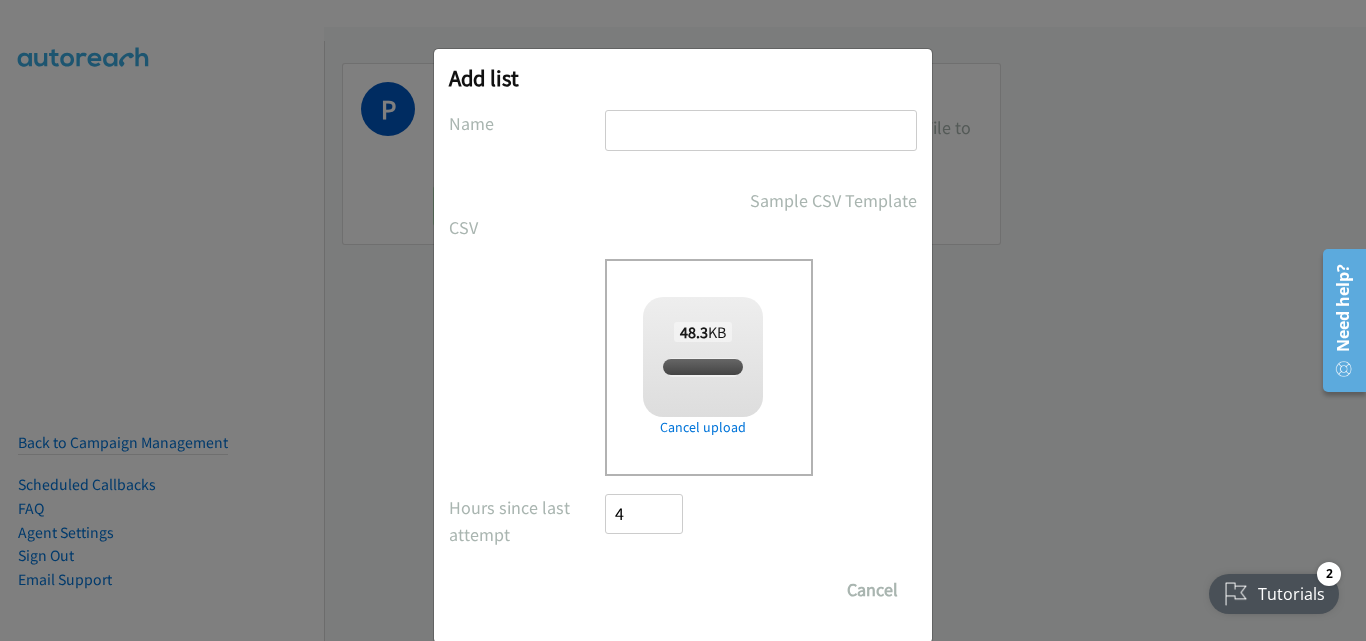 click at bounding box center [761, 130] 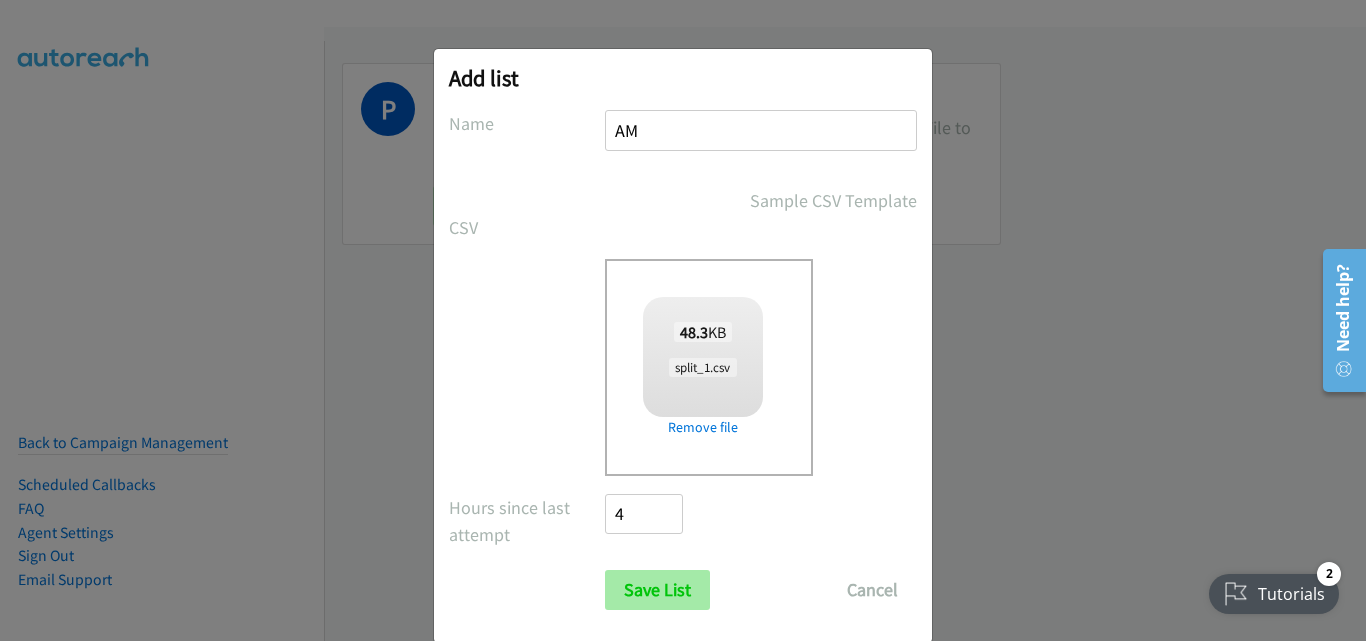 type on "AM" 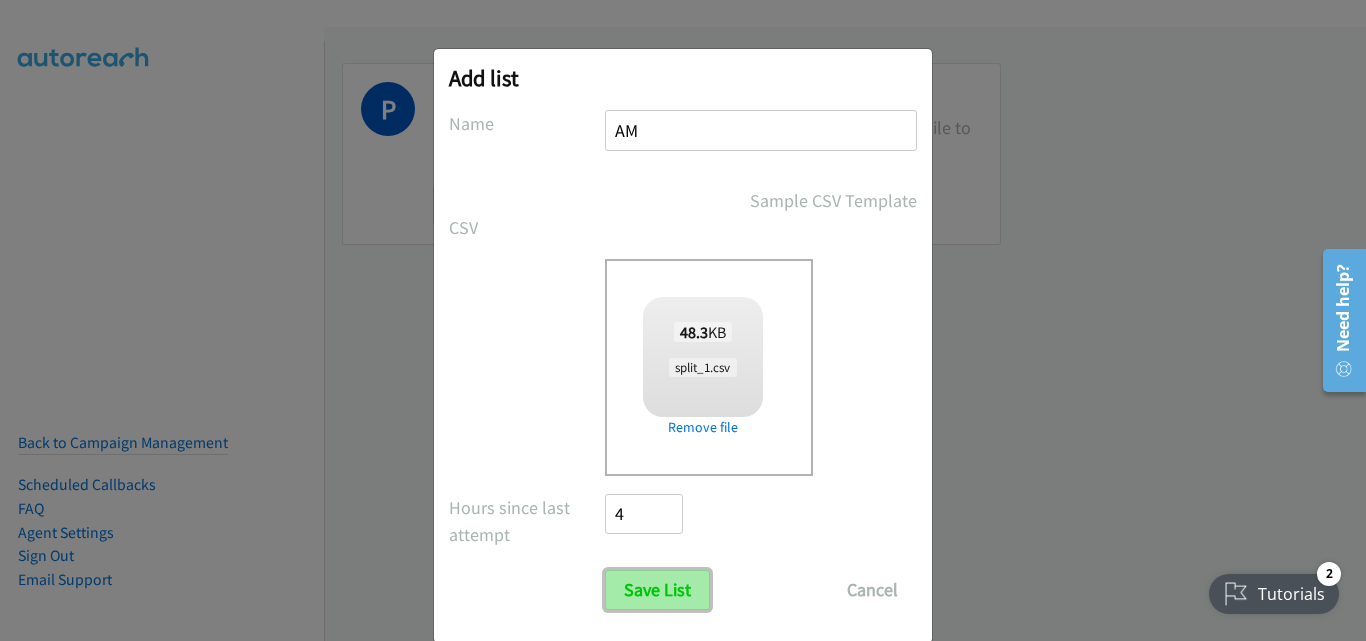 click on "Save List" at bounding box center [657, 590] 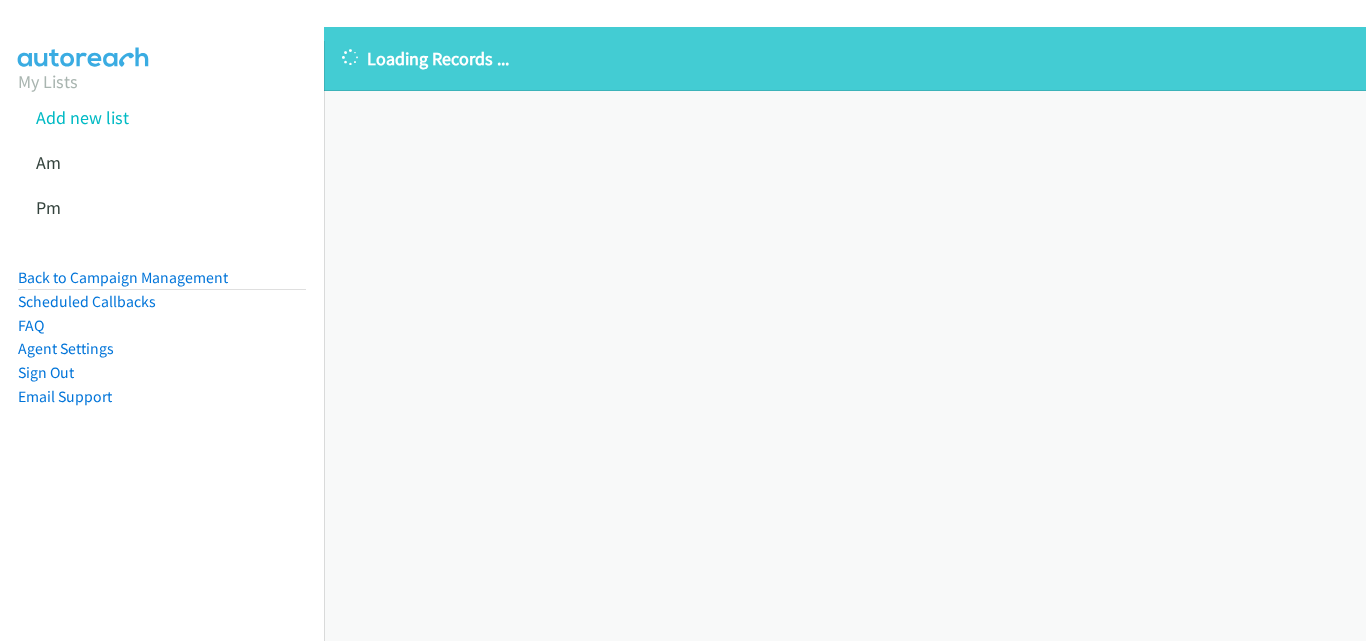 scroll, scrollTop: 0, scrollLeft: 0, axis: both 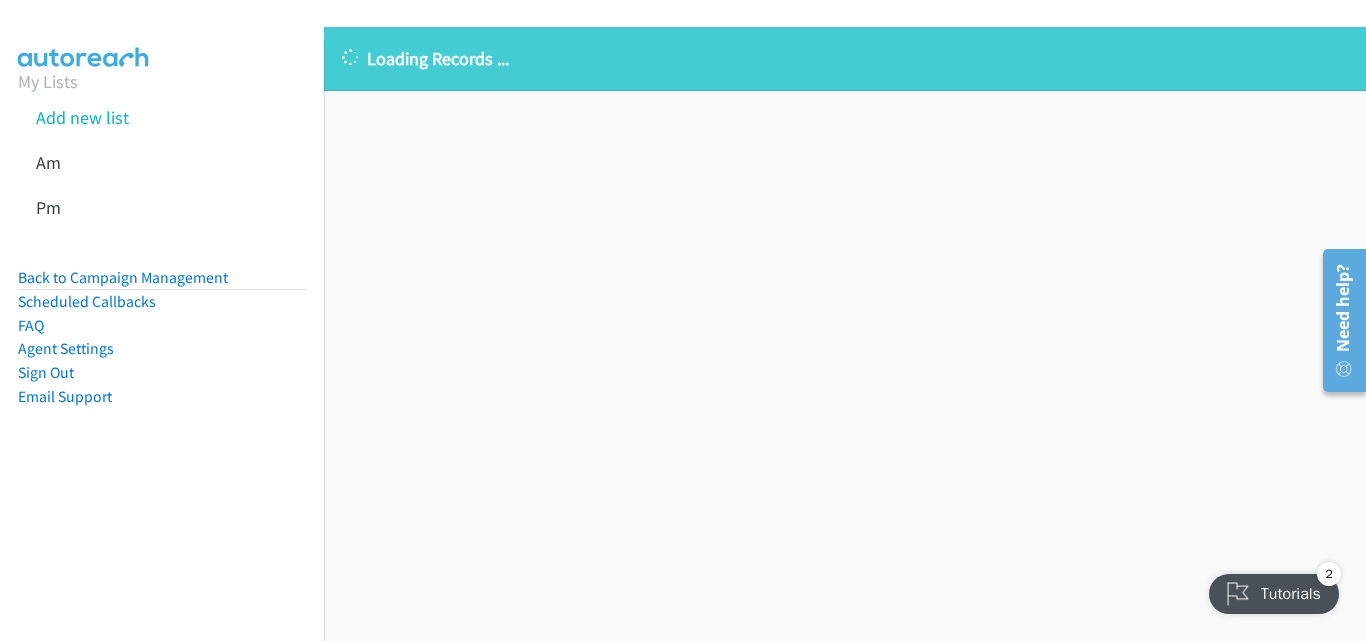 drag, startPoint x: 771, startPoint y: 225, endPoint x: 890, endPoint y: 20, distance: 237.03586 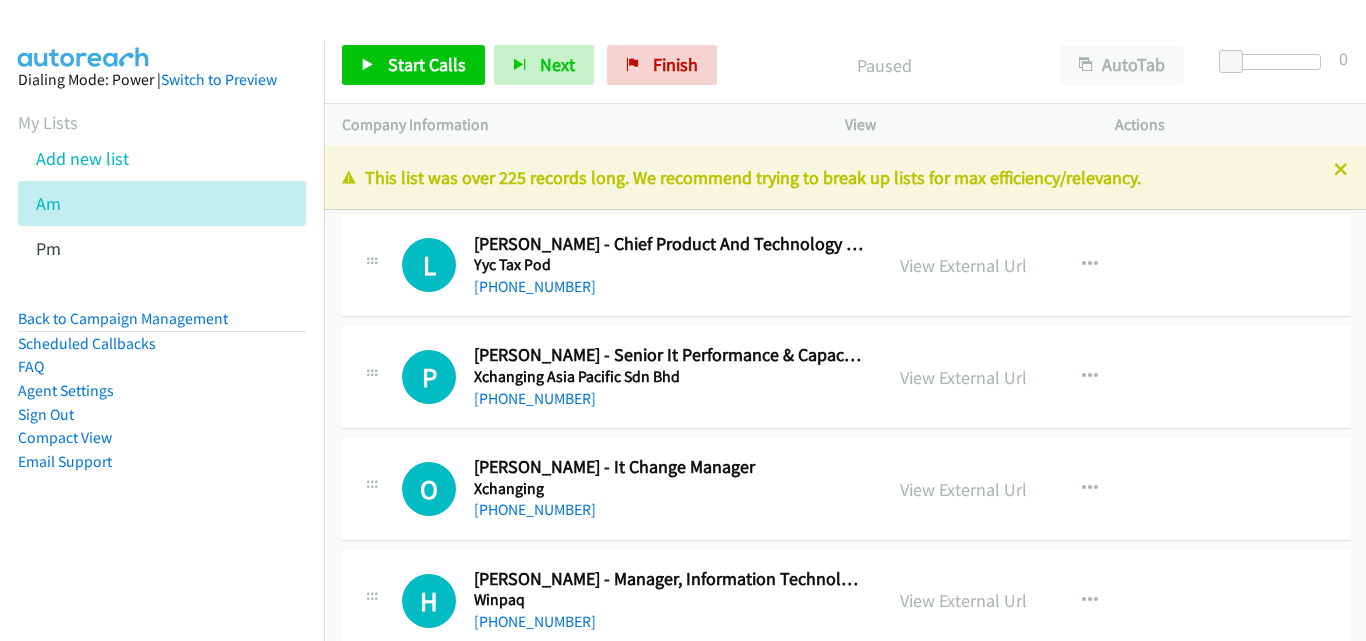scroll, scrollTop: 0, scrollLeft: 0, axis: both 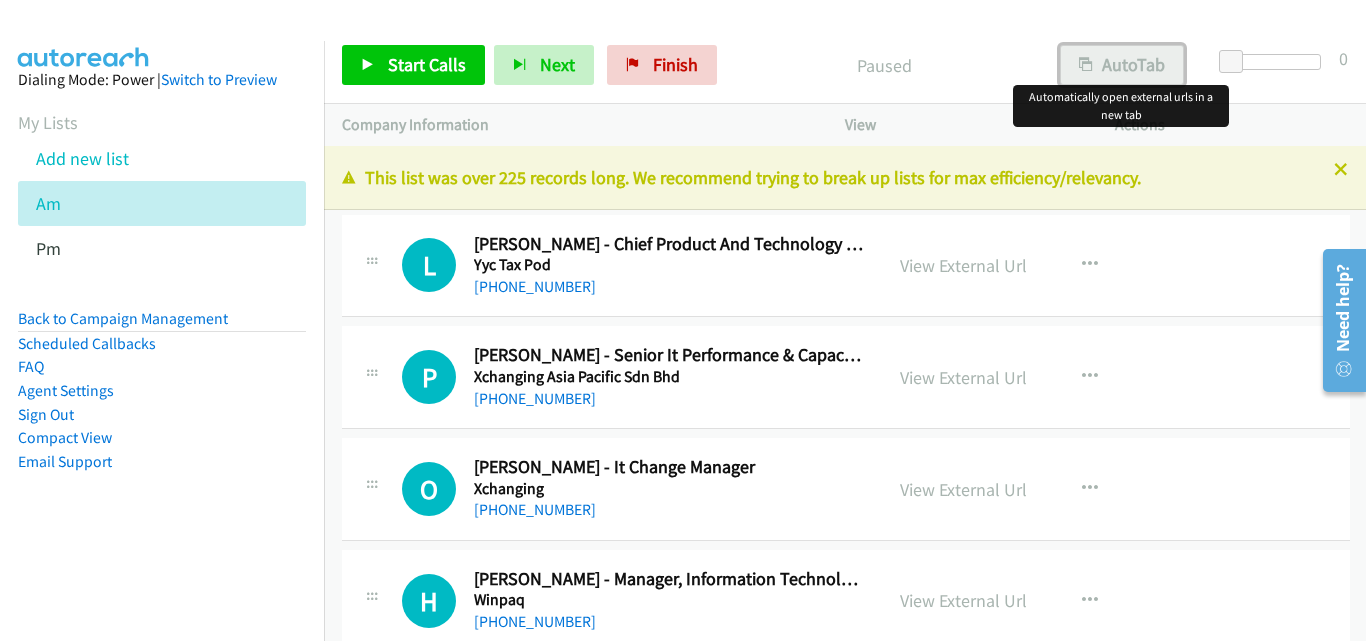 click on "AutoTab" at bounding box center (1122, 65) 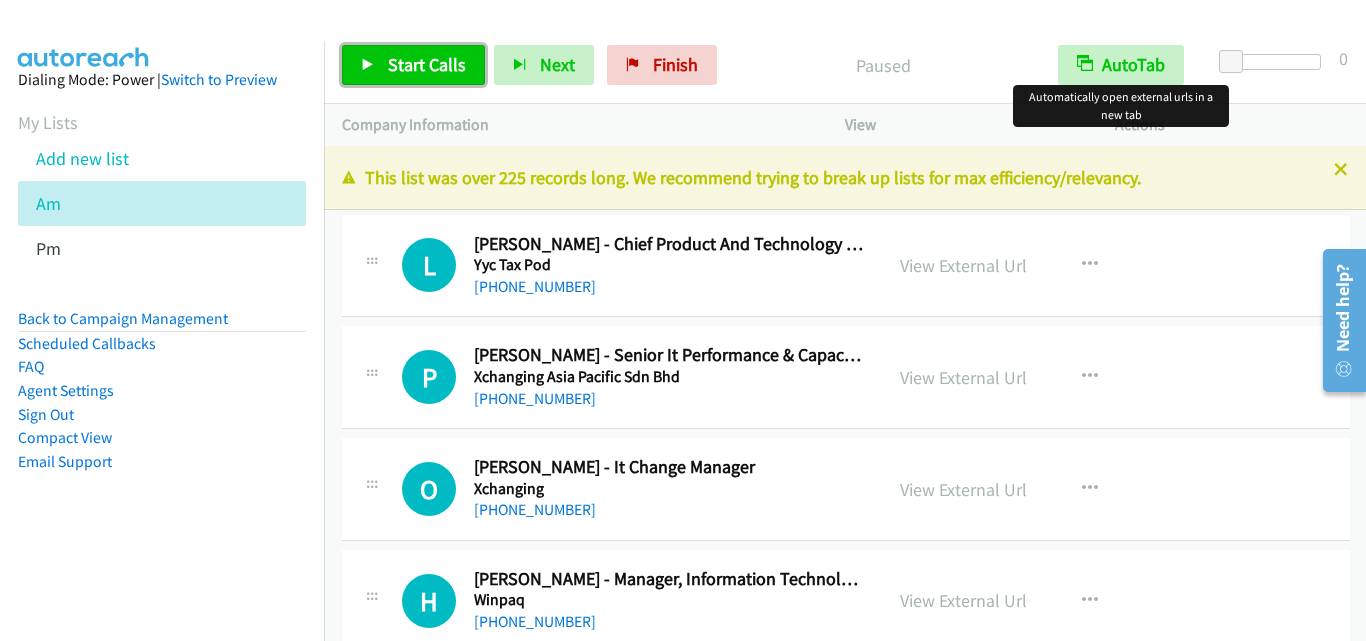 click on "Start Calls" at bounding box center (427, 64) 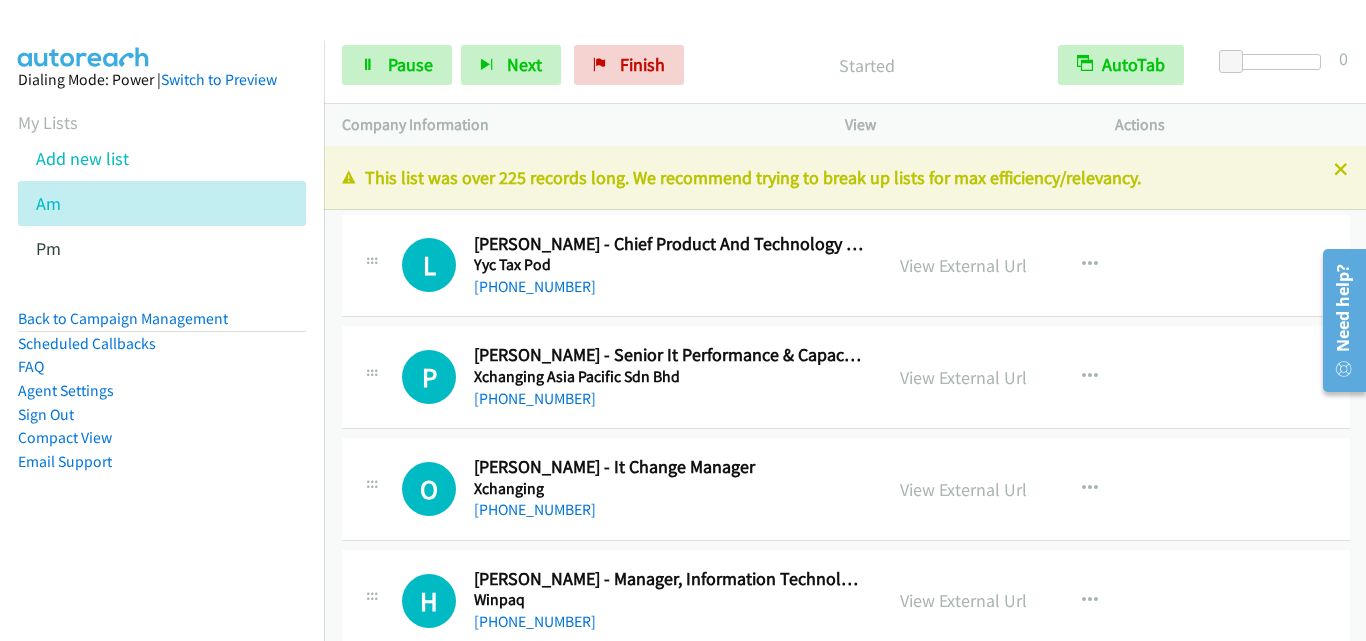 click at bounding box center [372, 371] 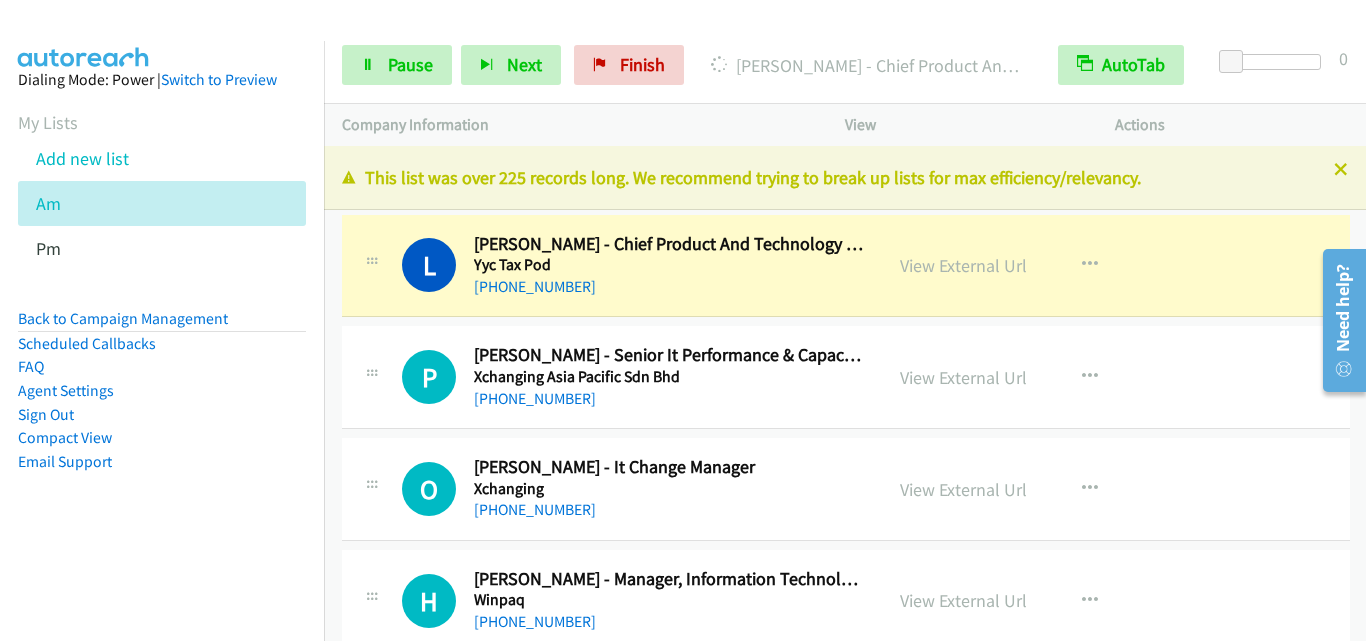 drag, startPoint x: 392, startPoint y: 267, endPoint x: 730, endPoint y: 8, distance: 425.82272 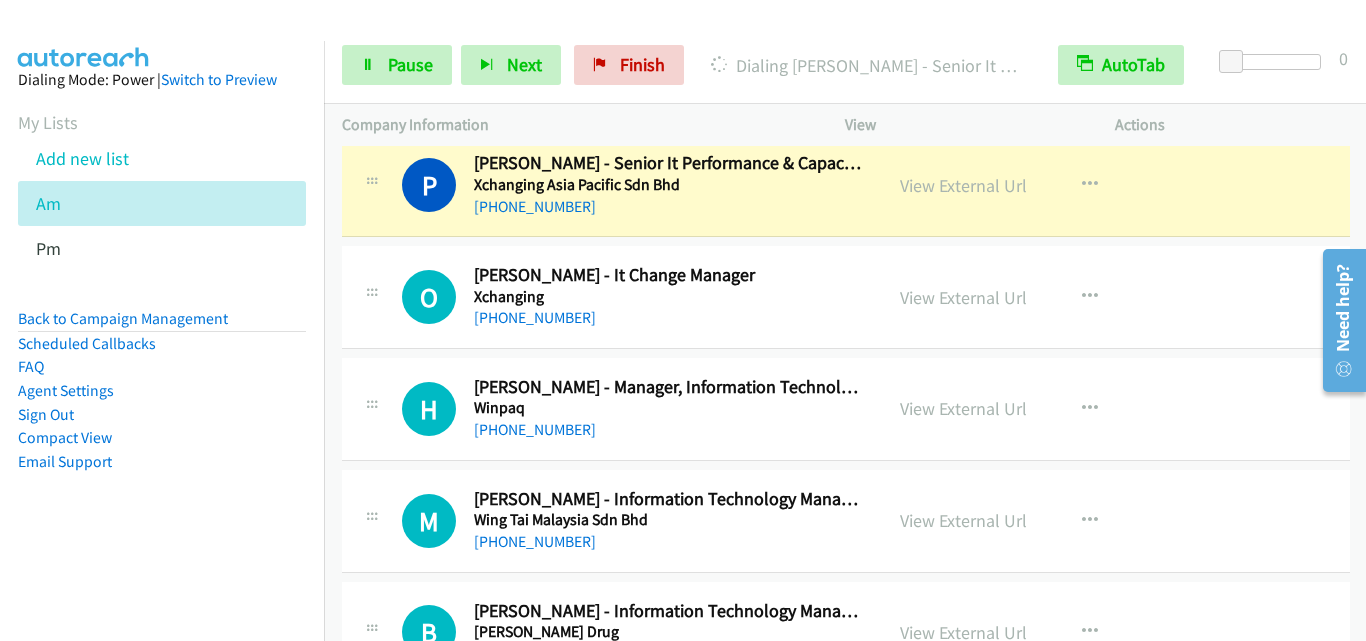 scroll, scrollTop: 200, scrollLeft: 0, axis: vertical 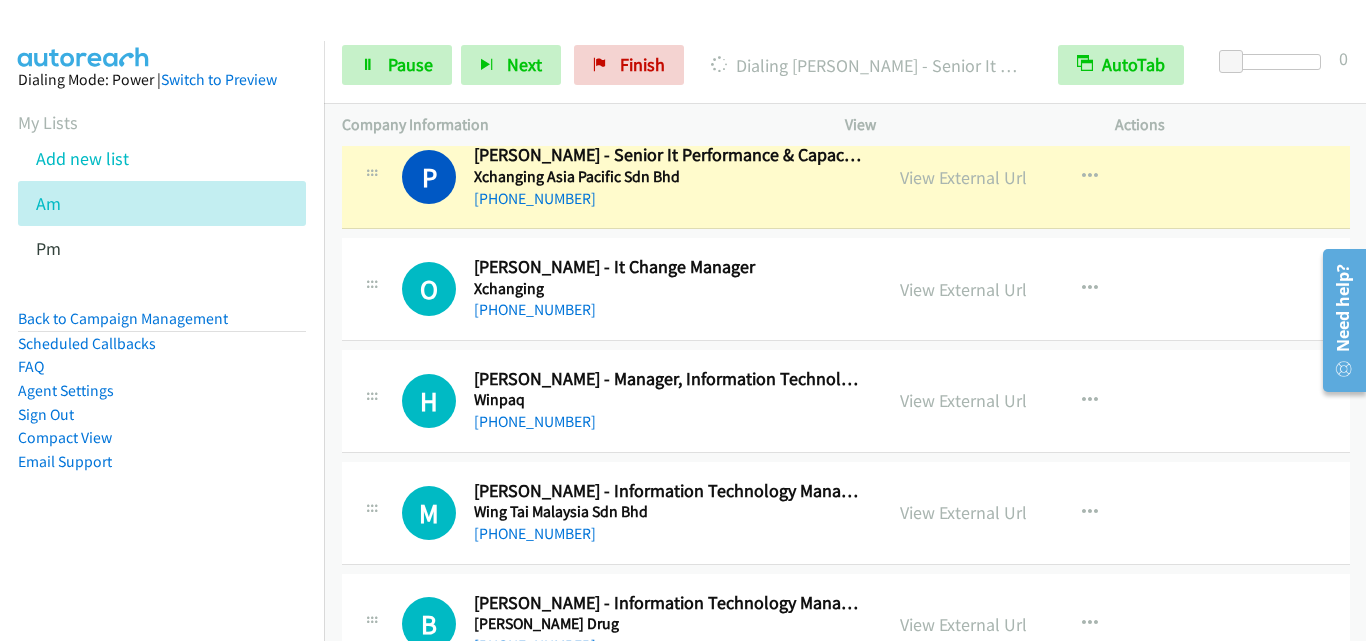 click on "H
Callback Scheduled
[PERSON_NAME] - Manager, Information Technology
Winpaq
Asia/[GEOGRAPHIC_DATA]
[PHONE_NUMBER]
View External Url
View External Url
Schedule/Manage Callback
Start Calls Here
Remove from list
Add to do not call list
Reset Call Status" at bounding box center [846, 401] 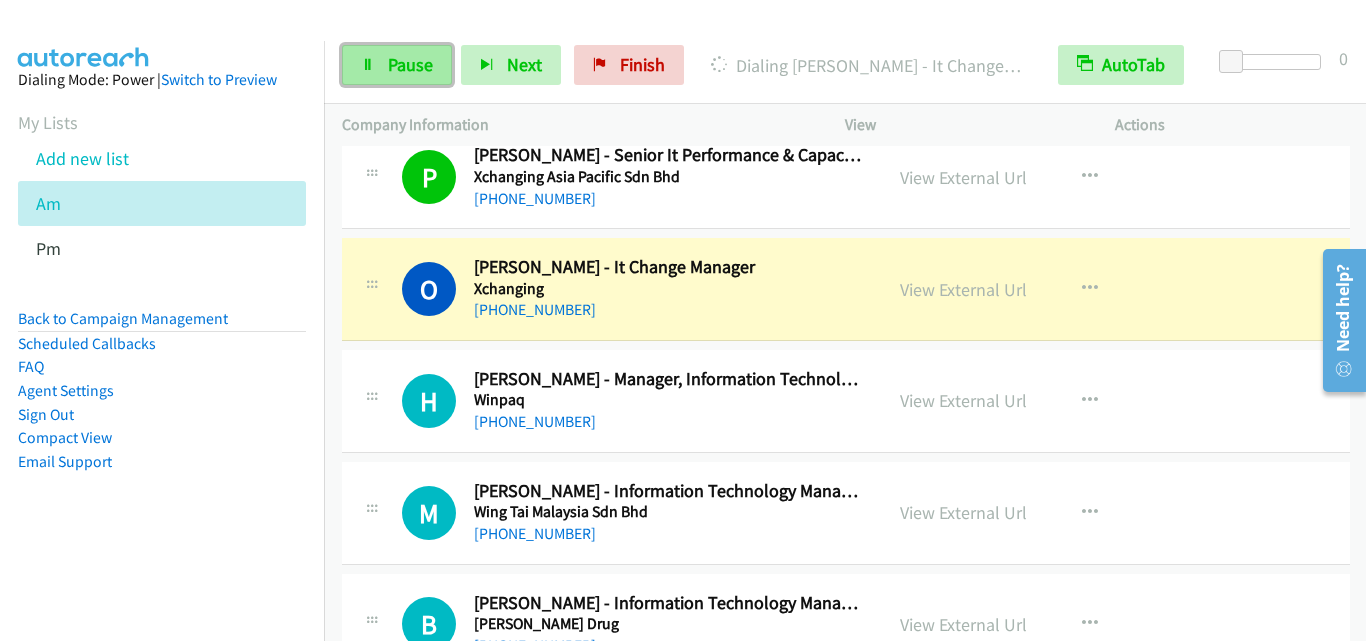 click at bounding box center (368, 66) 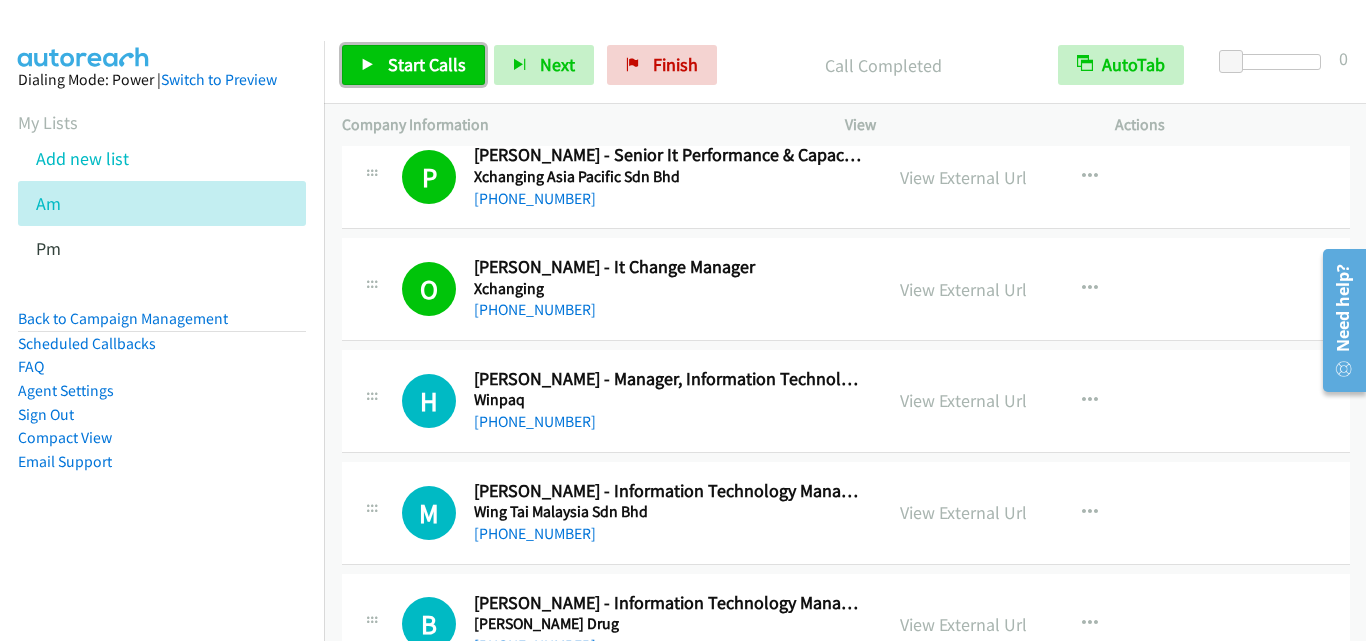 click on "Start Calls" at bounding box center [413, 65] 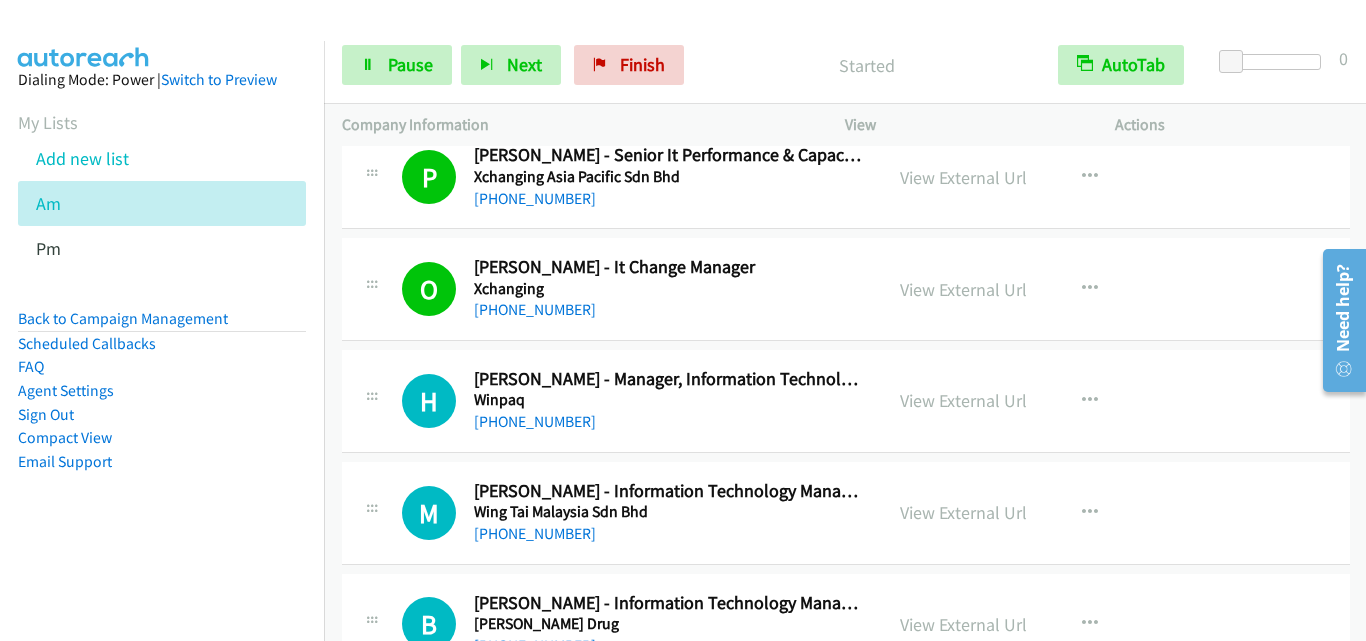 scroll, scrollTop: 300, scrollLeft: 0, axis: vertical 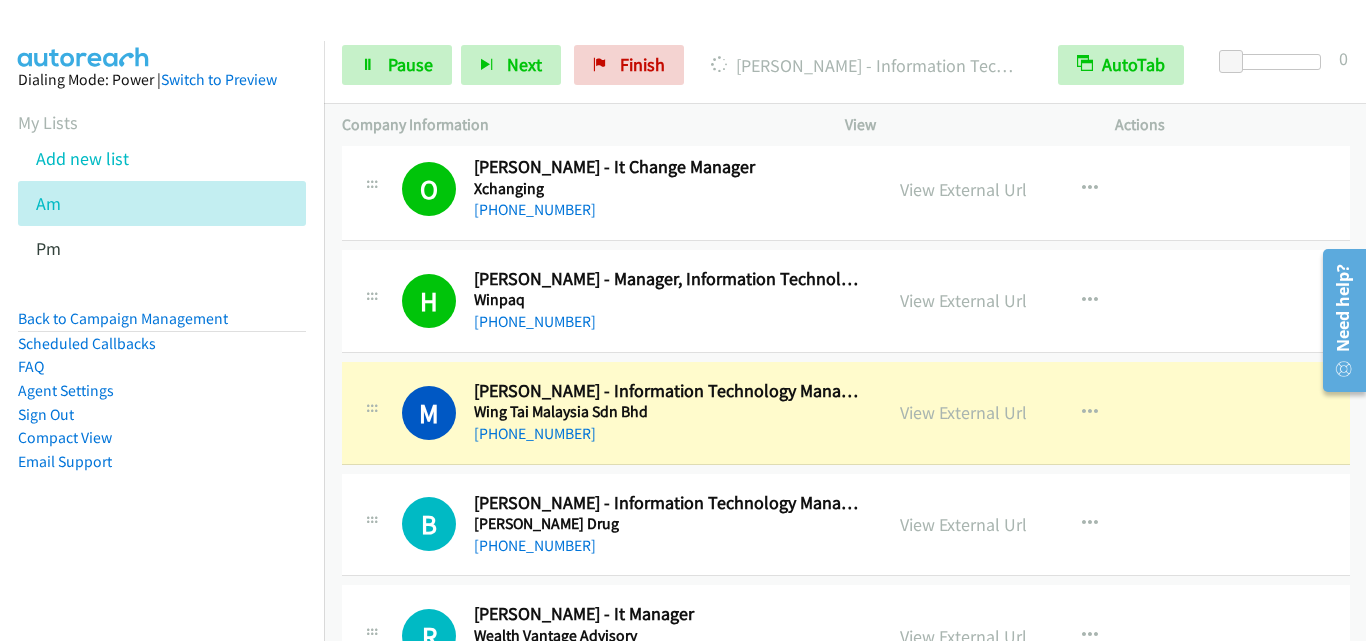 click on "B
Callback Scheduled
[PERSON_NAME] - Information Technology Manager
[PERSON_NAME]
Asia/[GEOGRAPHIC_DATA]
[PHONE_NUMBER]
View External Url
View External Url
Schedule/Manage Callback
Start Calls Here
Remove from list
Add to do not call list
Reset Call Status" at bounding box center (846, 525) 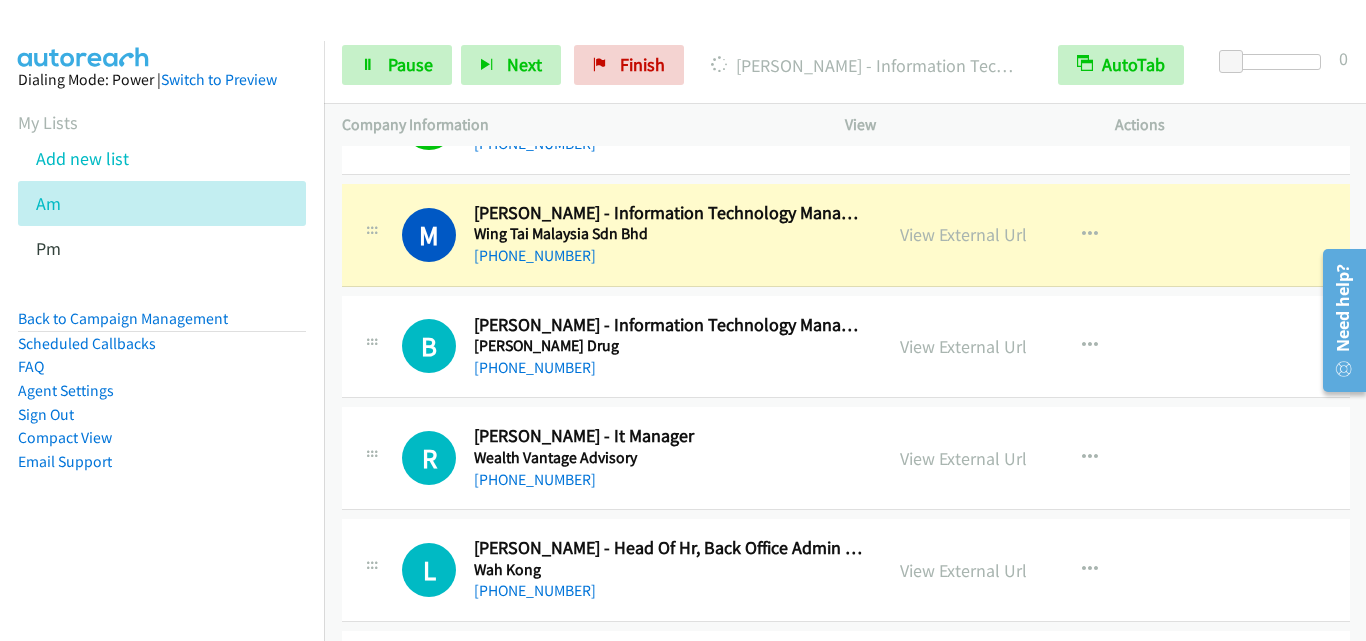 scroll, scrollTop: 500, scrollLeft: 0, axis: vertical 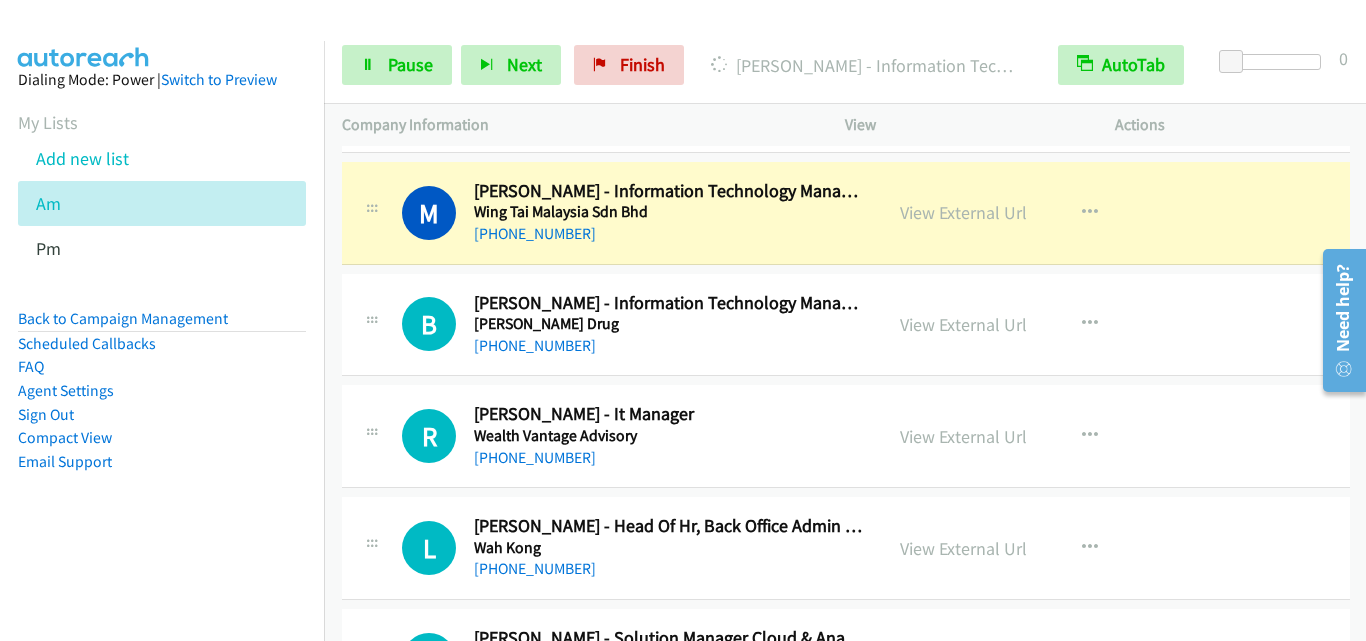 drag, startPoint x: 368, startPoint y: 358, endPoint x: 540, endPoint y: 421, distance: 183.17477 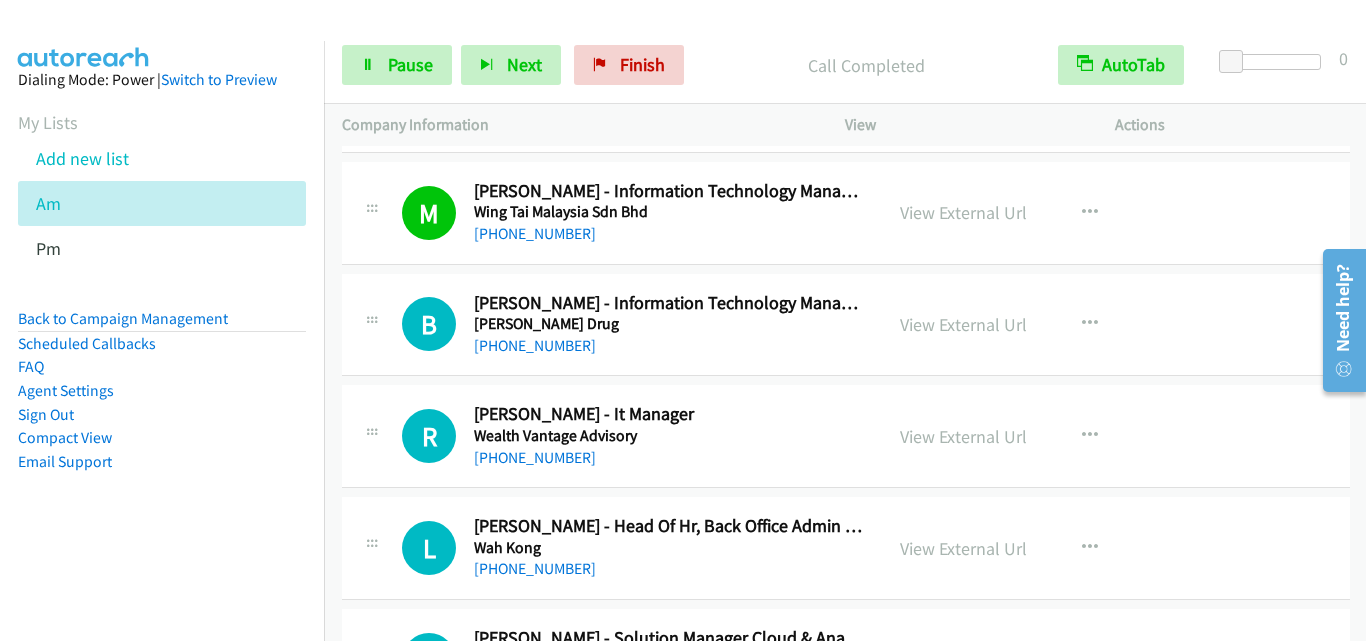 click on "B
Callback Scheduled
[PERSON_NAME] - Information Technology Manager
[PERSON_NAME]
Asia/[GEOGRAPHIC_DATA]
[PHONE_NUMBER]
View External Url
View External Url
Schedule/Manage Callback
Start Calls Here
Remove from list
Add to do not call list
Reset Call Status" at bounding box center [846, 325] 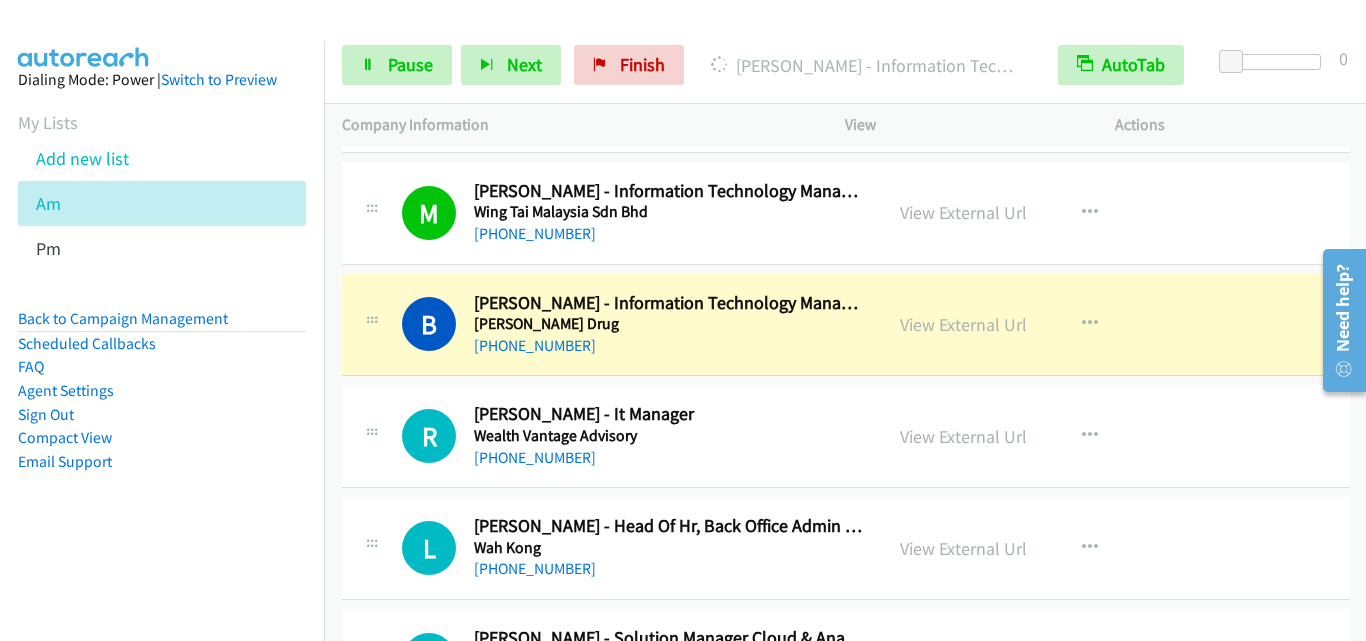 click on "M
Callback Scheduled
[PERSON_NAME] - Information Technology Manager
Wing Tai Malaysia Sdn Bhd
Asia/[GEOGRAPHIC_DATA]
[PHONE_NUMBER]
View External Url
View External Url
Schedule/Manage Callback
Start Calls Here
Remove from list
Add to do not call list
Reset Call Status" at bounding box center (846, 213) 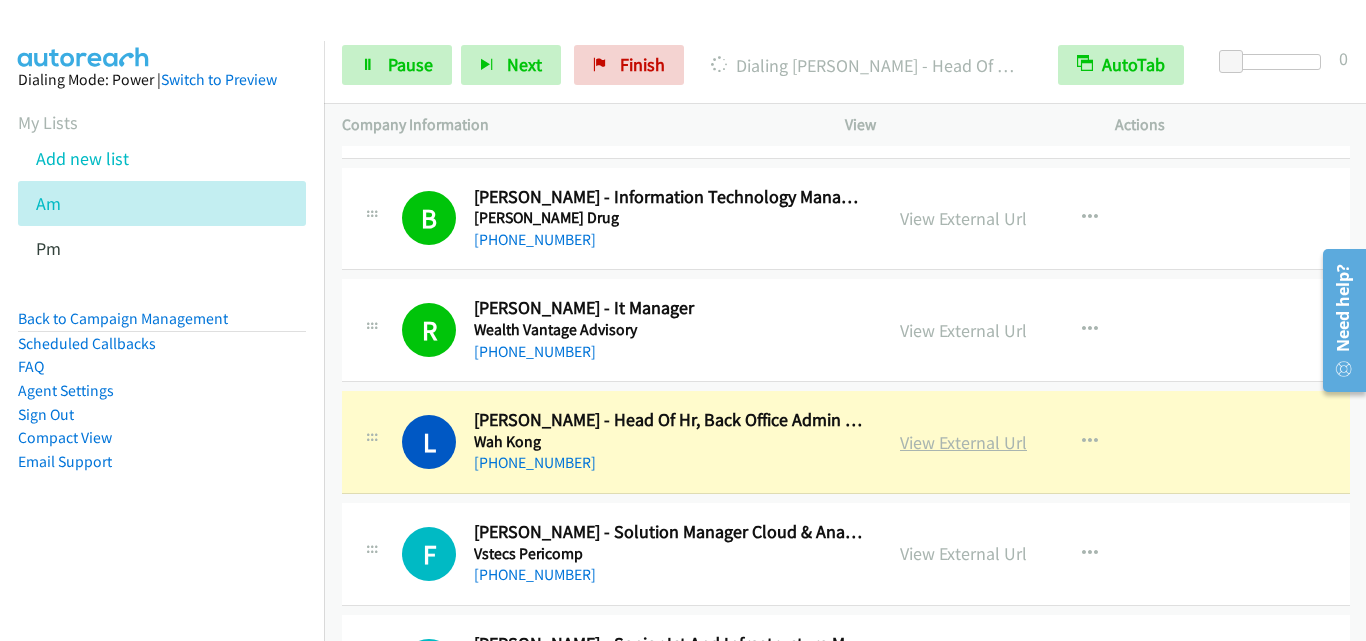 scroll, scrollTop: 800, scrollLeft: 0, axis: vertical 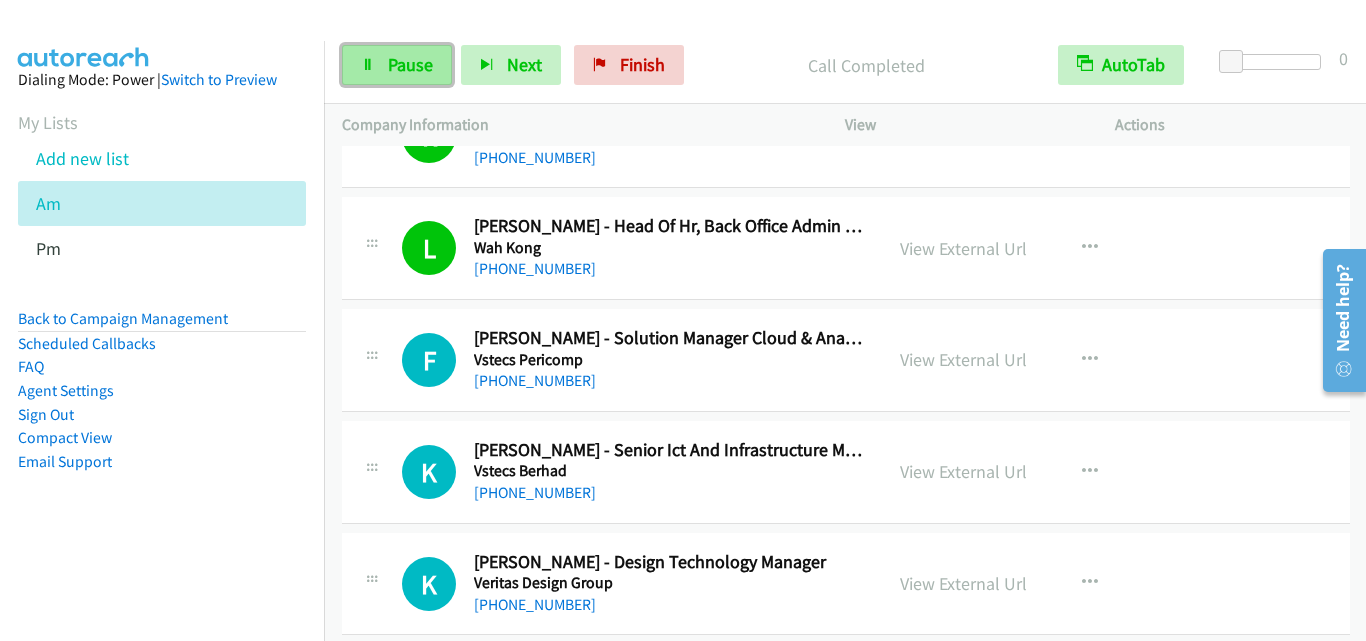 click on "Pause" at bounding box center (397, 65) 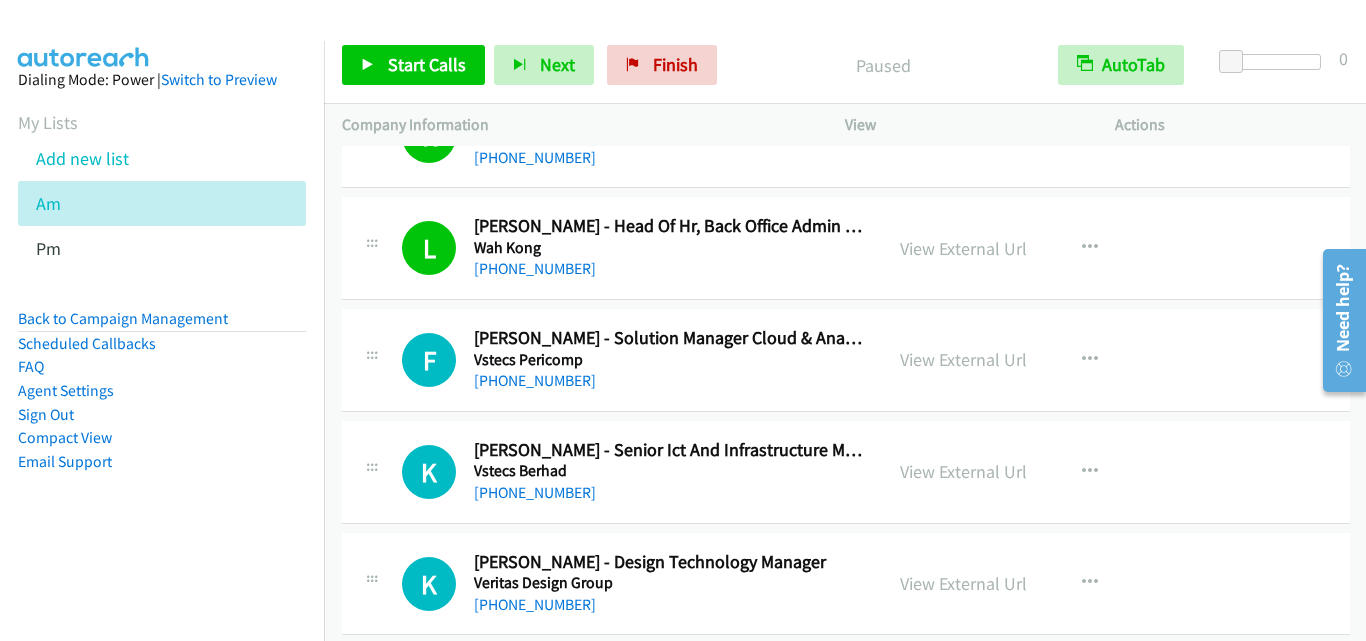 click on "L
Callback Scheduled
[PERSON_NAME] - Head Of Hr, Back Office Admin & It
Wah Kong
Asia/[GEOGRAPHIC_DATA]
[PHONE_NUMBER]" at bounding box center (612, 248) 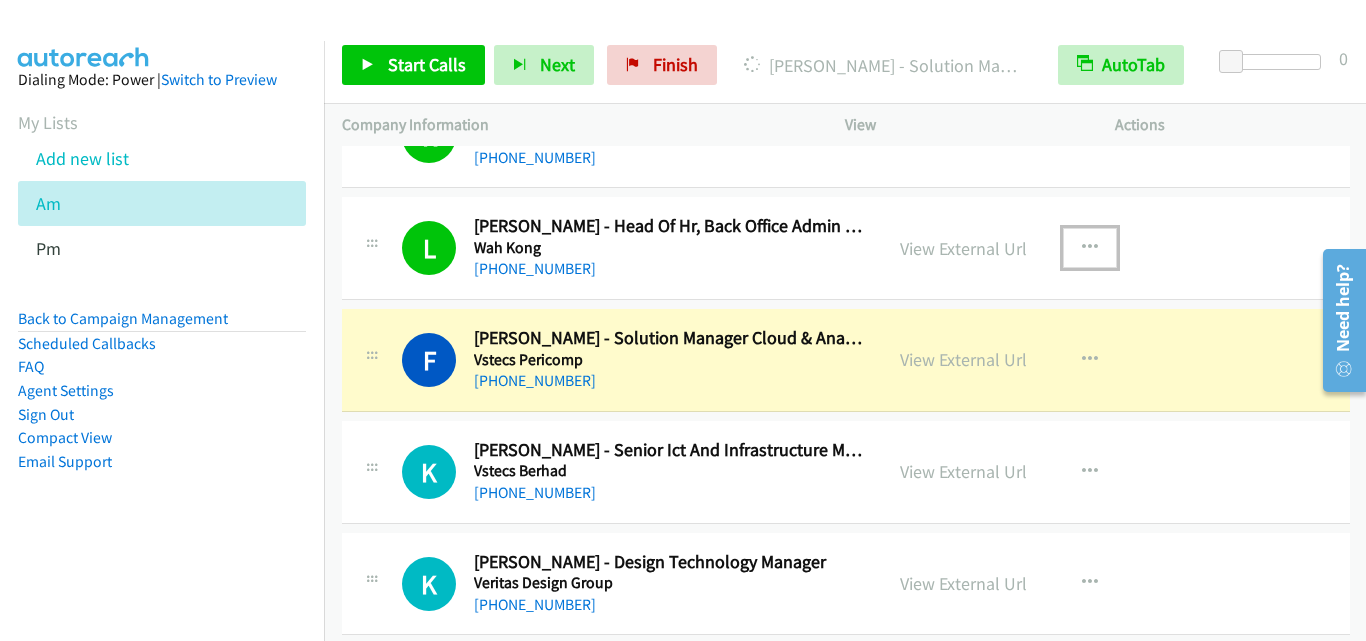 click at bounding box center (1090, 248) 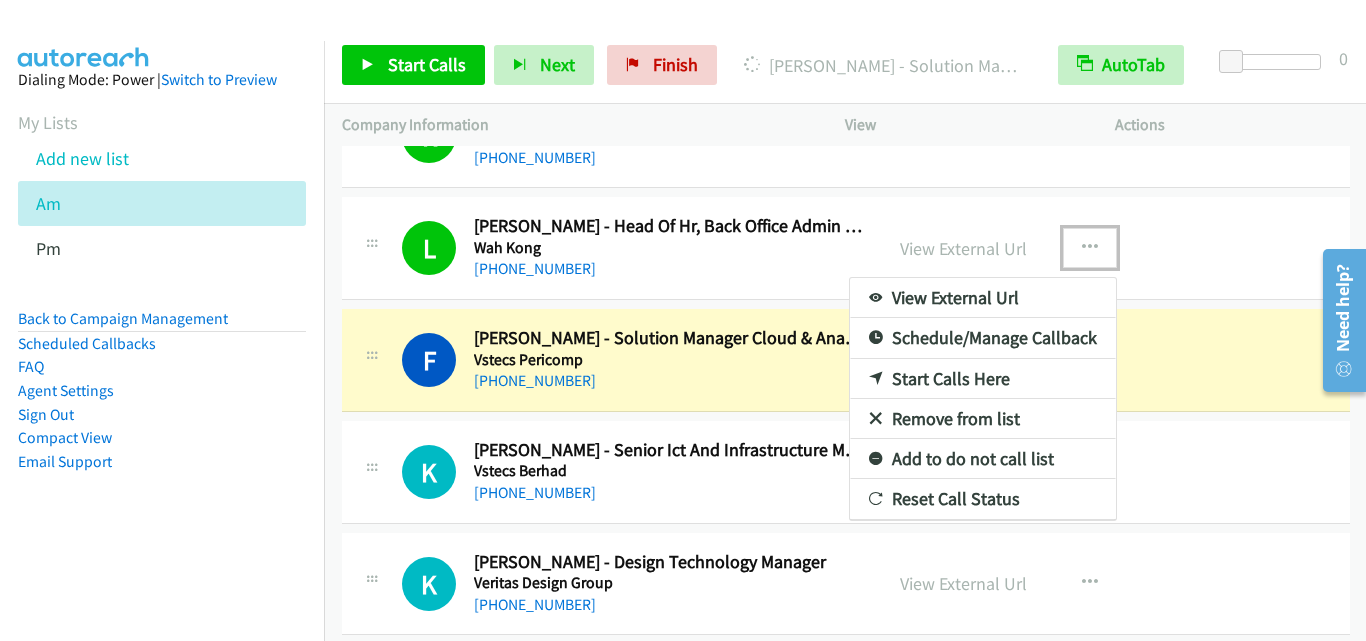 click at bounding box center [683, 320] 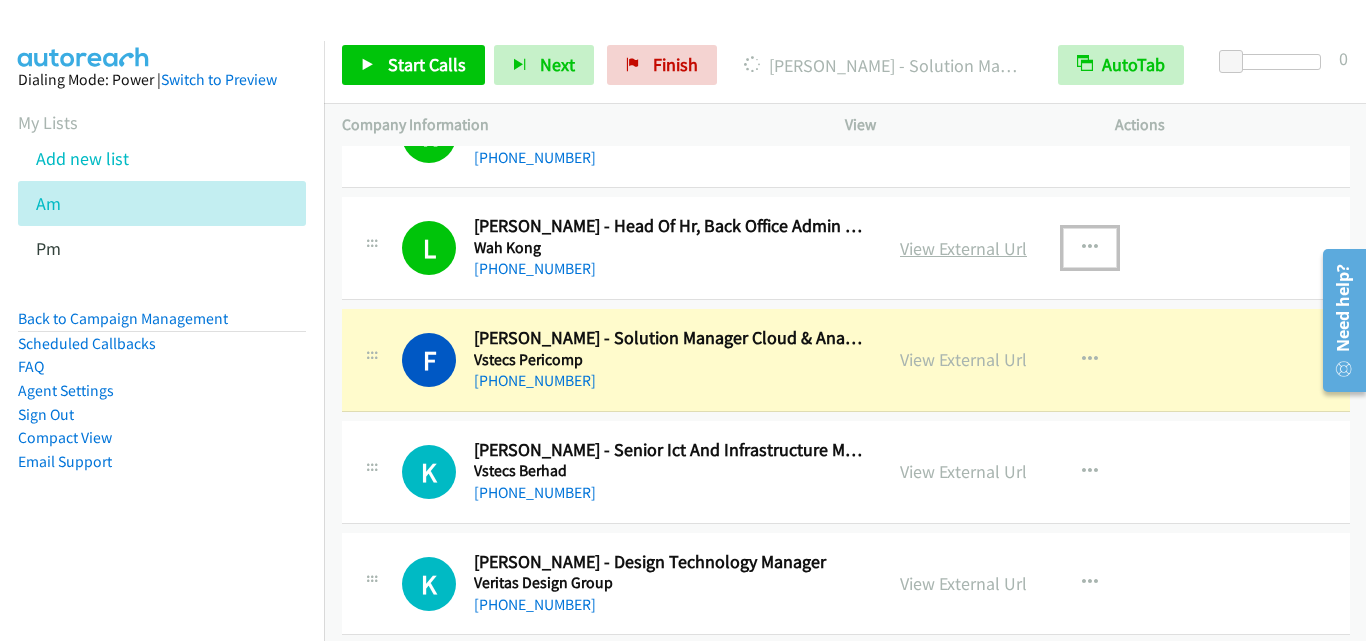 click on "View External Url" at bounding box center (963, 248) 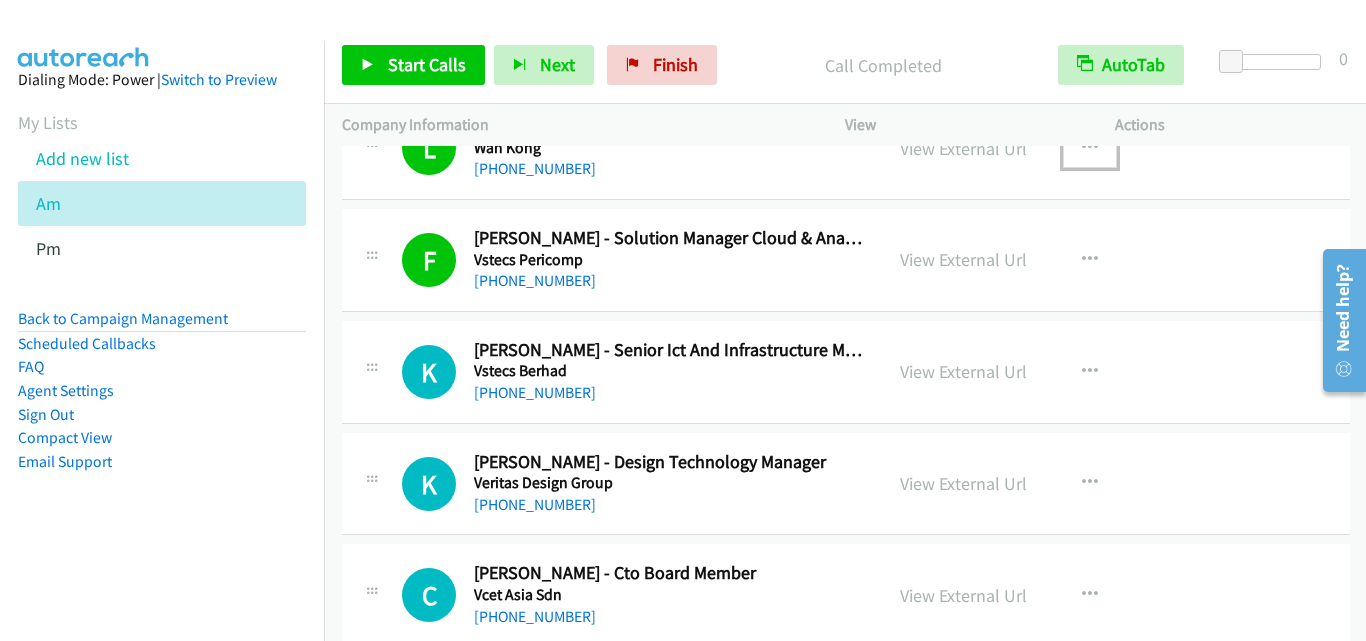 scroll, scrollTop: 1000, scrollLeft: 0, axis: vertical 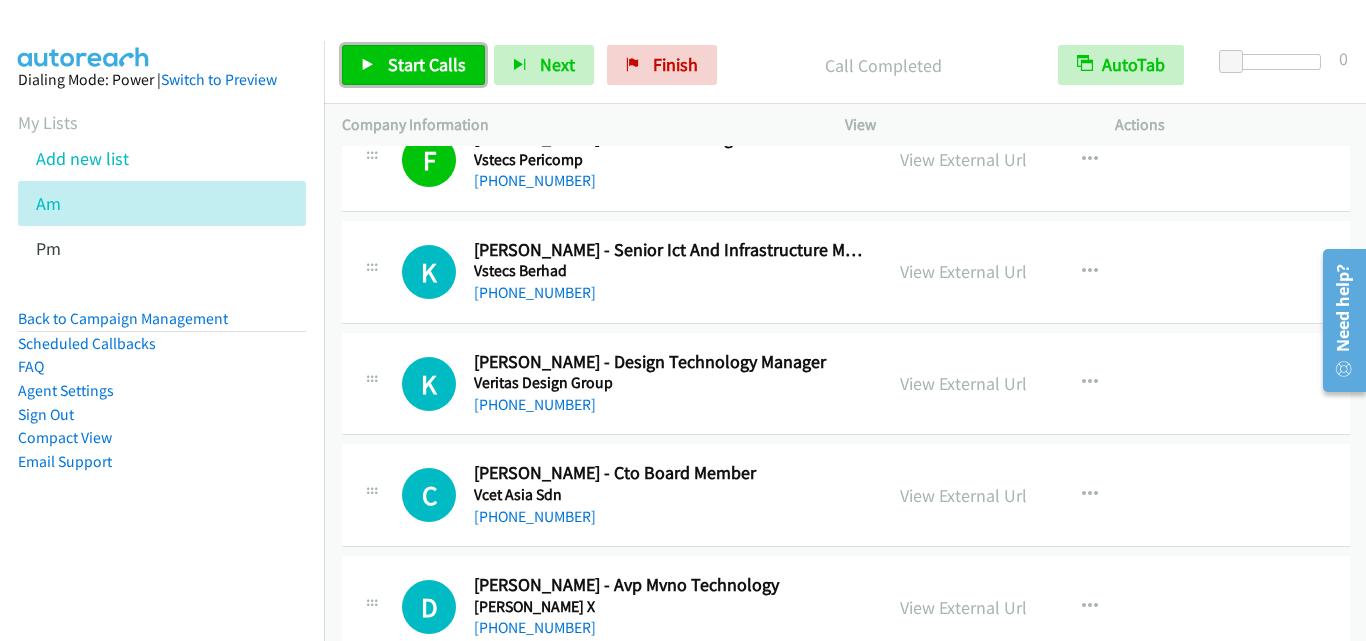 click on "Start Calls" at bounding box center [413, 65] 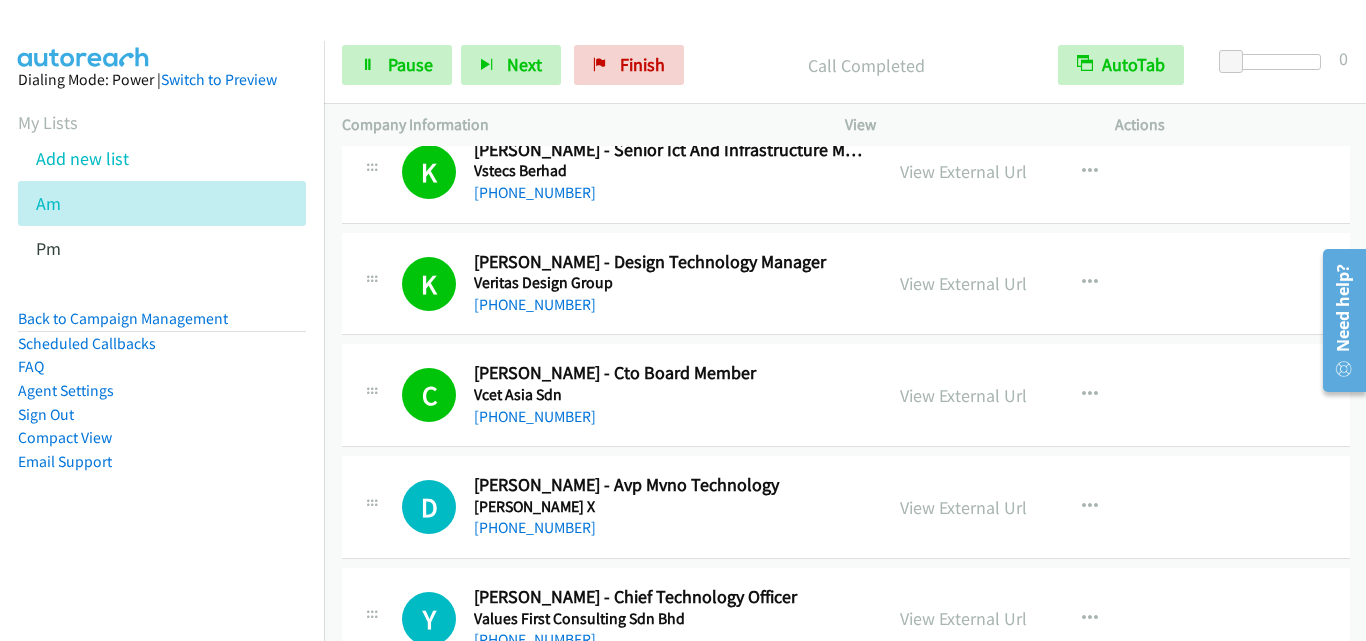 scroll, scrollTop: 1200, scrollLeft: 0, axis: vertical 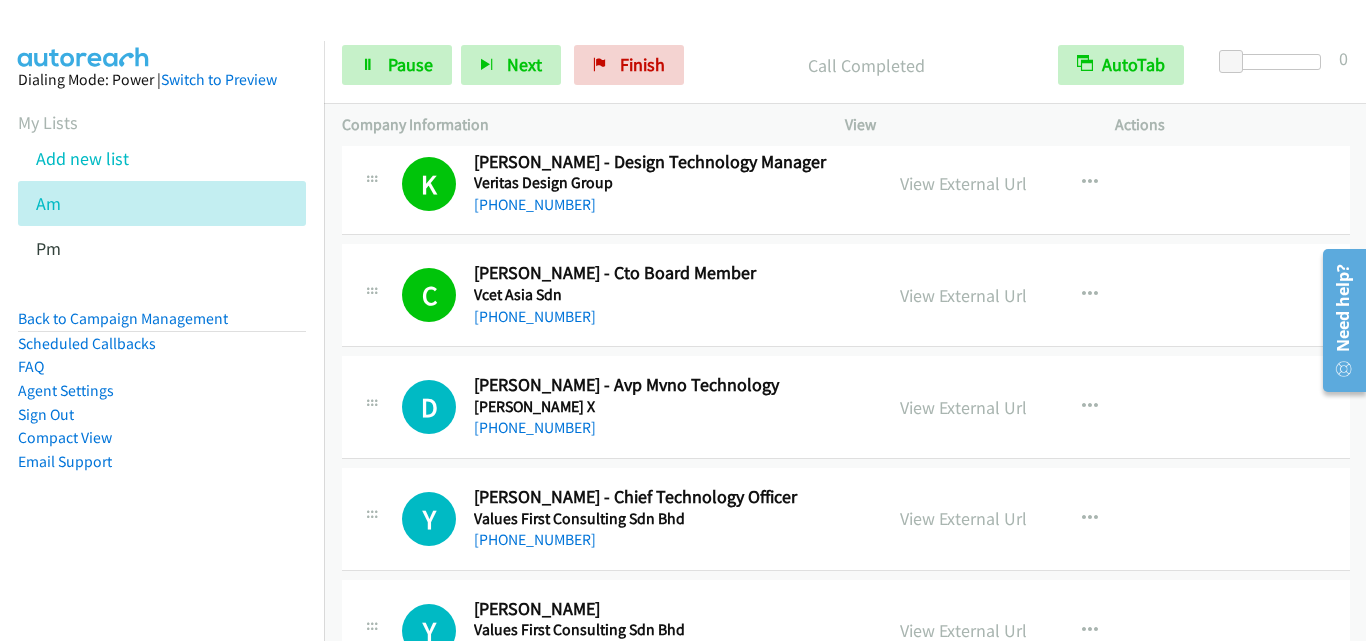 click on "D
Callback Scheduled
[PERSON_NAME] - Avp   Mvno Technology
[PERSON_NAME] X
Asia/[GEOGRAPHIC_DATA]
[PHONE_NUMBER]
View External Url
View External Url
Schedule/Manage Callback
Start Calls Here
Remove from list
Add to do not call list
Reset Call Status" at bounding box center [846, 407] 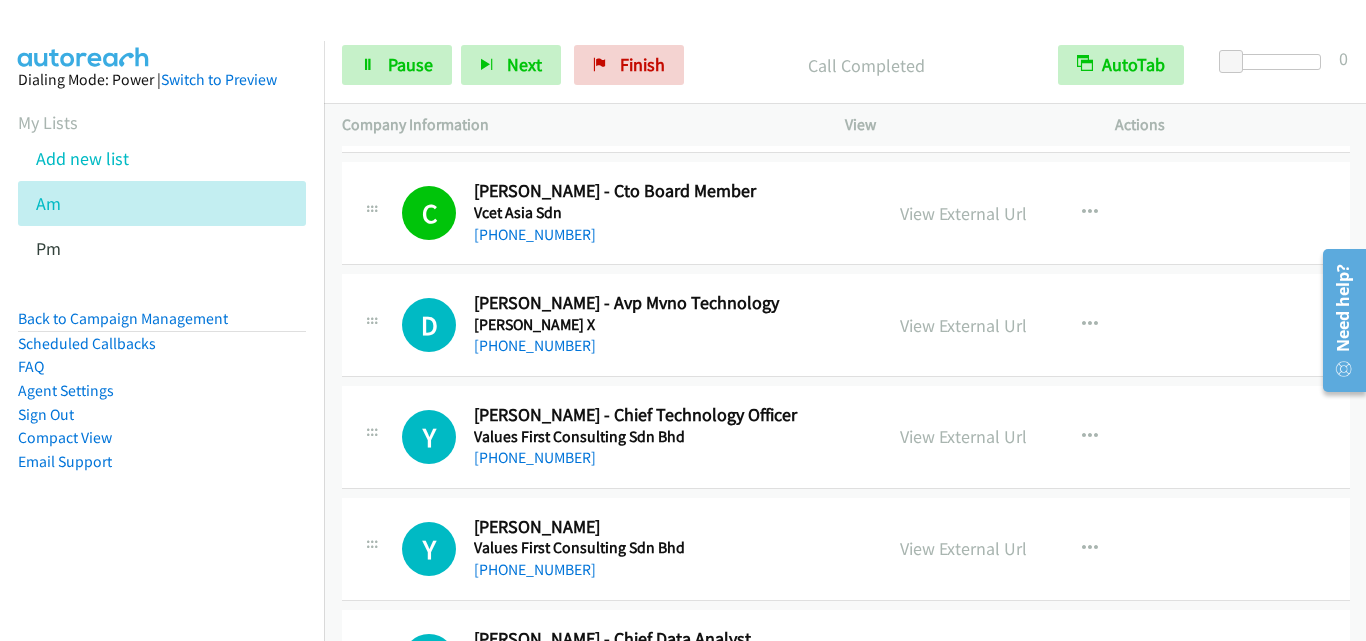 scroll, scrollTop: 1300, scrollLeft: 0, axis: vertical 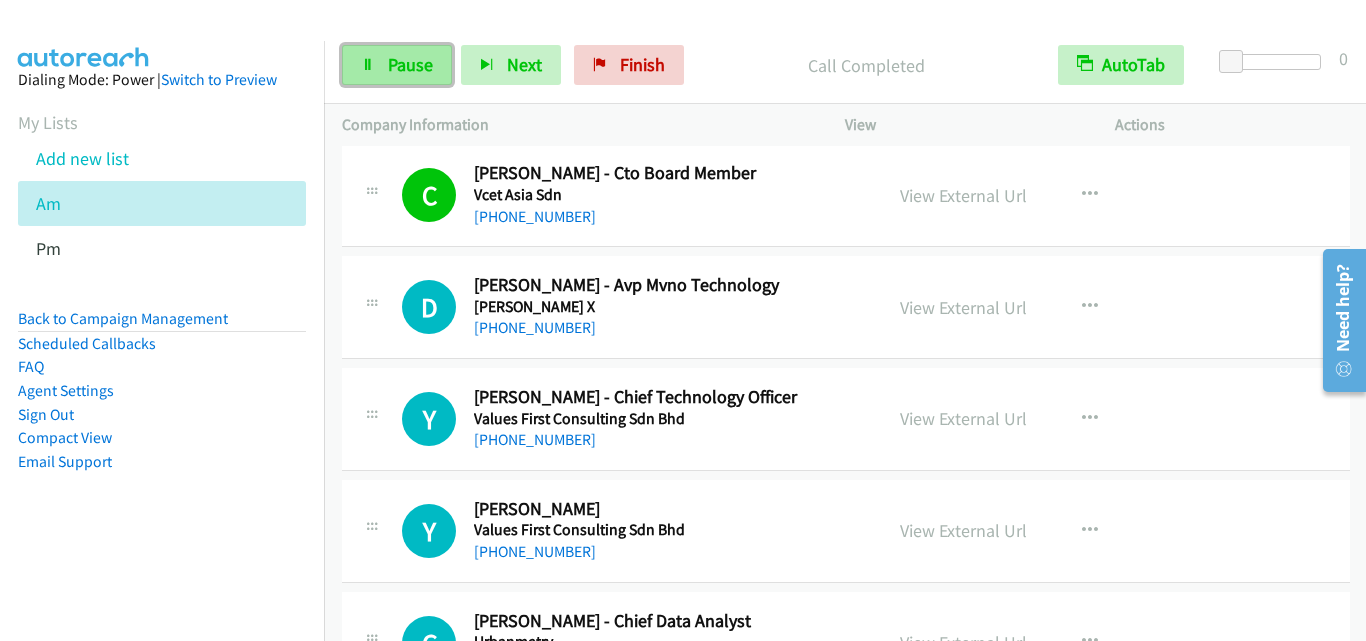 click on "Pause" at bounding box center [397, 65] 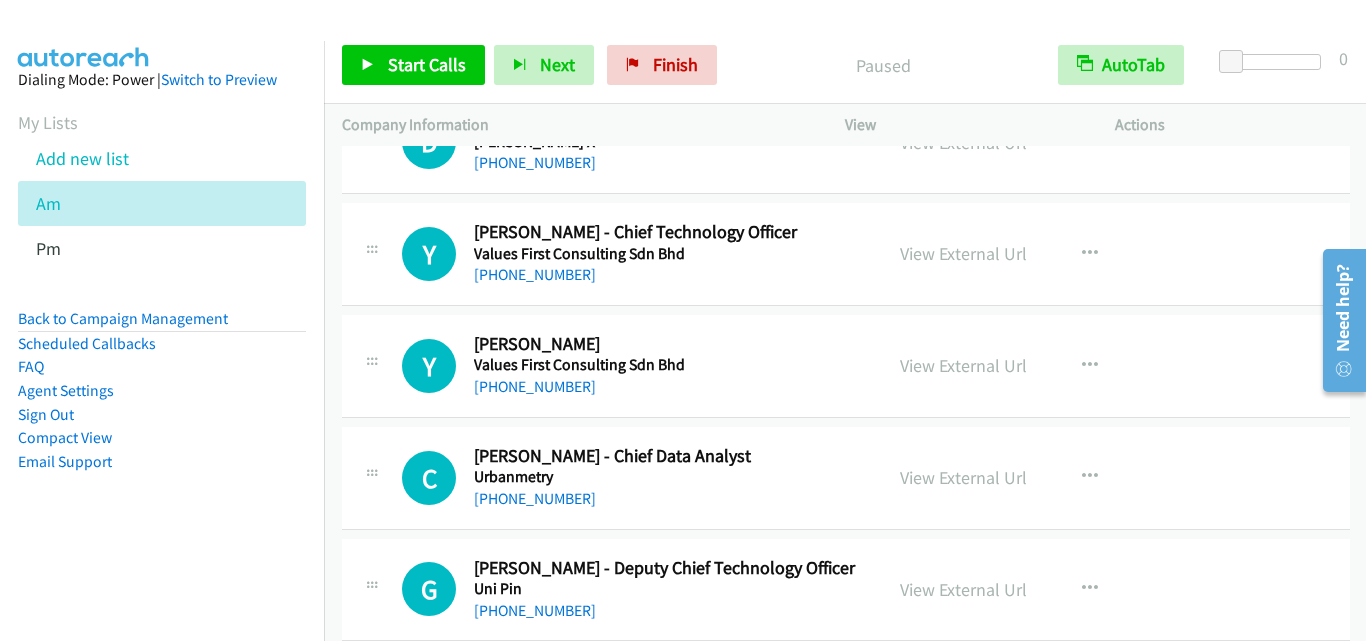 scroll, scrollTop: 1500, scrollLeft: 0, axis: vertical 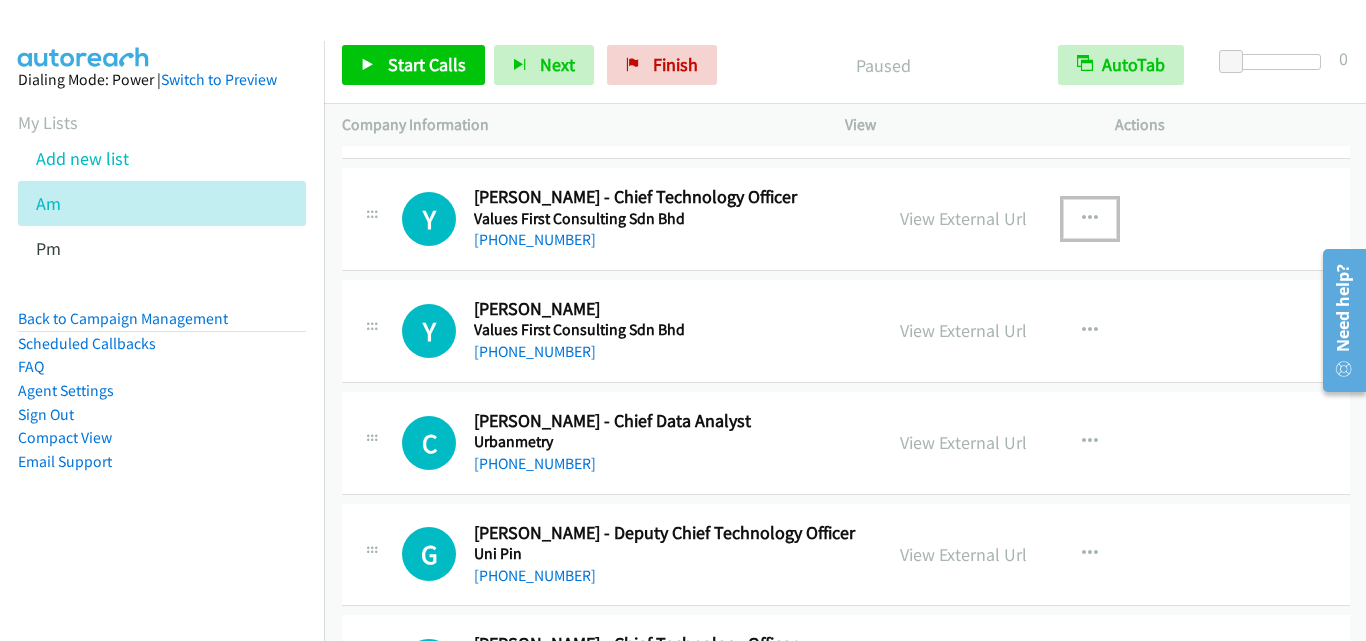 click at bounding box center (1090, 219) 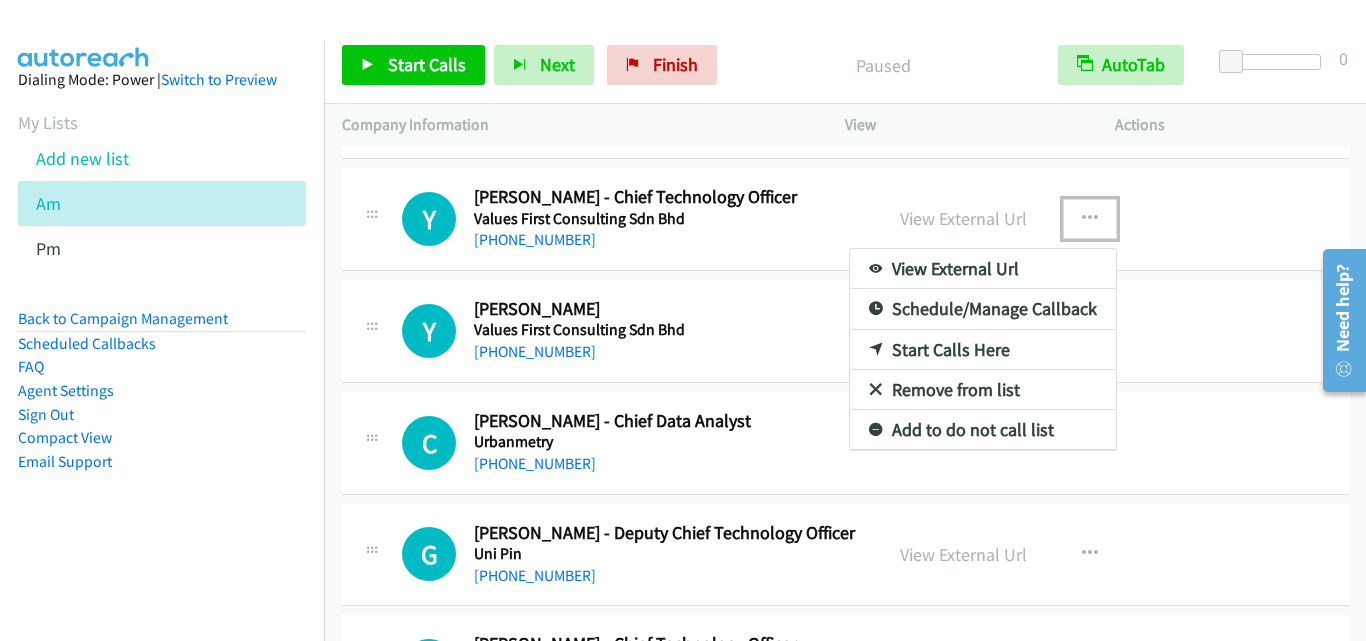 click on "Start Calls Here" at bounding box center [983, 350] 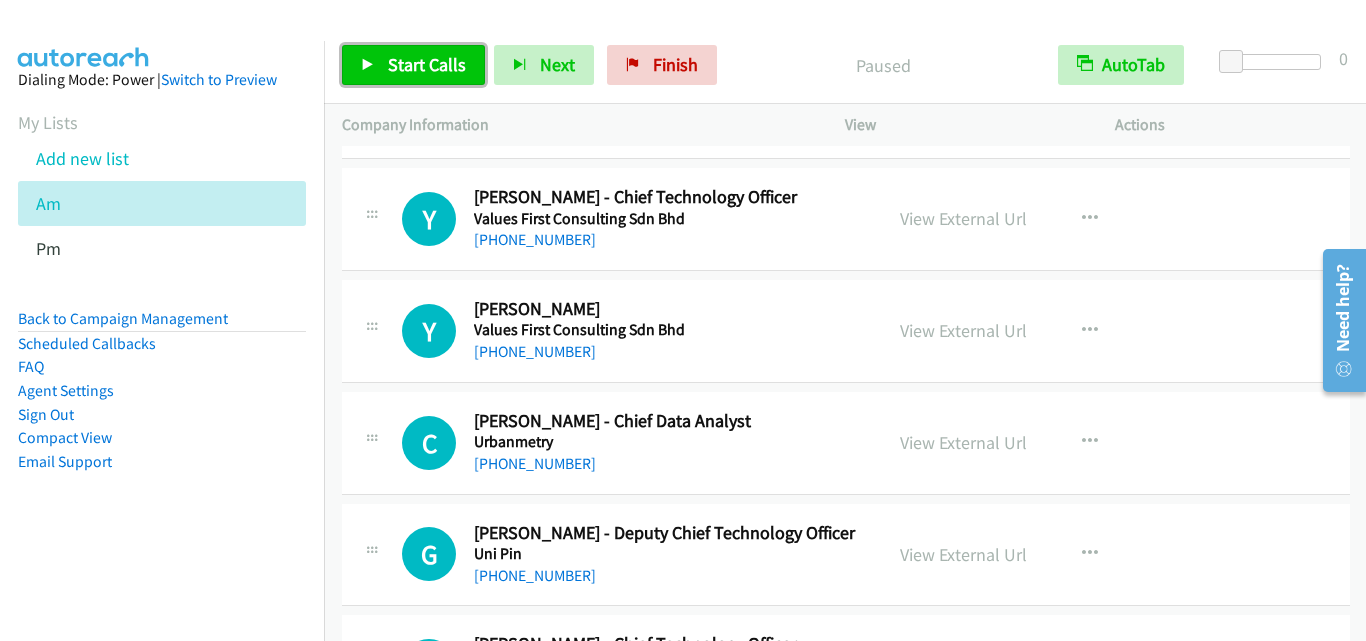 click on "Start Calls" at bounding box center (427, 64) 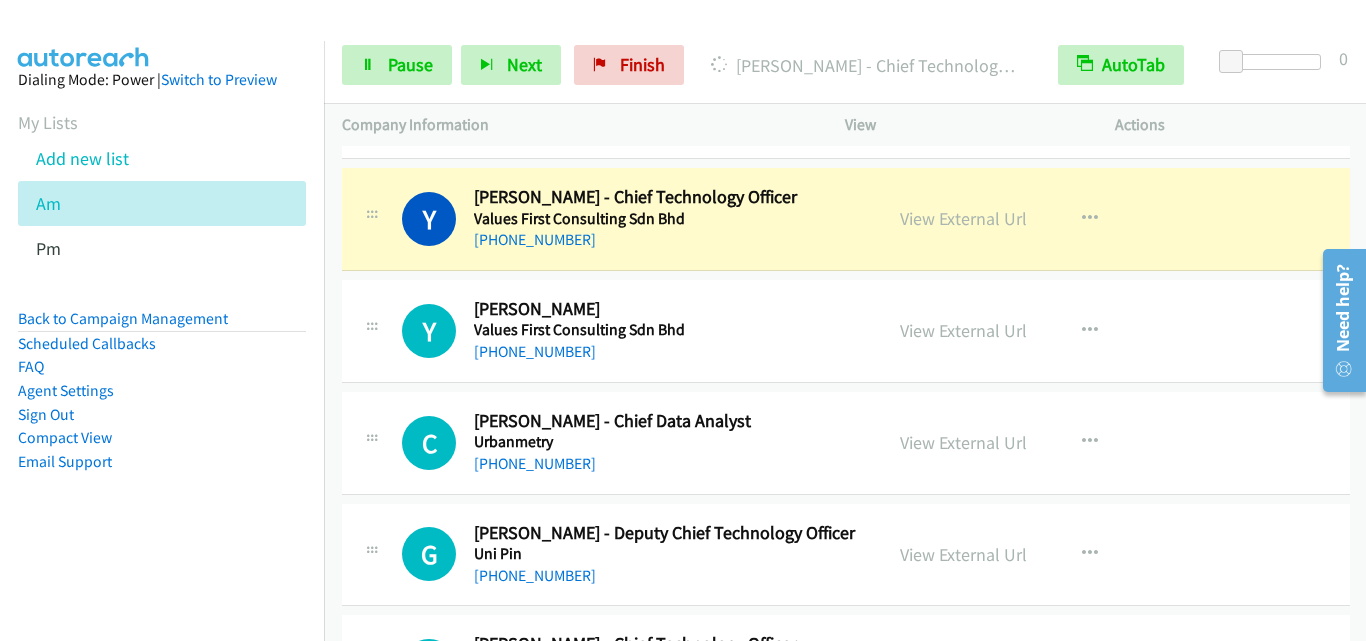 click on "Y
Callback Scheduled
[PERSON_NAME] - Chief Technology Officer
Values First Consulting Sdn Bhd
Asia/[GEOGRAPHIC_DATA]
[PHONE_NUMBER]
View External Url
View External Url
Schedule/Manage Callback
Start Calls Here
Remove from list
Add to do not call list
Reset Call Status" at bounding box center [846, 220] 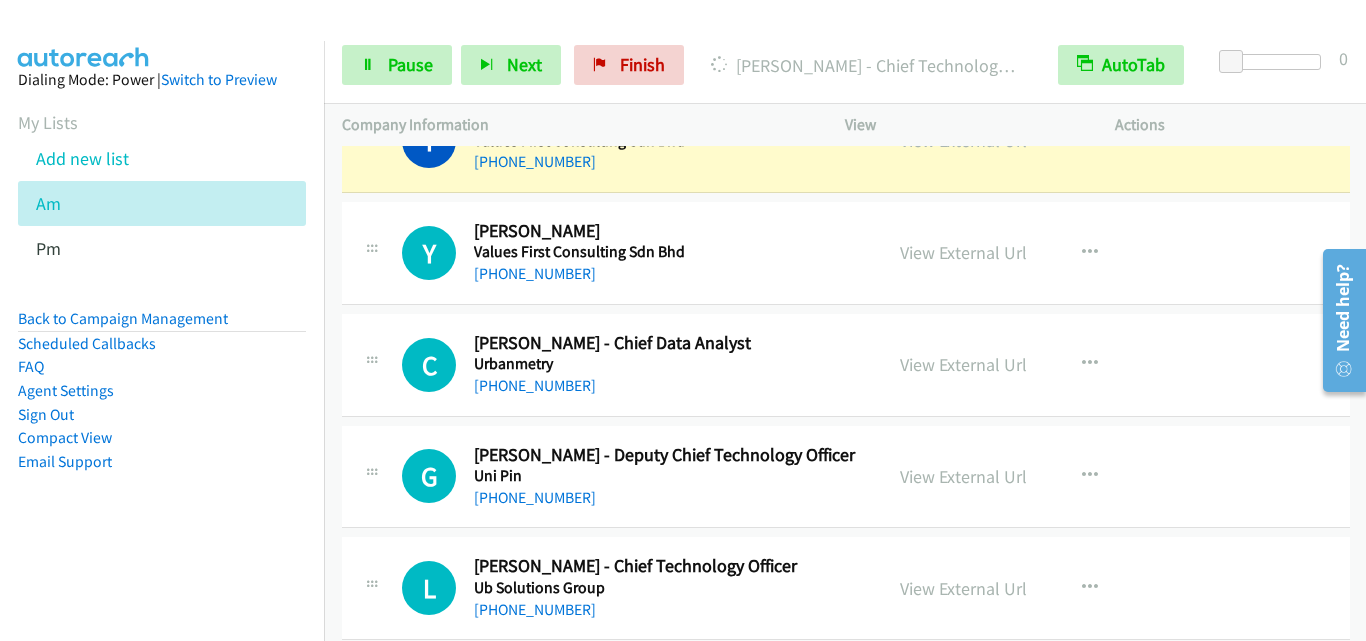 scroll, scrollTop: 1600, scrollLeft: 0, axis: vertical 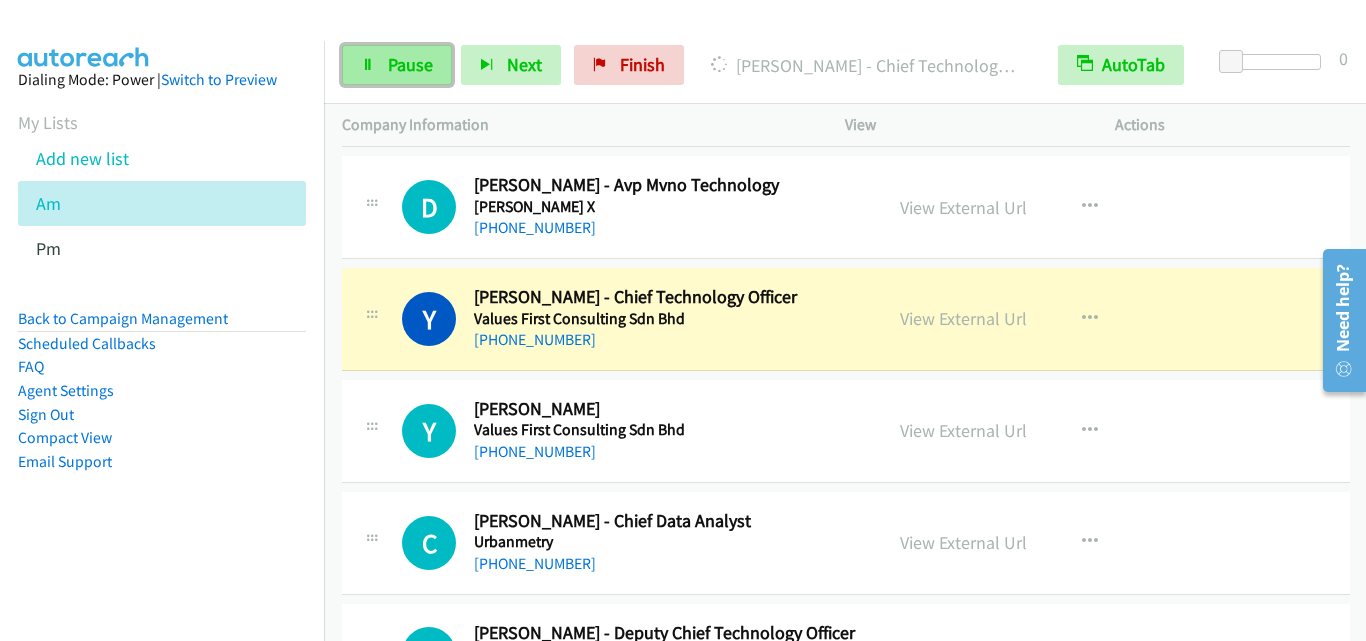 click on "Pause" at bounding box center [397, 65] 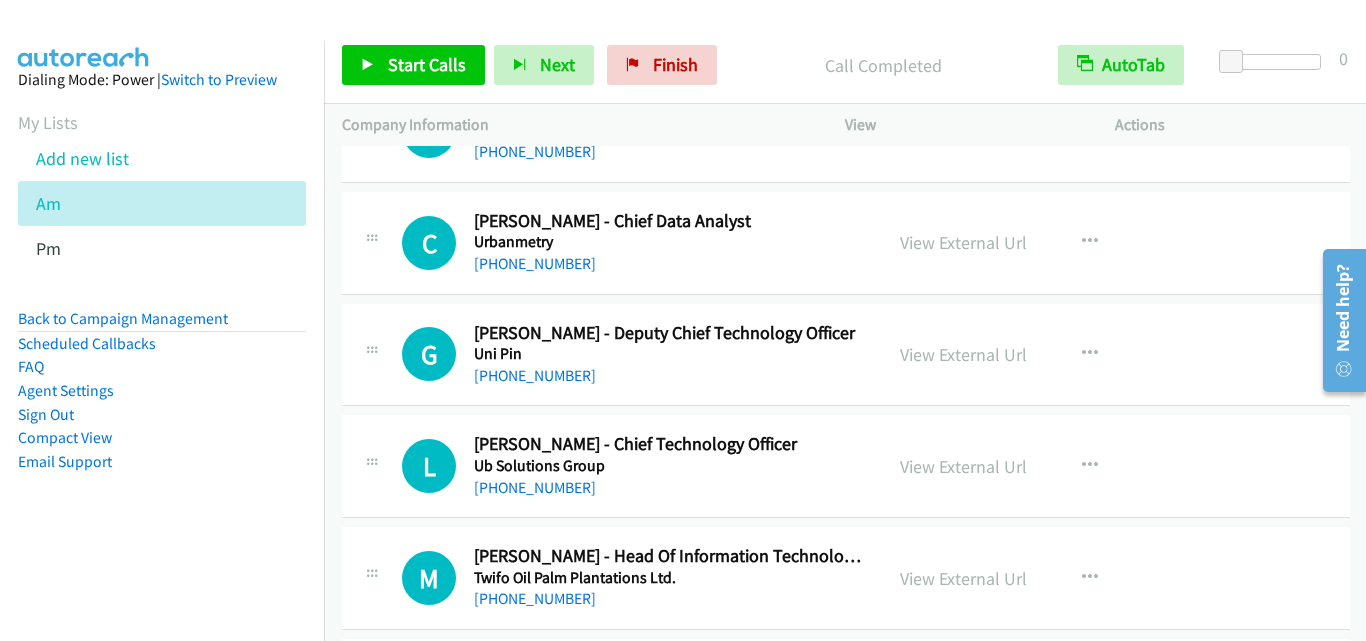 scroll, scrollTop: 1500, scrollLeft: 0, axis: vertical 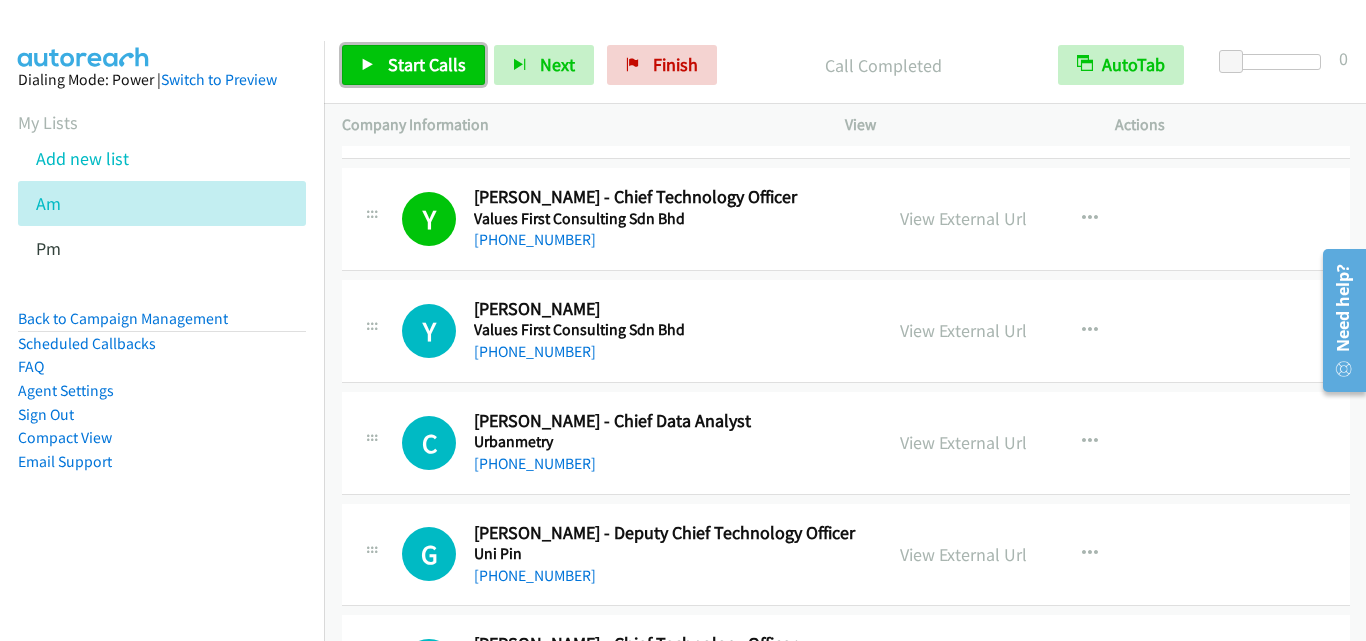 click on "Start Calls" at bounding box center [427, 64] 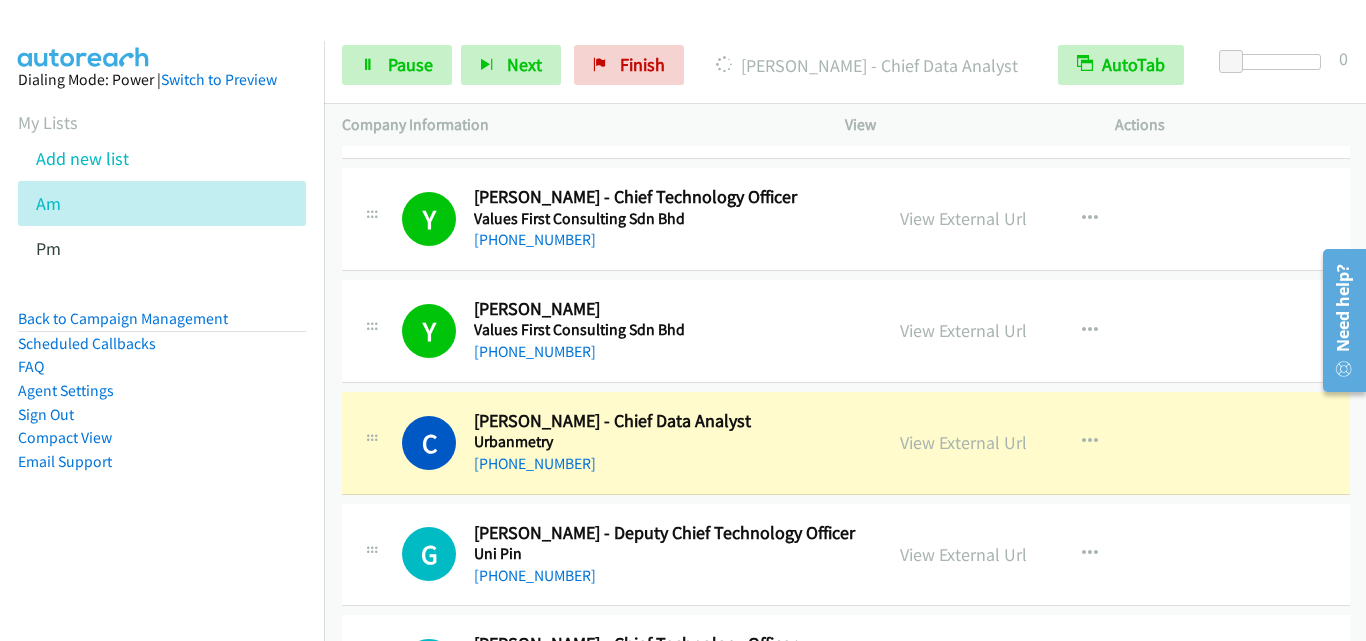 click on "C
Callback Scheduled
[PERSON_NAME] - Chief Data Analyst
Urbanmetry
Asia/[GEOGRAPHIC_DATA]
[PHONE_NUMBER]" at bounding box center (612, 443) 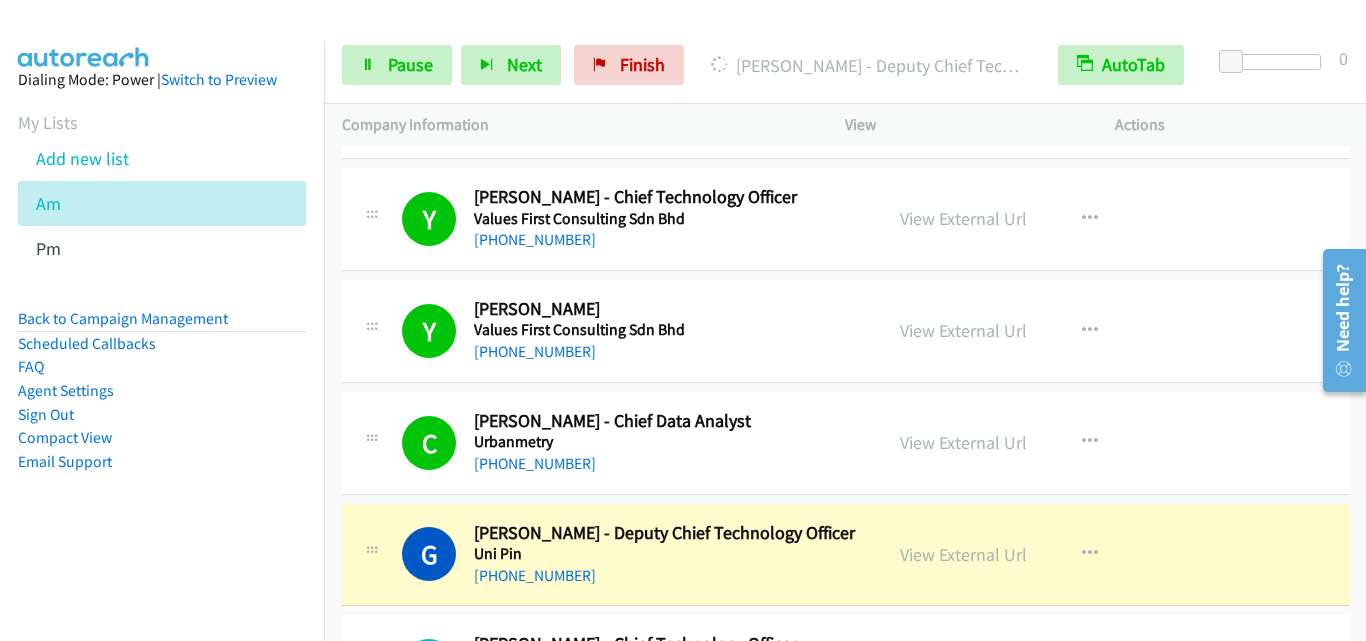 click at bounding box center (372, 437) 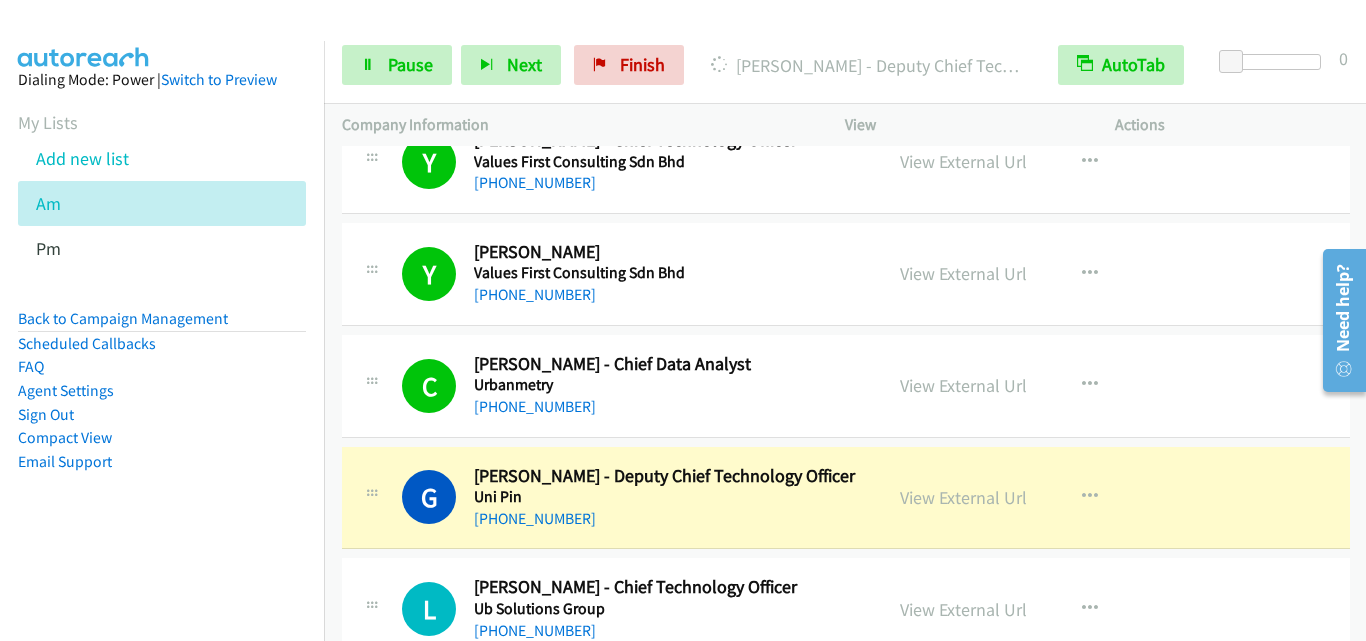 scroll, scrollTop: 1800, scrollLeft: 0, axis: vertical 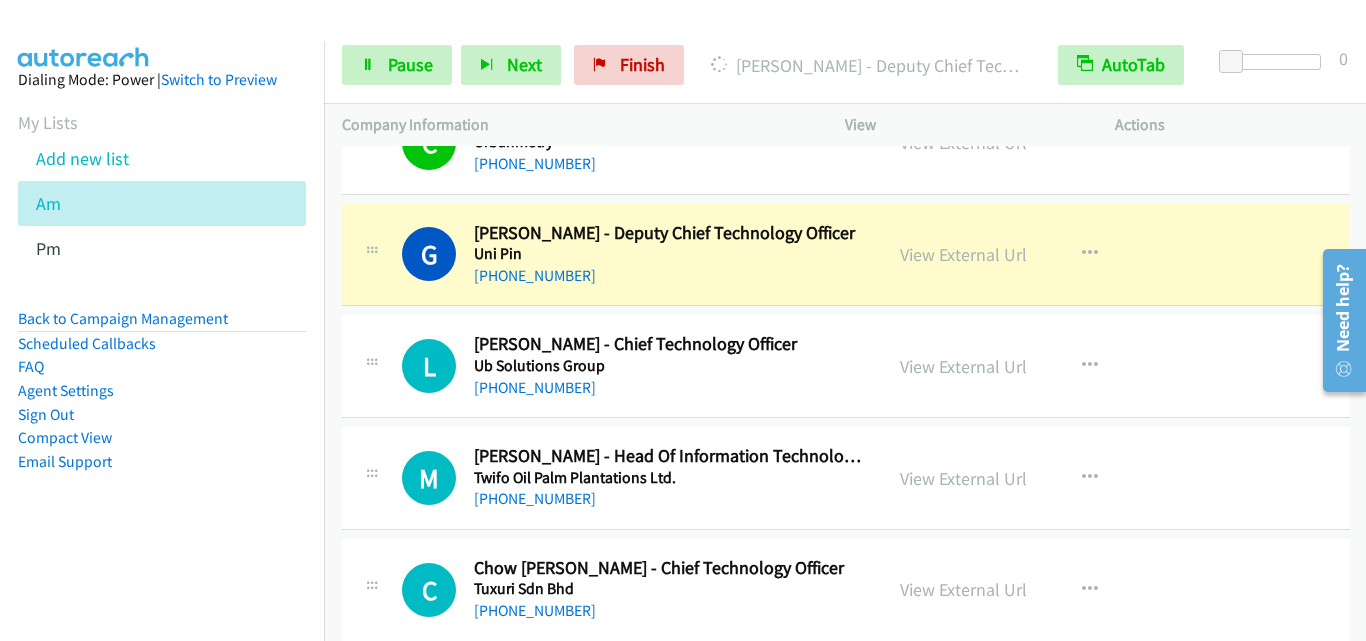 click on "L
Callback Scheduled
[PERSON_NAME] - Chief Technology Officer
Ub Solutions Group
Asia/[GEOGRAPHIC_DATA]
[PHONE_NUMBER]" at bounding box center [612, 366] 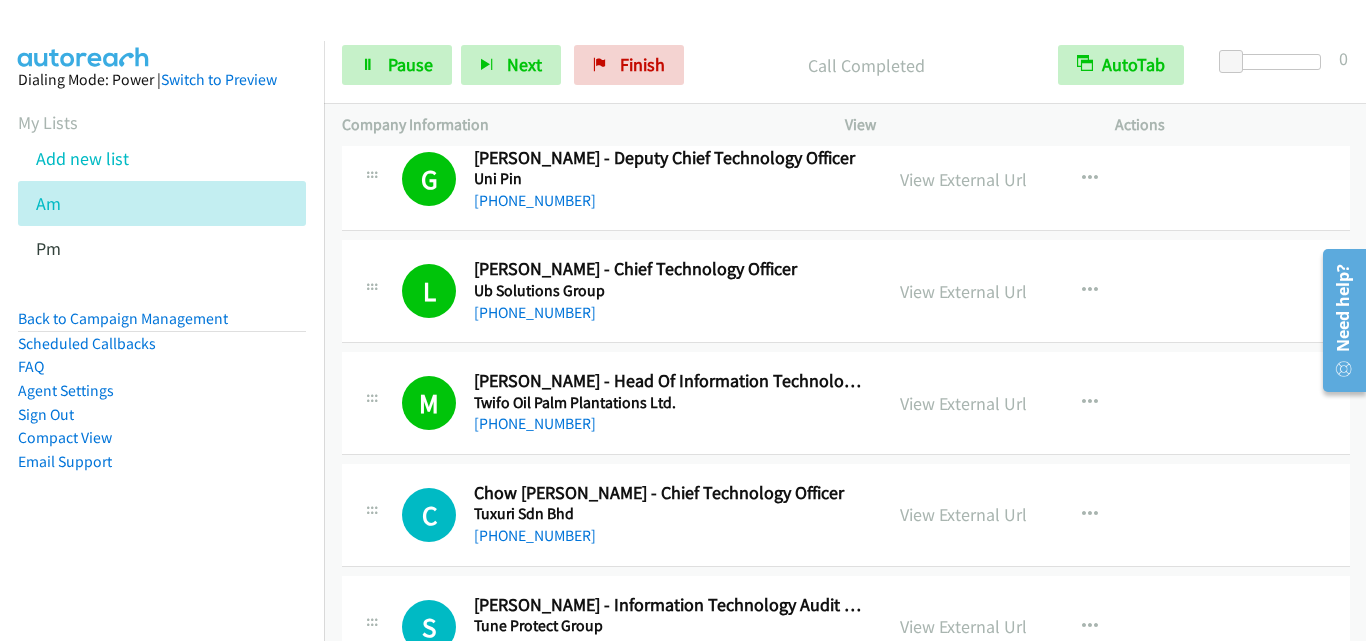 scroll, scrollTop: 2000, scrollLeft: 0, axis: vertical 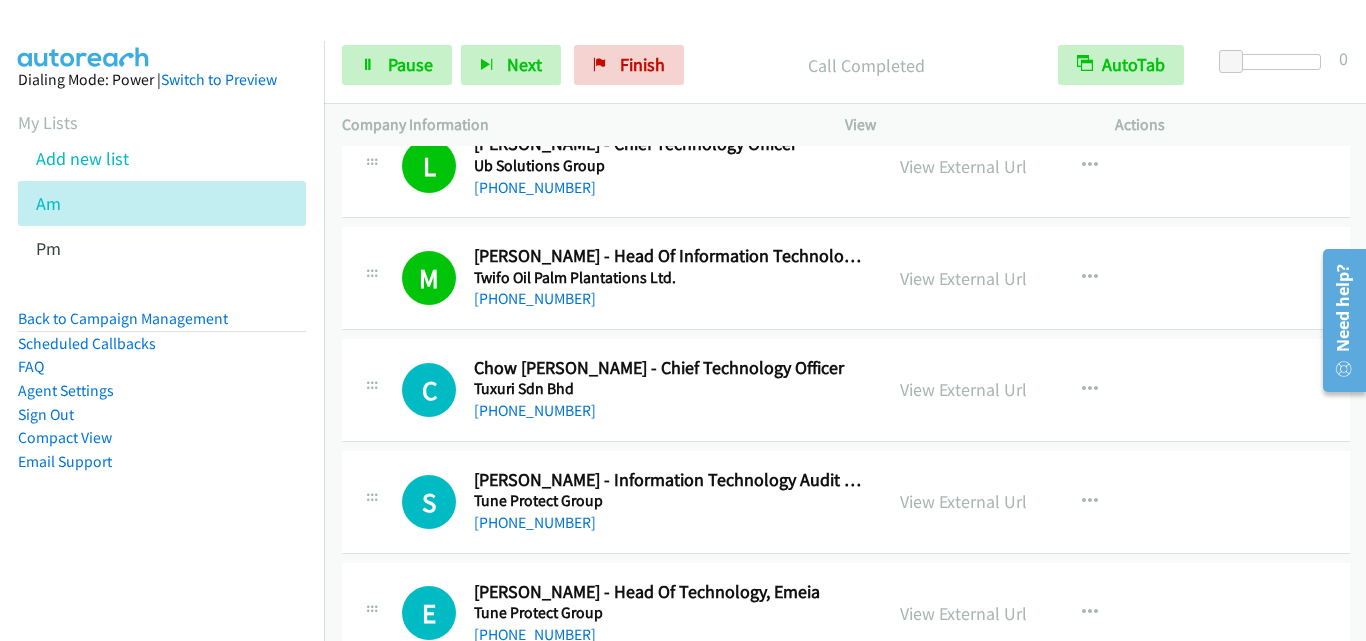 click on "C
Callback Scheduled
[PERSON_NAME] - Chief Technology Officer
Tuxuri Sdn Bhd
Asia/[GEOGRAPHIC_DATA]
[PHONE_NUMBER]
View External Url
View External Url
Schedule/Manage Callback
Start Calls Here
Remove from list
Add to do not call list
Reset Call Status" at bounding box center (846, 390) 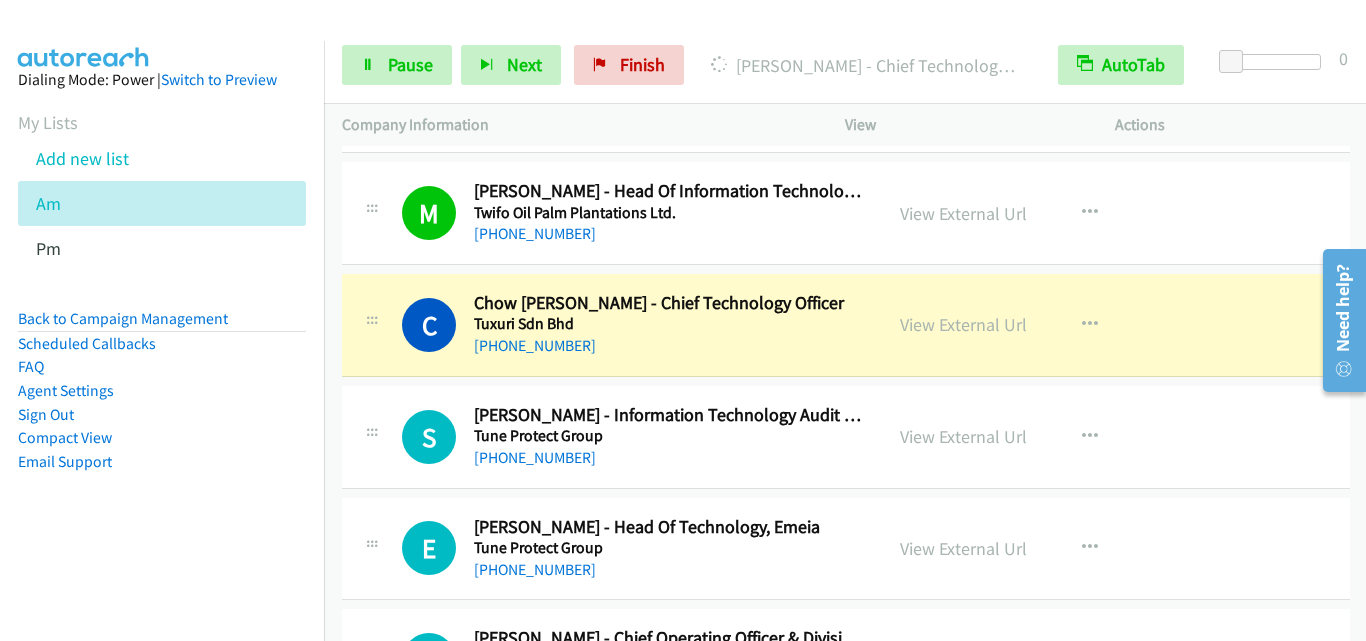 scroll, scrollTop: 2100, scrollLeft: 0, axis: vertical 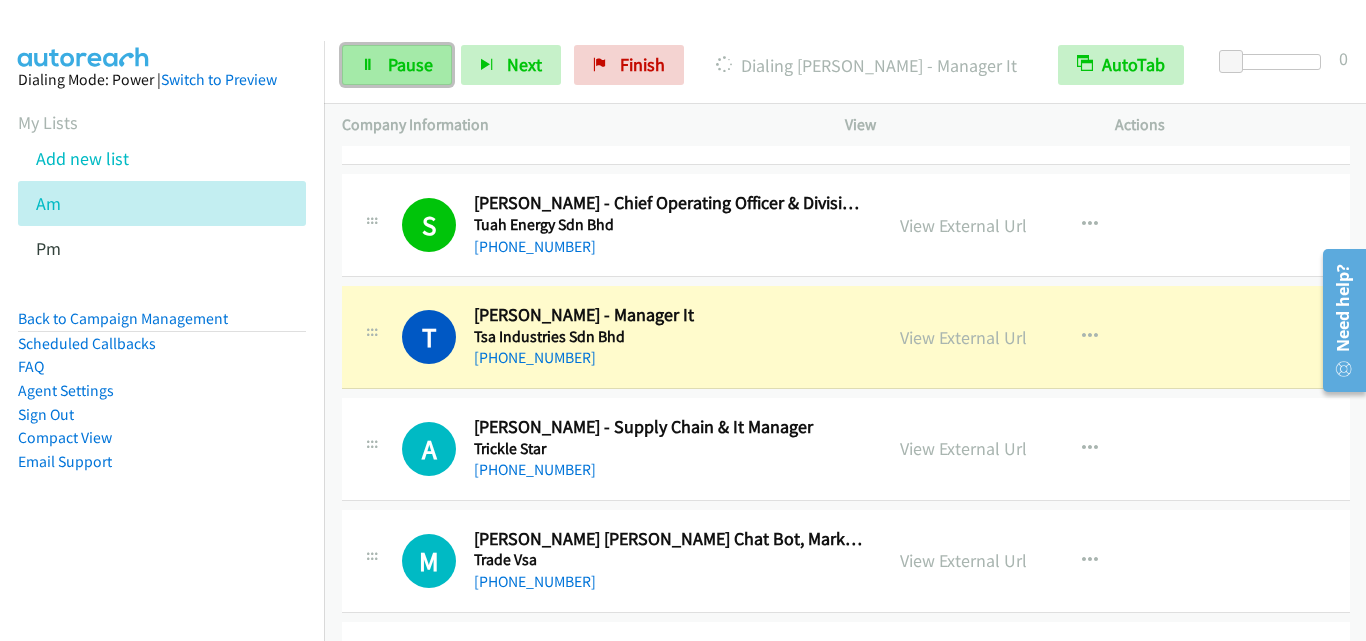 click on "Pause" at bounding box center (397, 65) 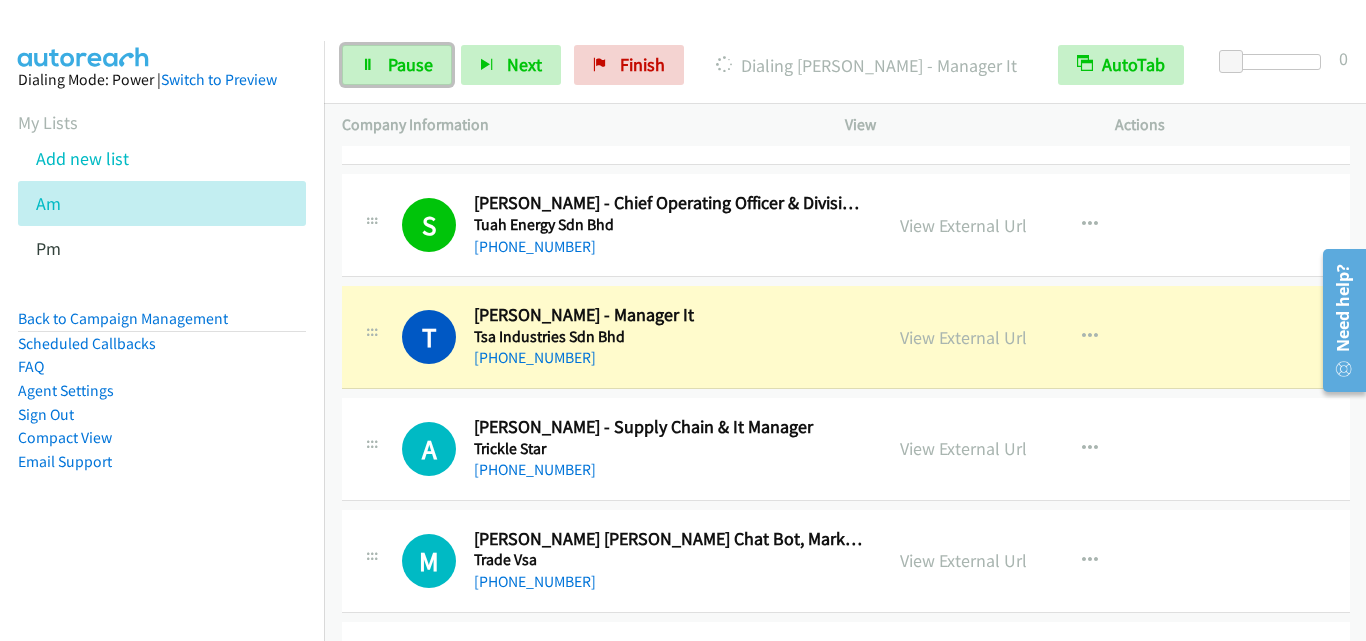 scroll, scrollTop: 2600, scrollLeft: 0, axis: vertical 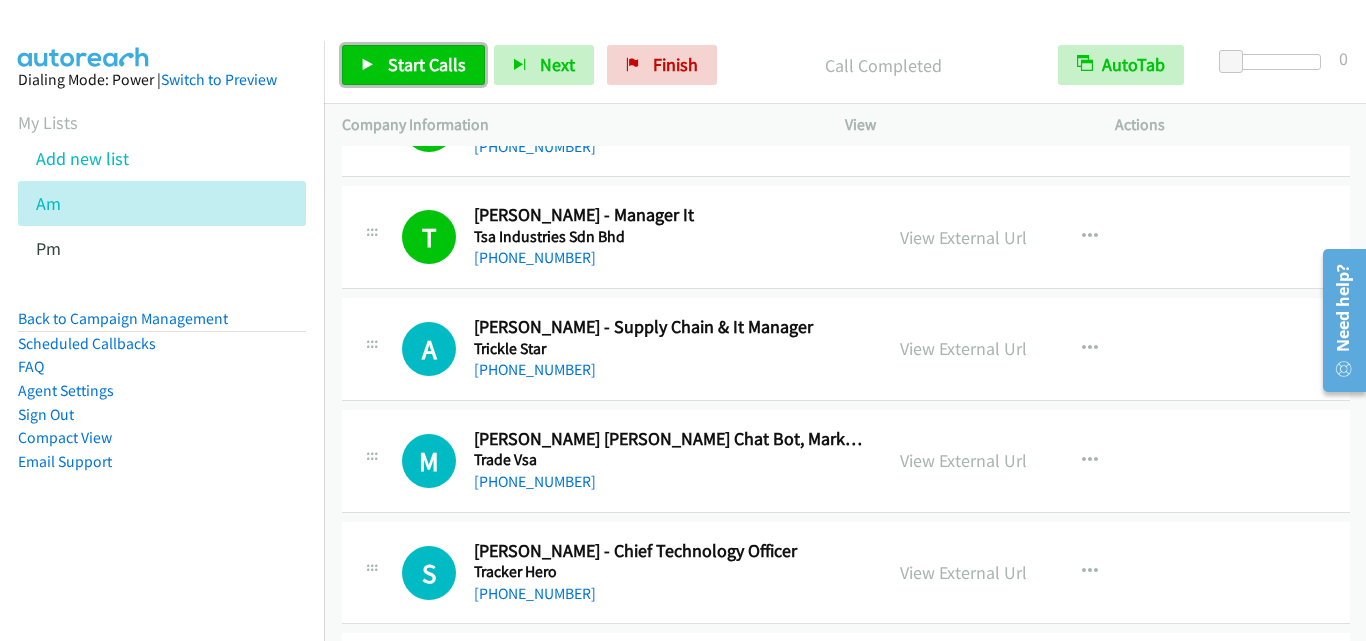 click on "Start Calls" at bounding box center (427, 64) 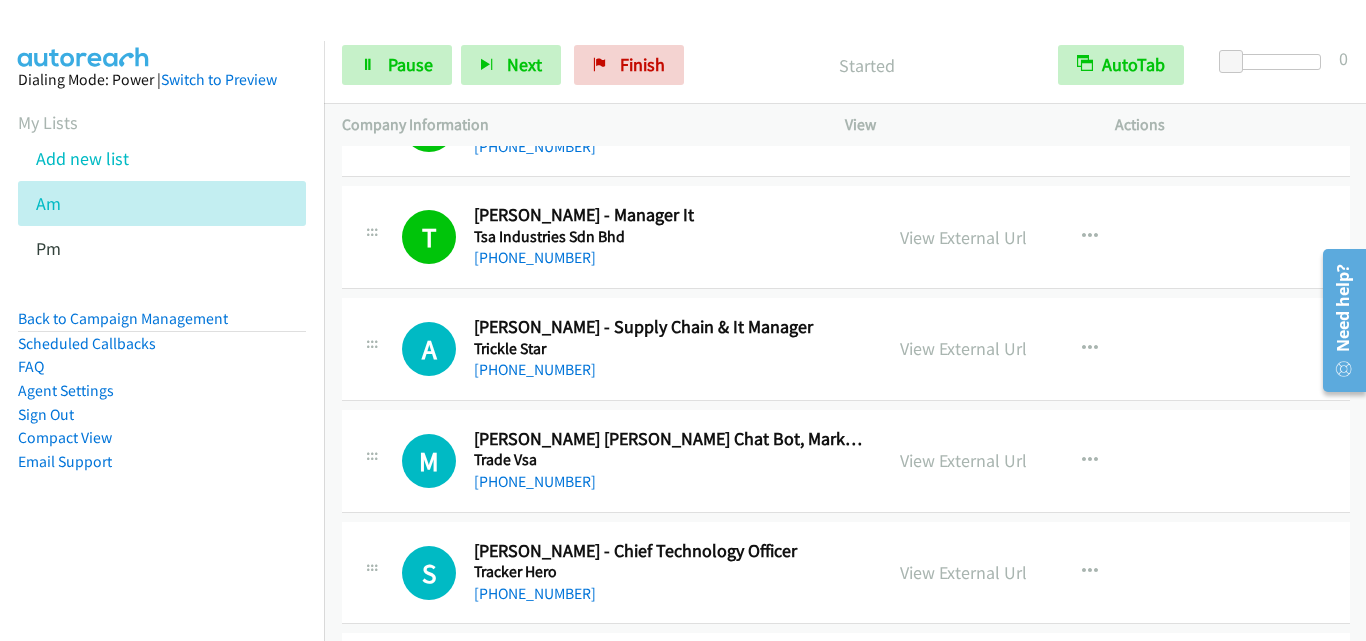click on "A
Callback Scheduled
[PERSON_NAME] - Supply Chain & It Manager
Trickle Star
Asia/[GEOGRAPHIC_DATA]
[PHONE_NUMBER]
View External Url
View External Url
Schedule/Manage Callback
Start Calls Here
Remove from list
Add to do not call list
Reset Call Status" at bounding box center [846, 349] 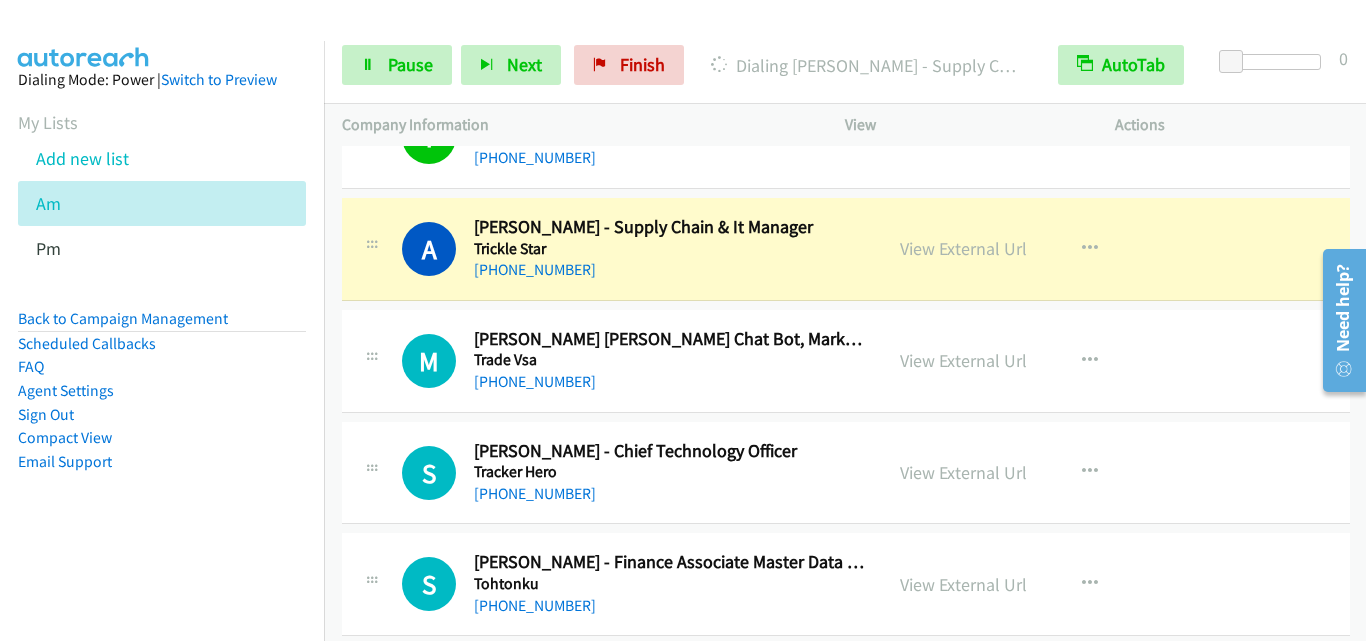 click on "M
Callback Scheduled
[PERSON_NAME] [PERSON_NAME] Chat Bot, Market Strategist, Chief Trainer, Trade Vsa Systems
Trade Vsa
Asia/[GEOGRAPHIC_DATA]
[PHONE_NUMBER]
View External Url
View External Url
Schedule/Manage Callback
Start Calls Here
Remove from list
Add to do not call list
Reset Call Status" at bounding box center [846, 361] 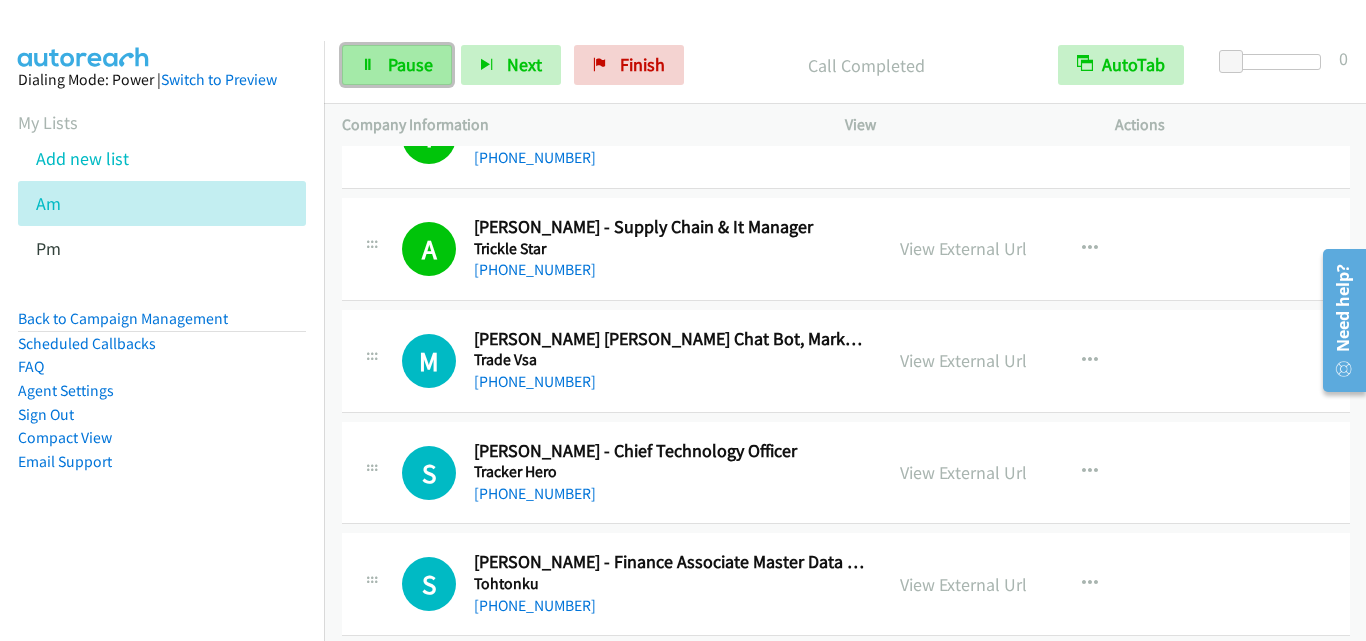 click on "Pause" at bounding box center (397, 65) 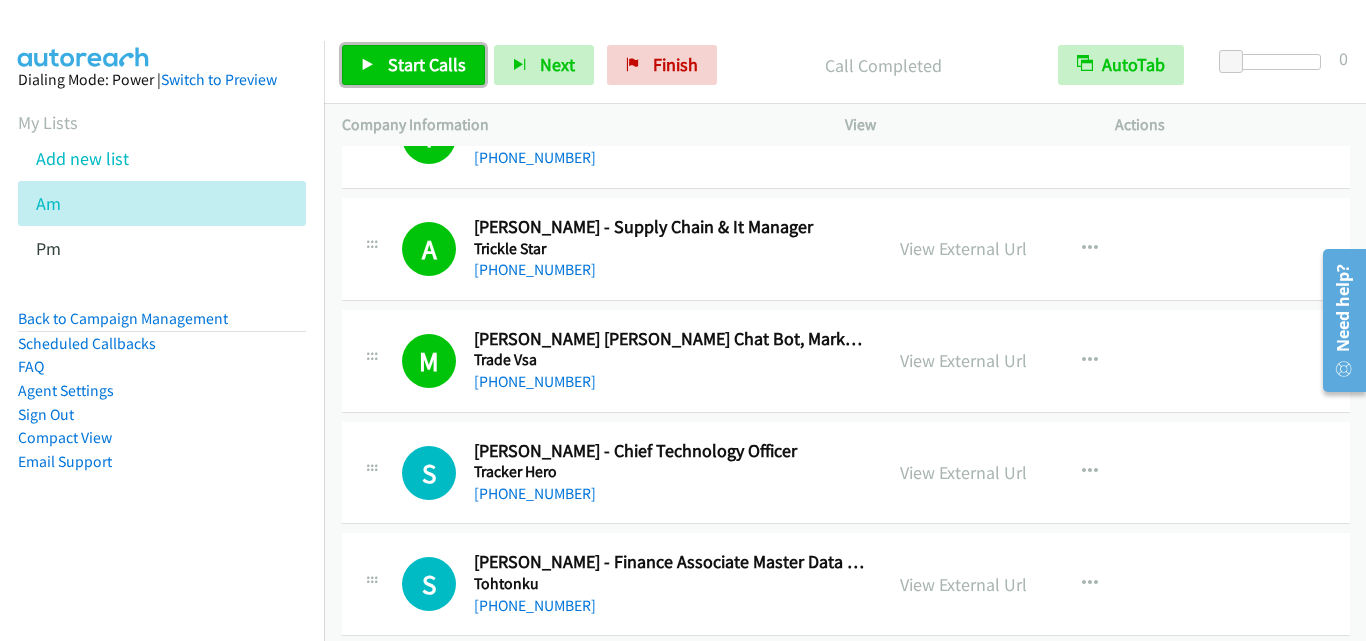 click on "Start Calls" at bounding box center (413, 65) 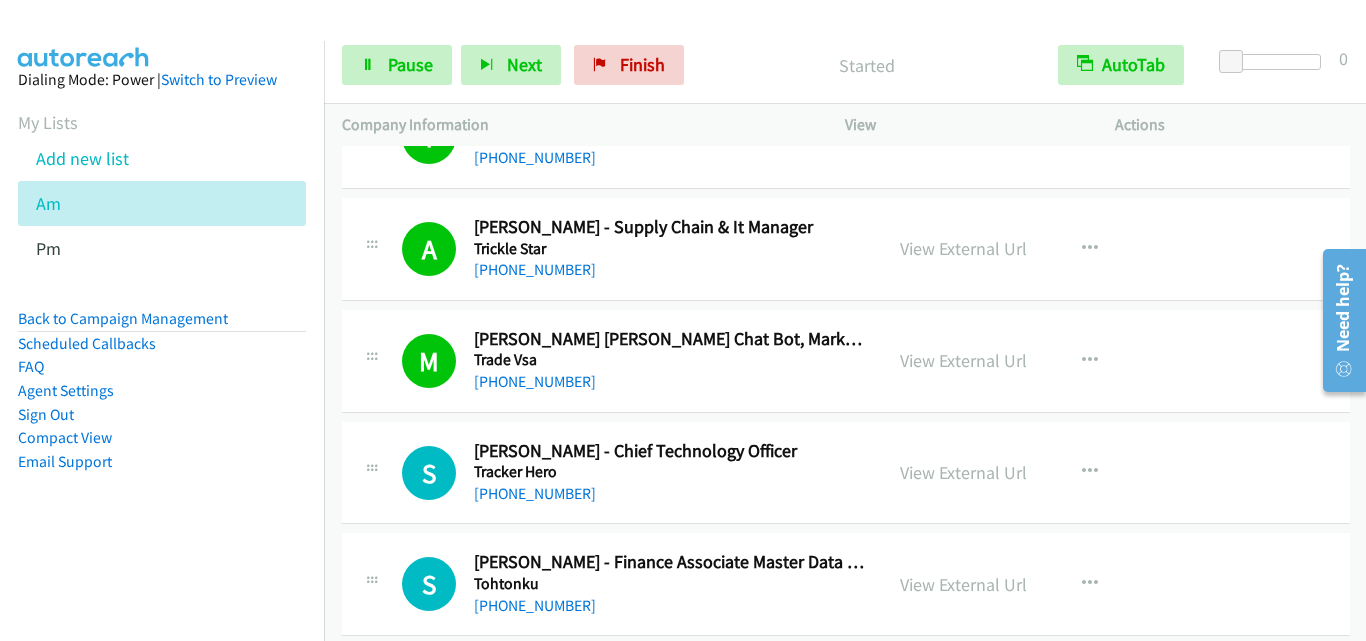 click on "S
Callback Scheduled
[PERSON_NAME] - Chief Technology Officer
Tracker Hero
Asia/[GEOGRAPHIC_DATA]
[PHONE_NUMBER]" at bounding box center [612, 473] 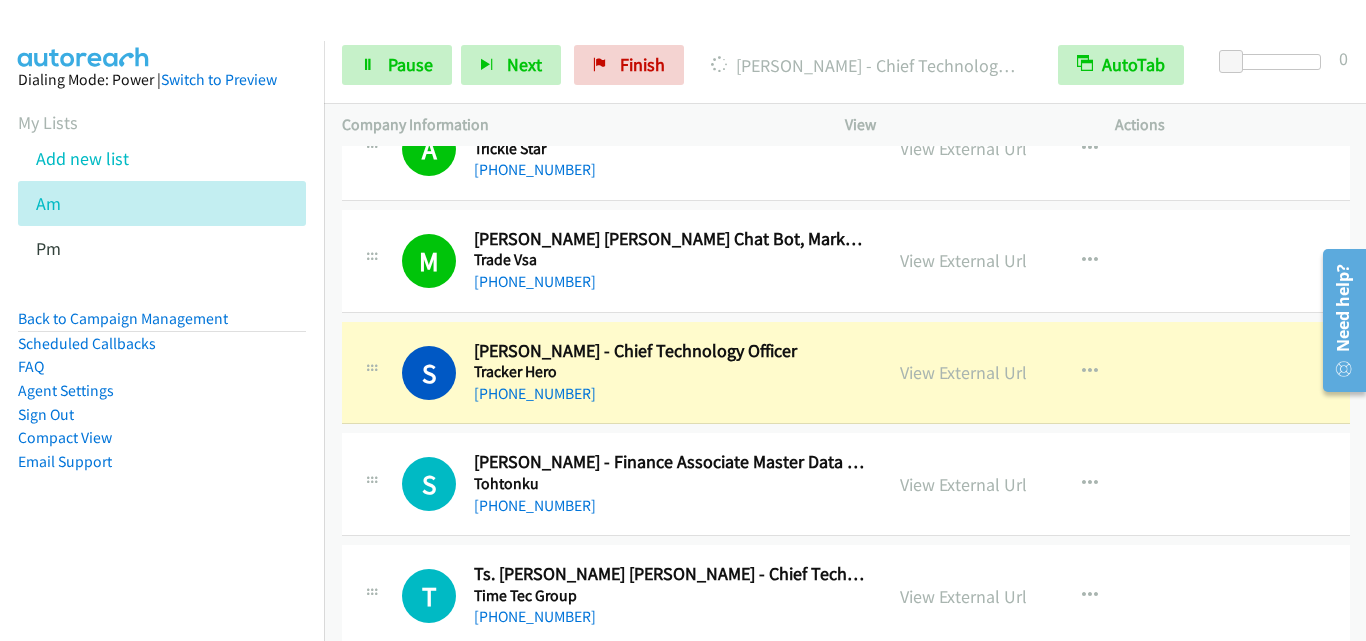 click on "S
Callback Scheduled
[PERSON_NAME] - Chief Technology Officer
Tracker Hero
Asia/[GEOGRAPHIC_DATA]
[PHONE_NUMBER]
View External Url
View External Url
Schedule/Manage Callback
Start Calls Here
Remove from list
Add to do not call list
Reset Call Status" at bounding box center [846, 373] 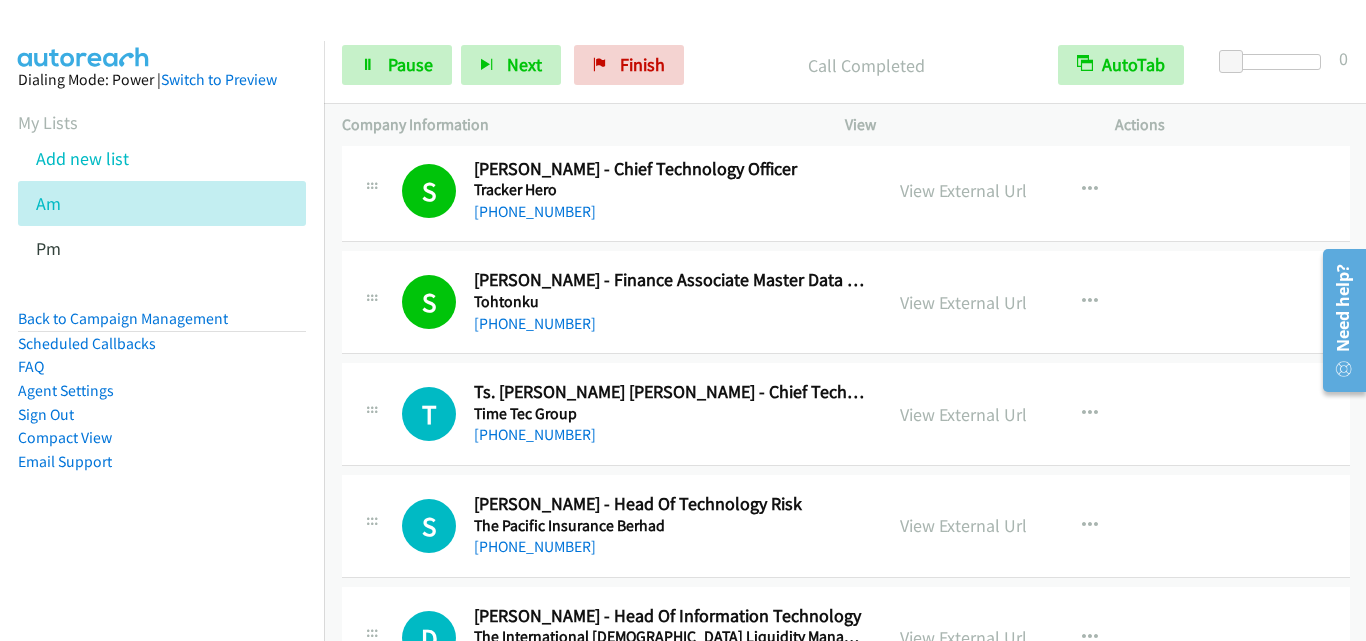 scroll, scrollTop: 3000, scrollLeft: 0, axis: vertical 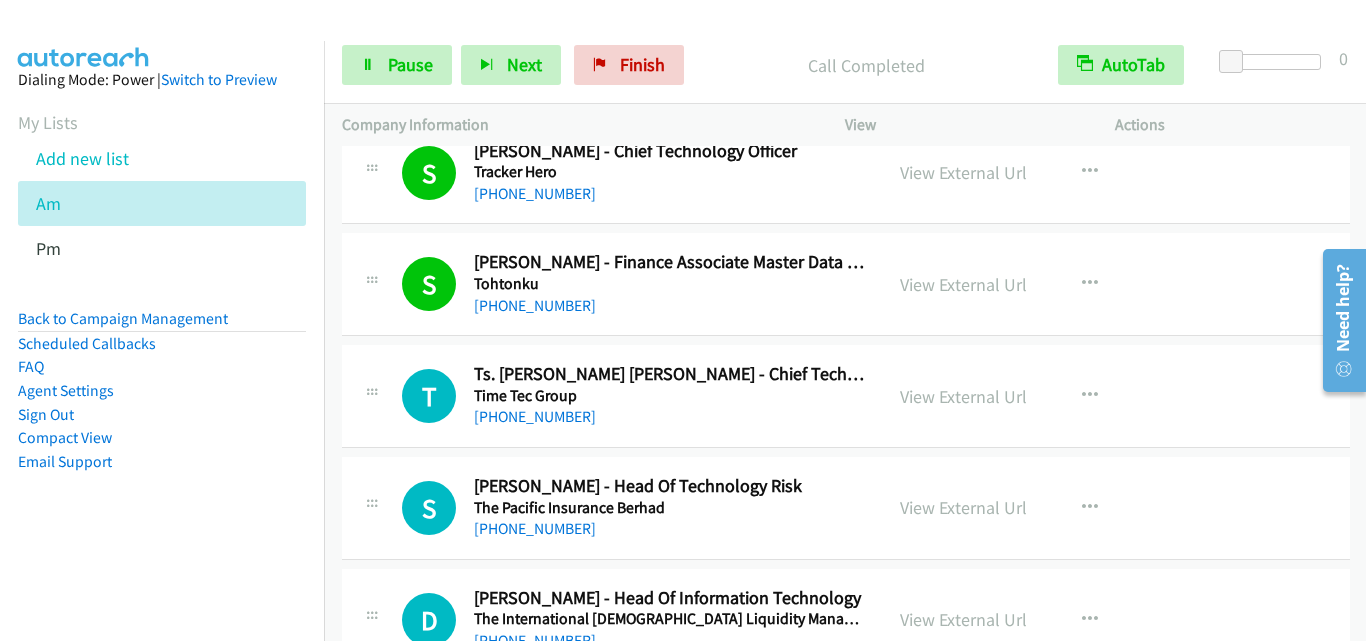 click on "T
Callback Scheduled
Ts. [PERSON_NAME] [PERSON_NAME] - Chief Technology Officer
Time Tec Group
Asia/[GEOGRAPHIC_DATA]
[PHONE_NUMBER]" at bounding box center [633, 396] 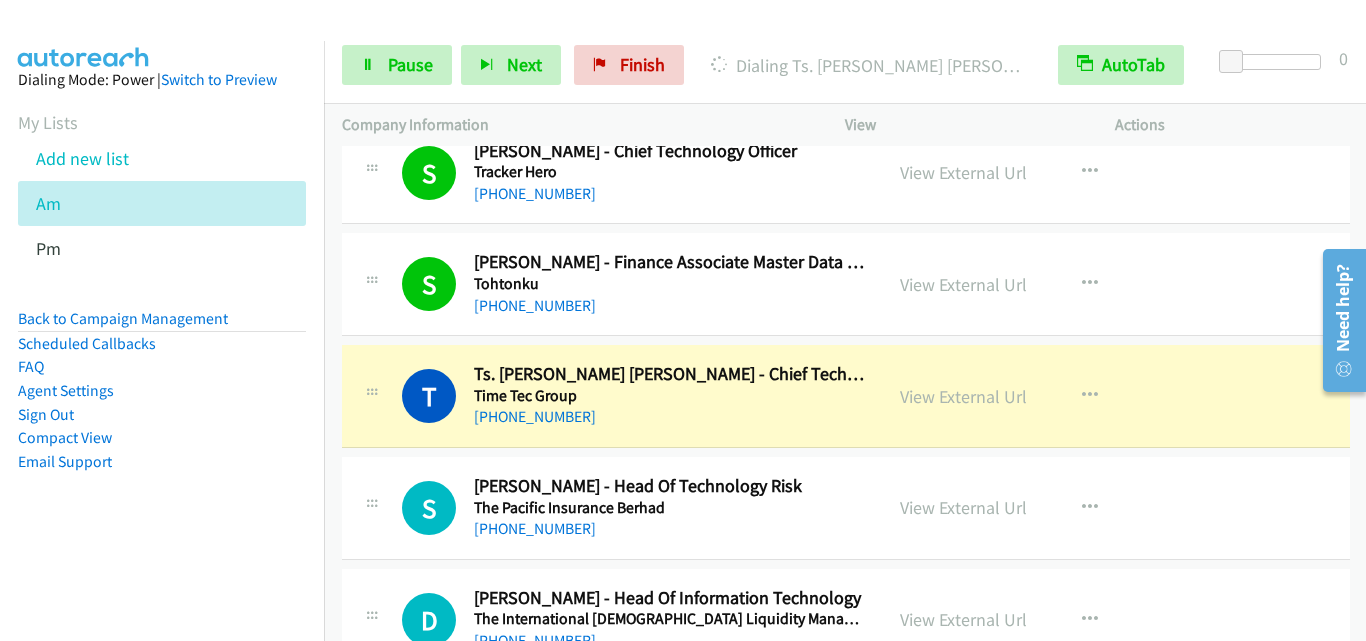 drag, startPoint x: 353, startPoint y: 222, endPoint x: 370, endPoint y: 203, distance: 25.495098 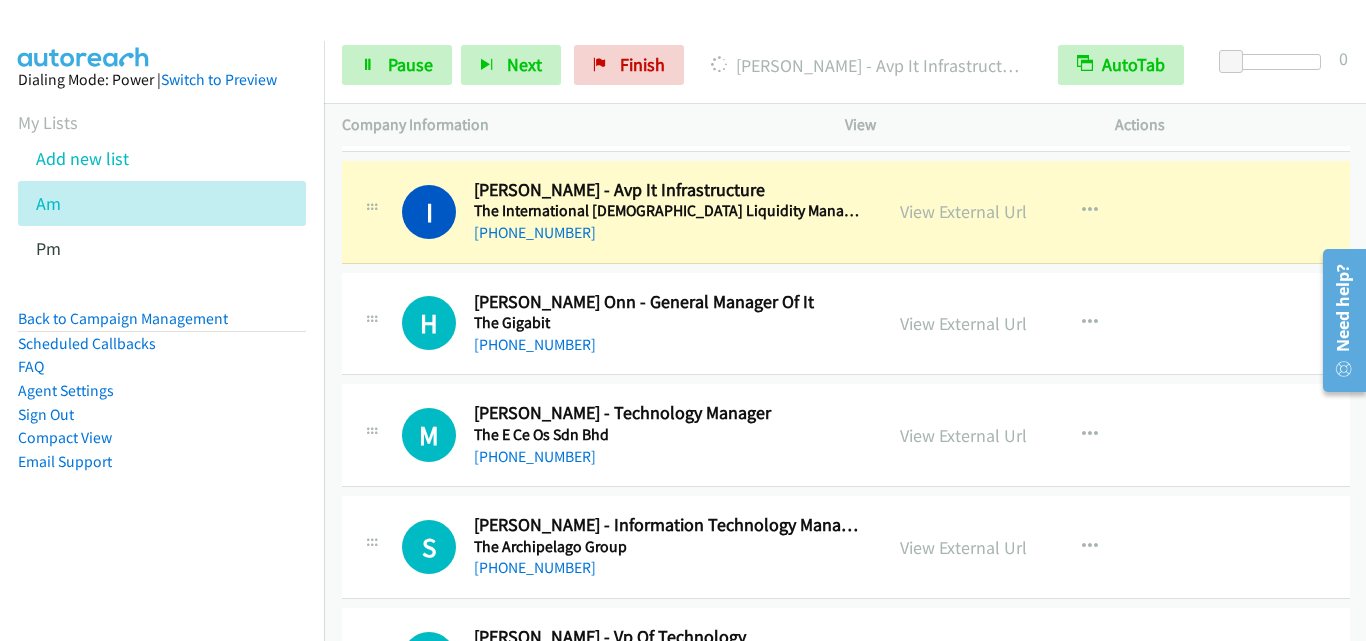 scroll, scrollTop: 3500, scrollLeft: 0, axis: vertical 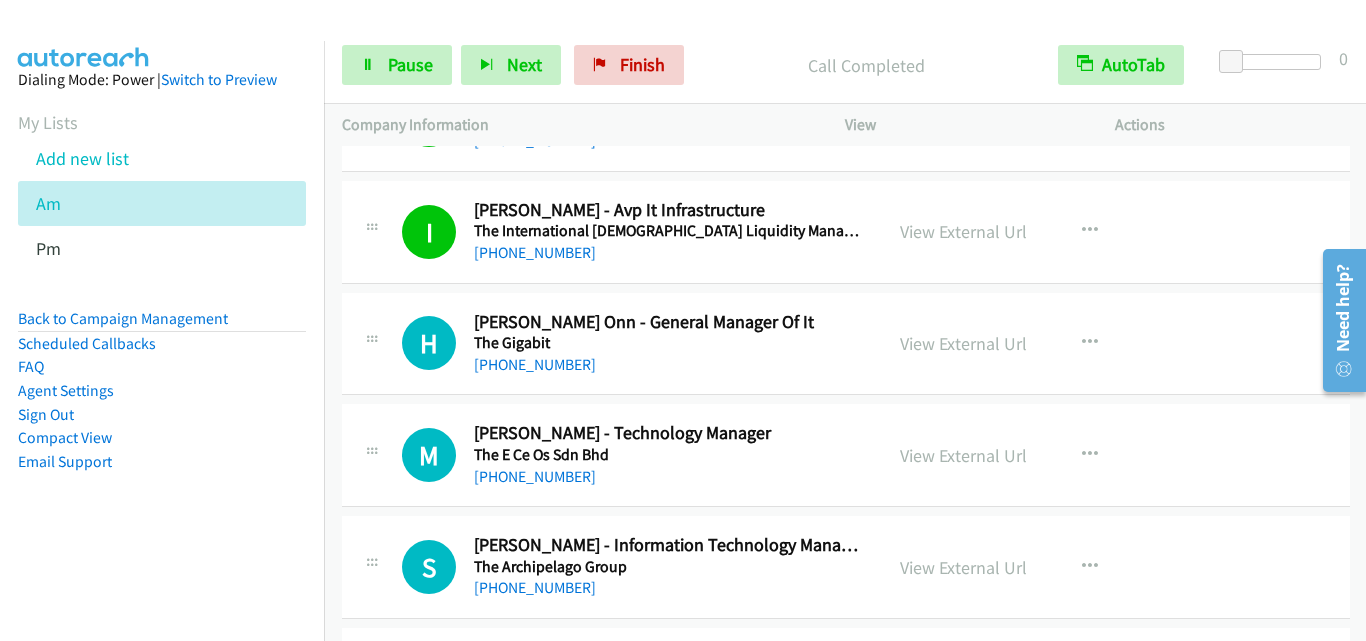 click on "H
Callback Scheduled
[PERSON_NAME] Onn - General Manager Of It
The Gigabit
Asia/[GEOGRAPHIC_DATA]
[PHONE_NUMBER]
View External Url
View External Url
Schedule/Manage Callback
Start Calls Here
Remove from list
Add to do not call list
Reset Call Status" at bounding box center (846, 344) 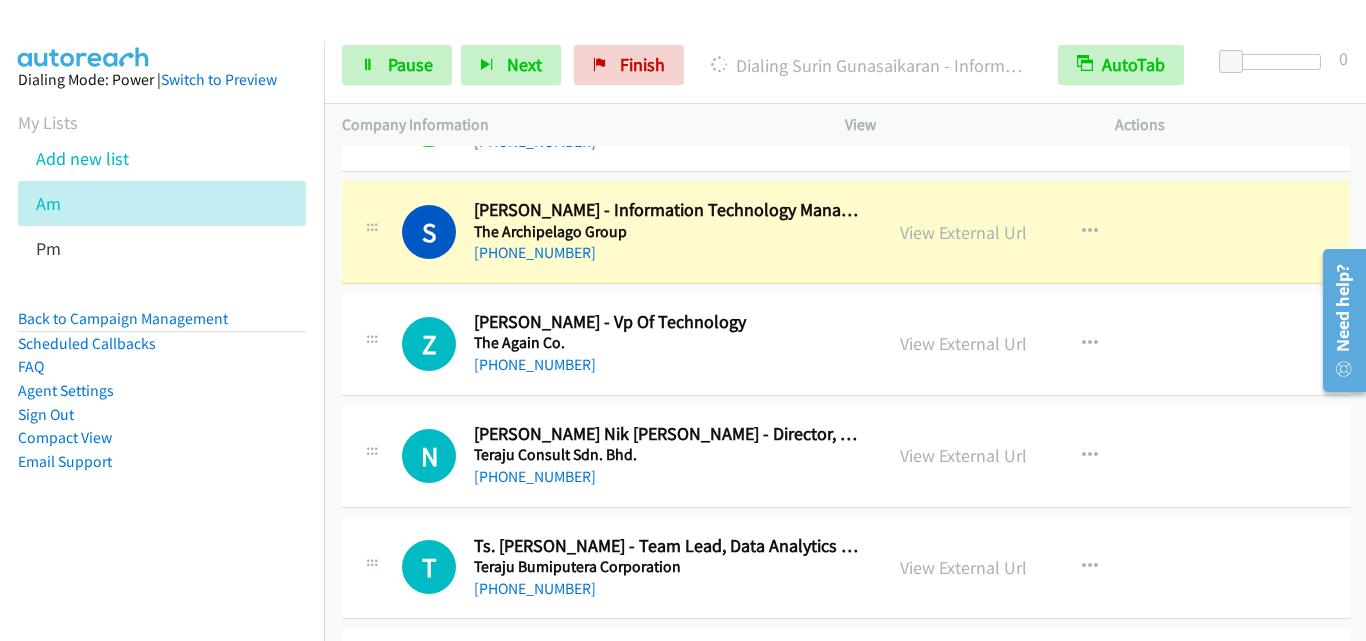 scroll, scrollTop: 3800, scrollLeft: 0, axis: vertical 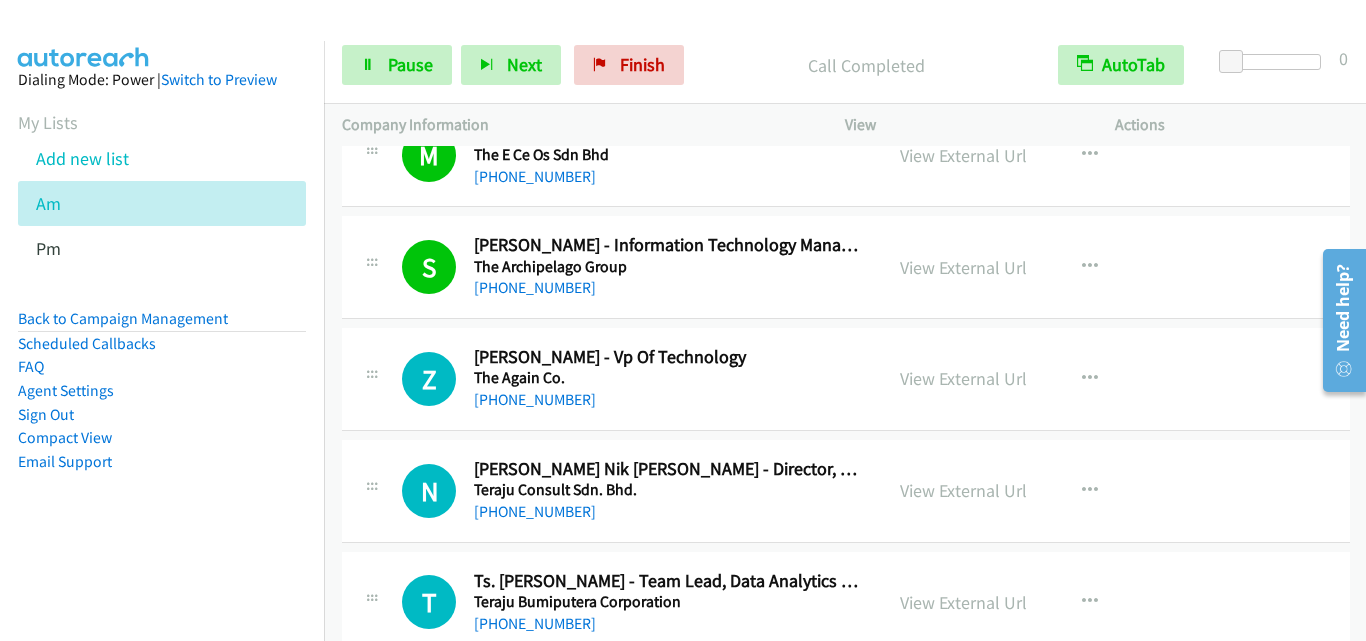 click on "S
Callback Scheduled
Surin Gunasaikaran - Information Technology Manager
The Archipelago Group
Asia/[GEOGRAPHIC_DATA]
[PHONE_NUMBER]" at bounding box center (612, 267) 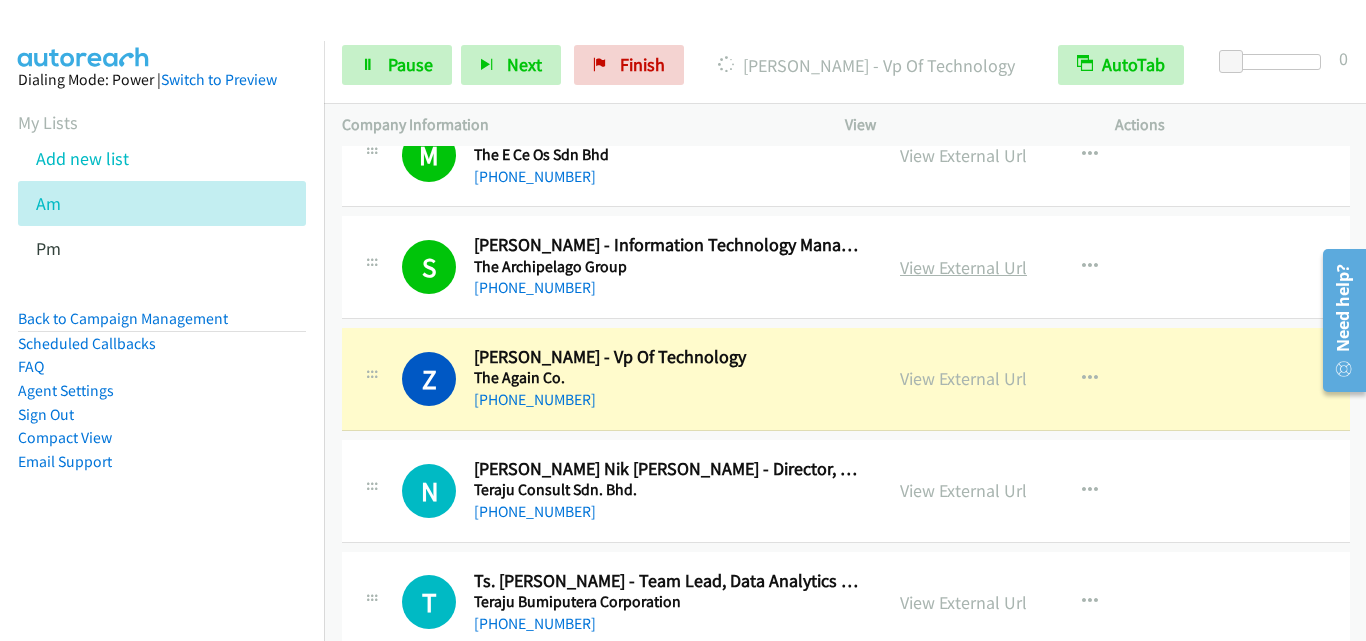 click on "View External Url" at bounding box center [963, 267] 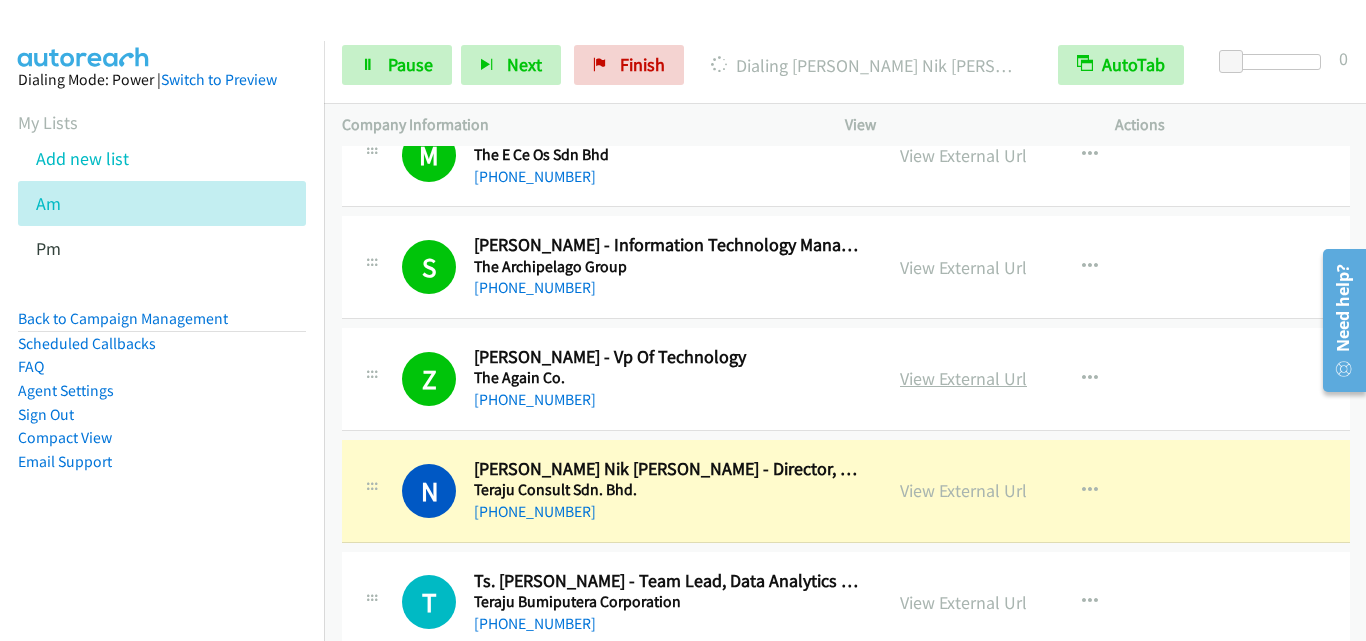 click on "View External Url" at bounding box center (963, 378) 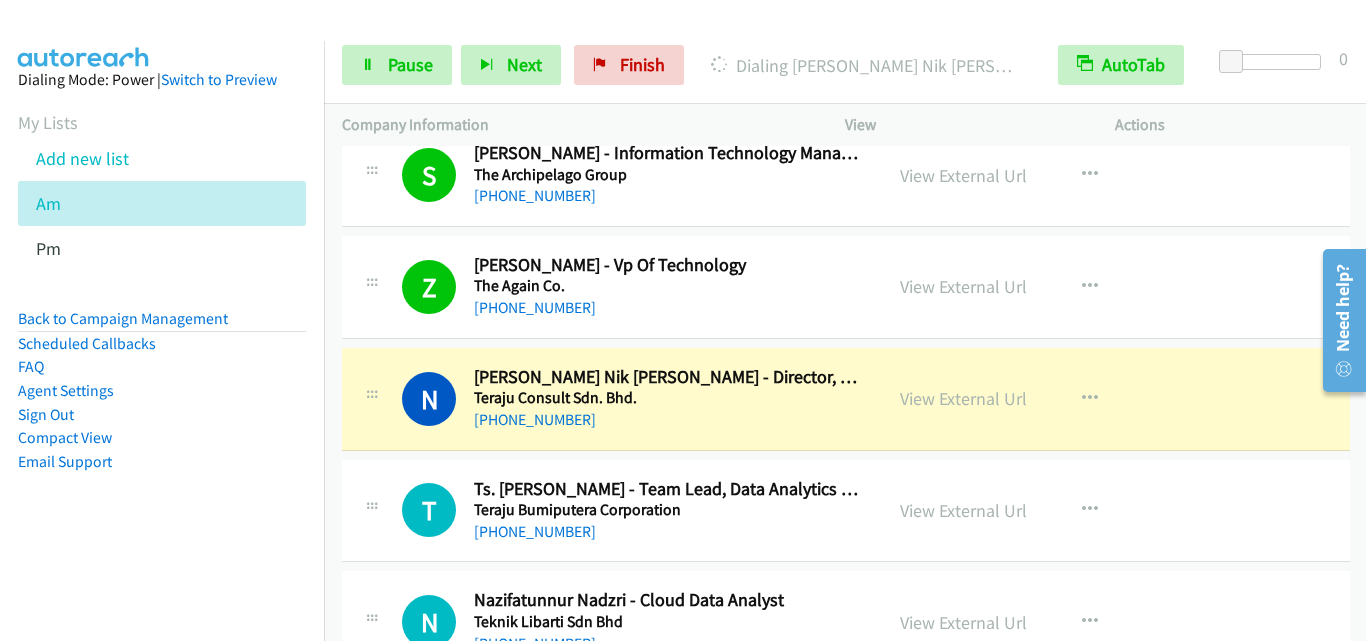scroll, scrollTop: 4000, scrollLeft: 0, axis: vertical 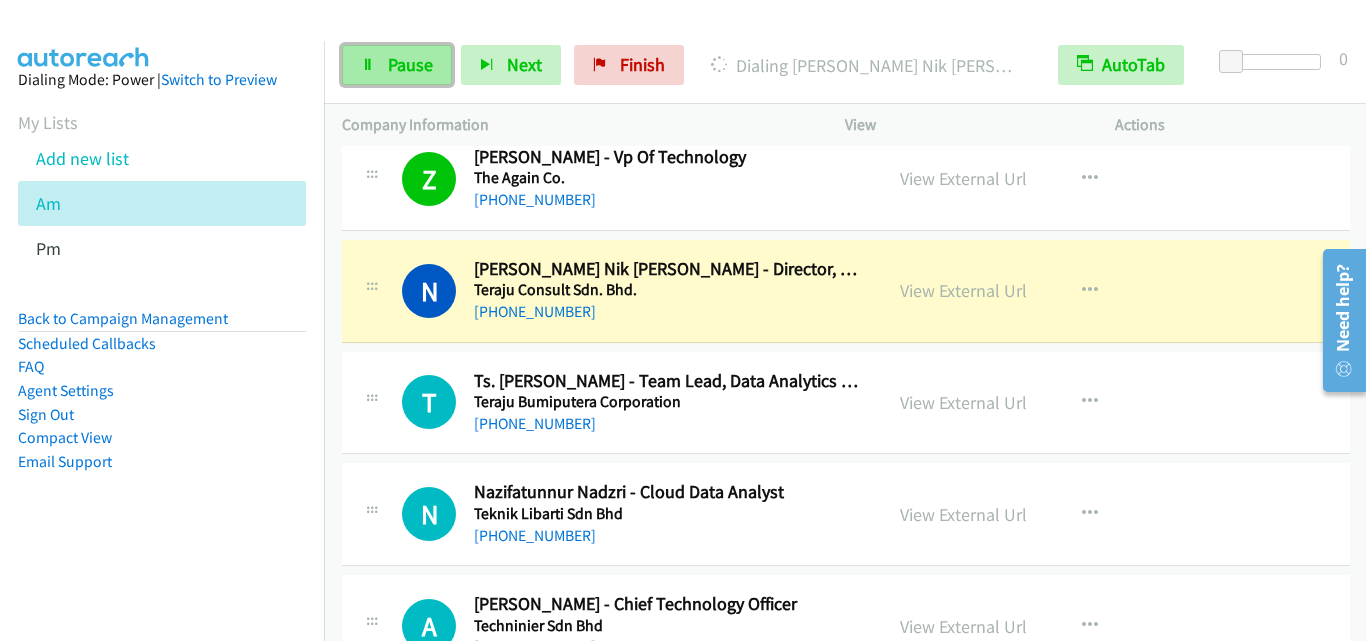 click on "Pause" at bounding box center [397, 65] 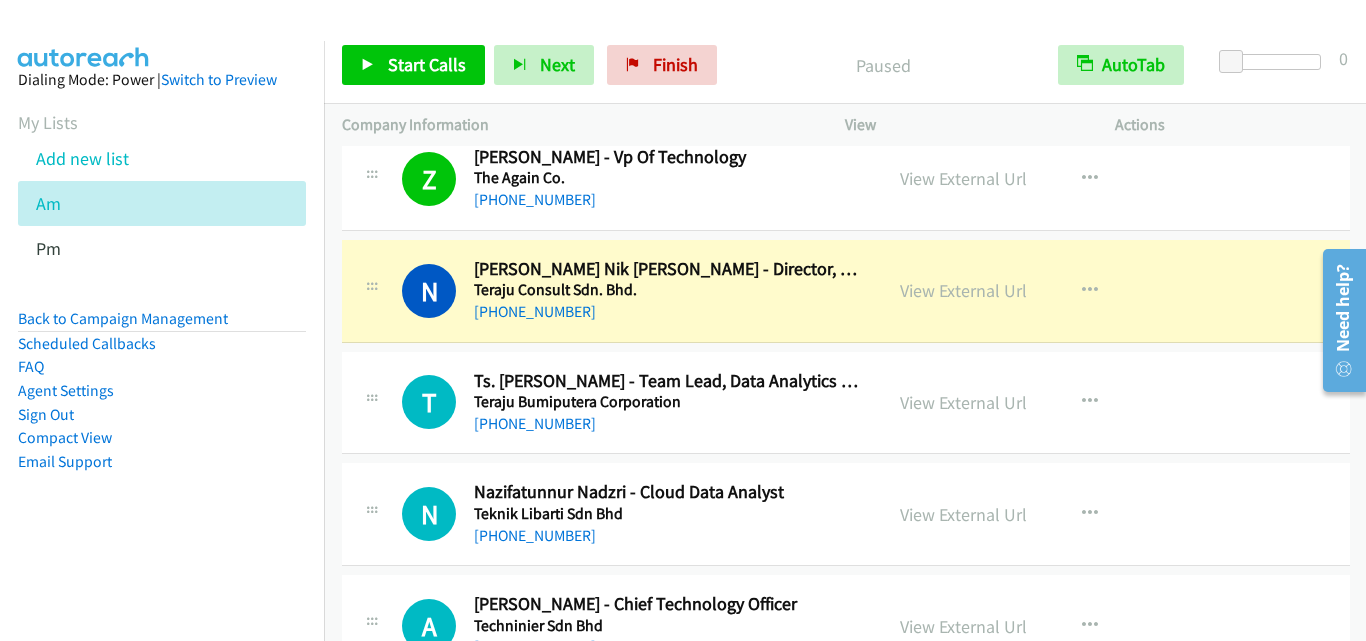 drag, startPoint x: 351, startPoint y: 218, endPoint x: 653, endPoint y: 5, distance: 369.55783 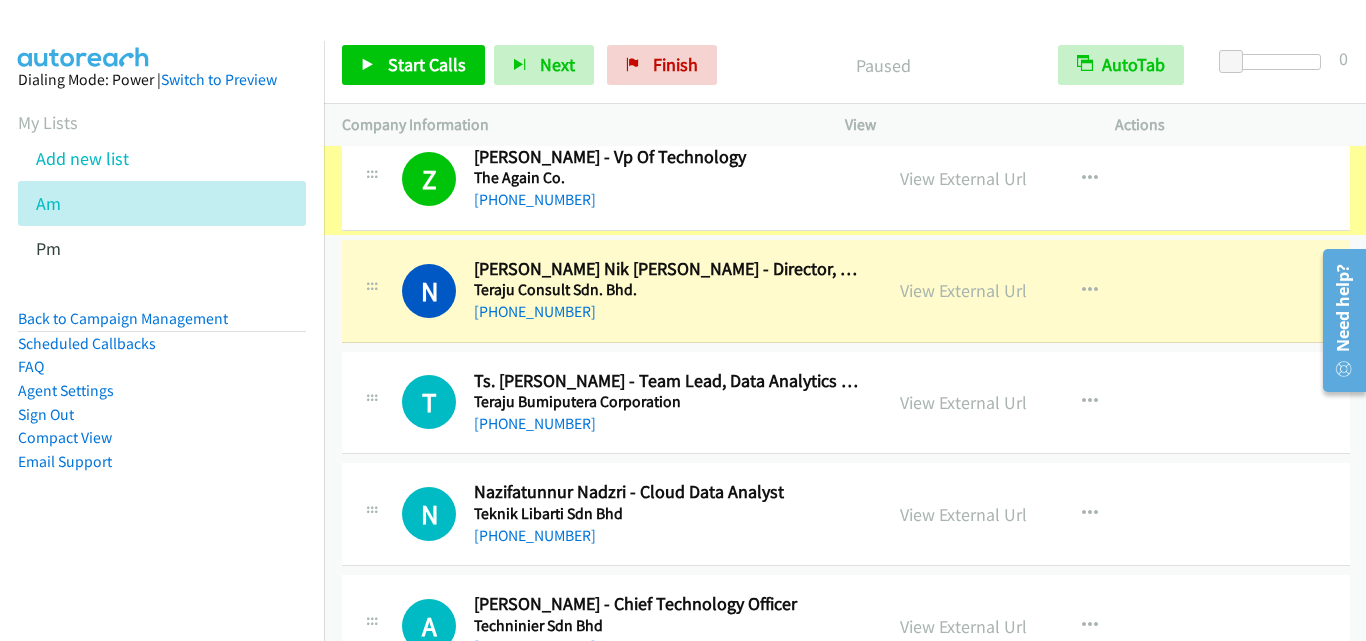scroll, scrollTop: 4000, scrollLeft: 0, axis: vertical 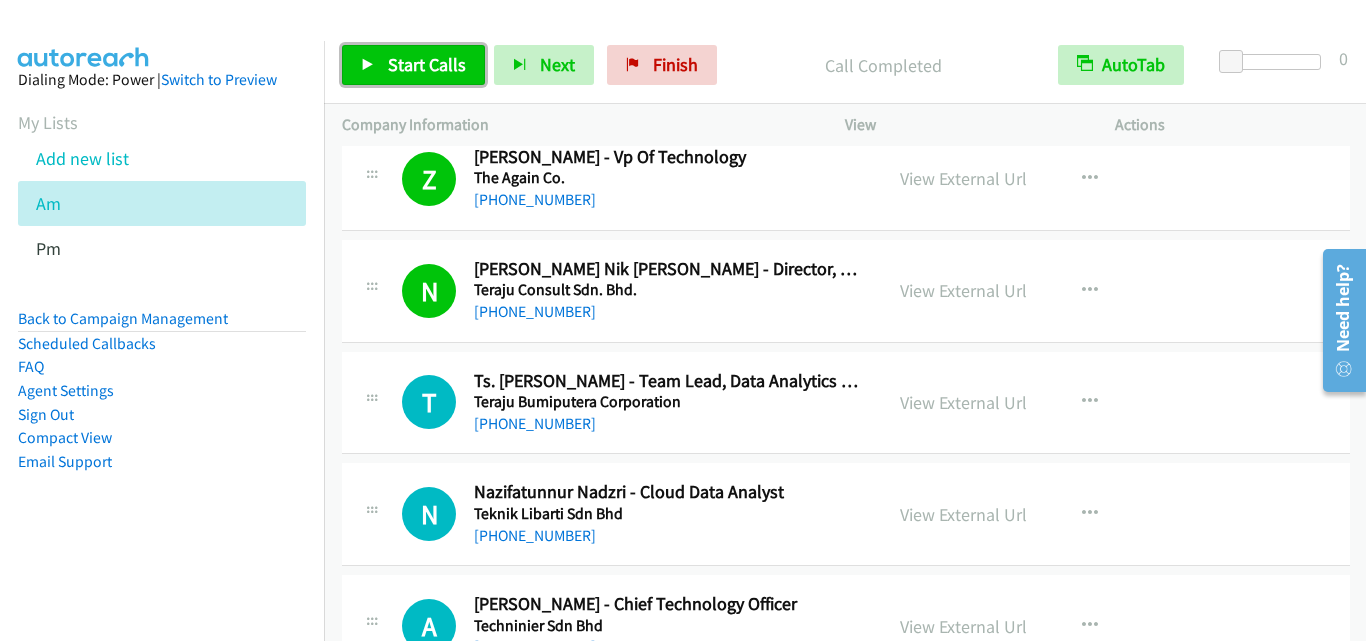 click on "Start Calls" at bounding box center (427, 64) 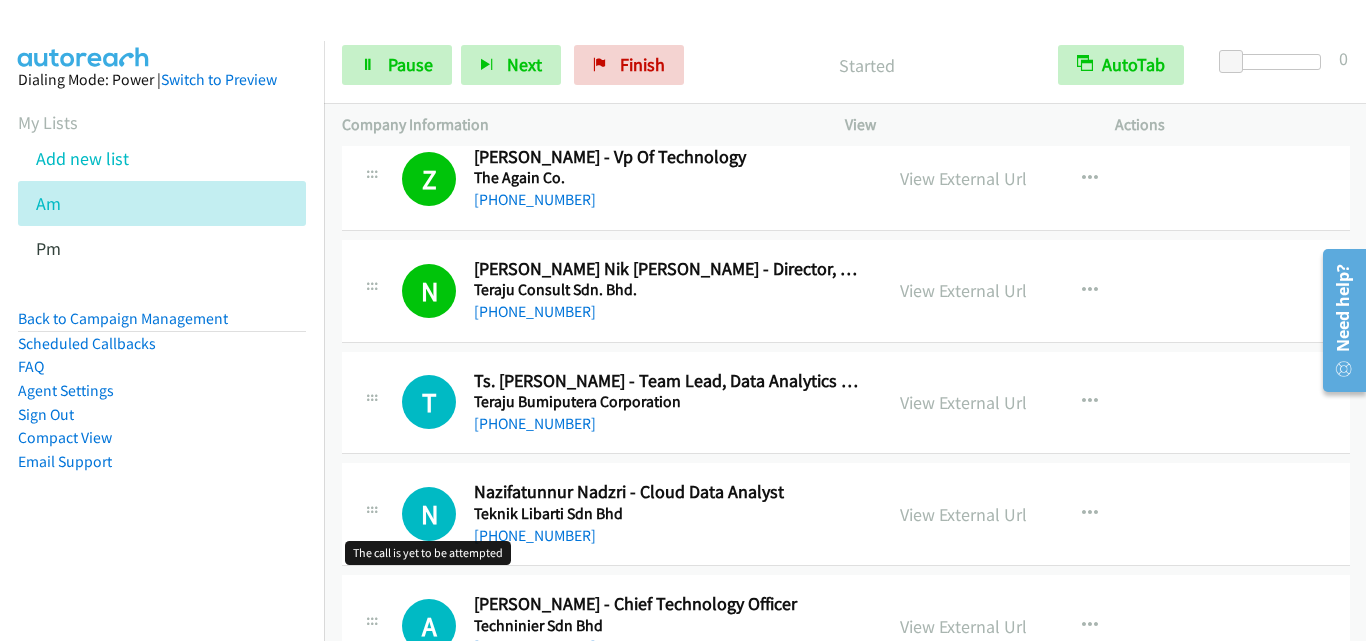 click on "T
Callback Scheduled
Ts. Hafidz Daud - Team Lead, Data Analytics & It
Teraju Bumiputera Corporation
Asia/[GEOGRAPHIC_DATA]
[PHONE_NUMBER]
View External Url
View External Url
Schedule/Manage Callback
Start Calls Here
Remove from list
Add to do not call list
Reset Call Status" at bounding box center (846, 403) 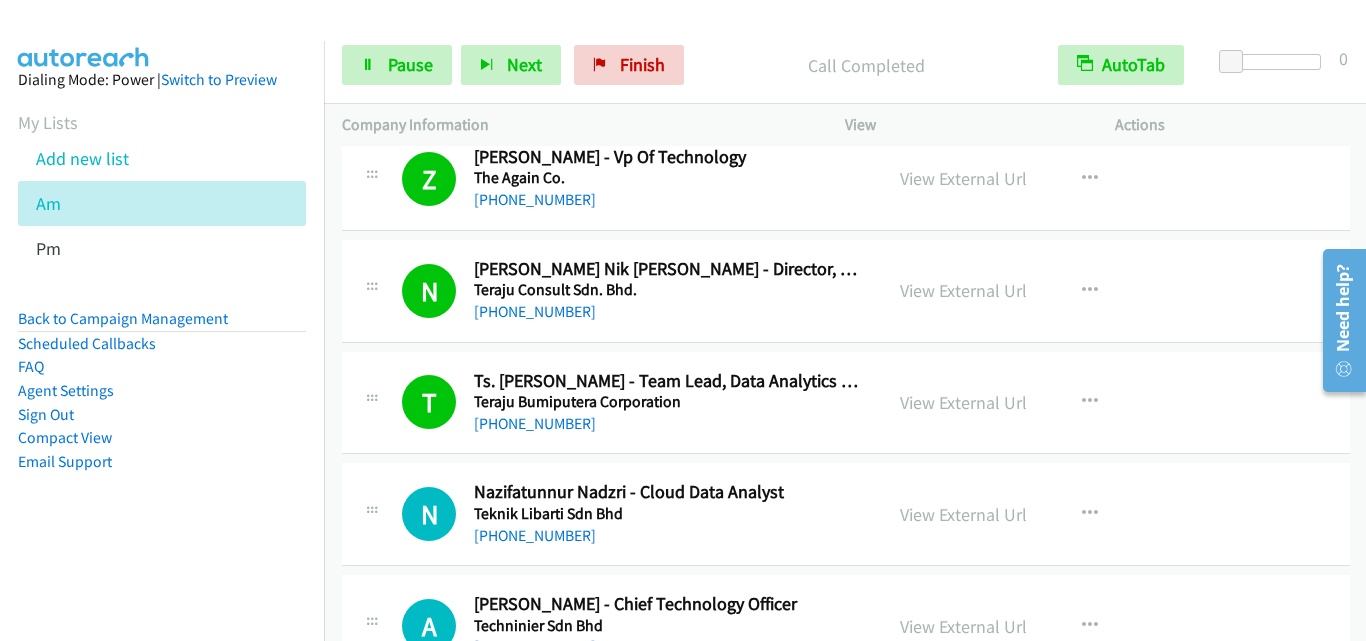 click on "T
Callback Scheduled
Ts. Hafidz Daud - Team Lead, Data Analytics & It
Teraju Bumiputera Corporation
Asia/[GEOGRAPHIC_DATA]
[PHONE_NUMBER]
View External Url
View External Url
Schedule/Manage Callback
Start Calls Here
Remove from list
Add to do not call list
Reset Call Status" at bounding box center [846, 403] 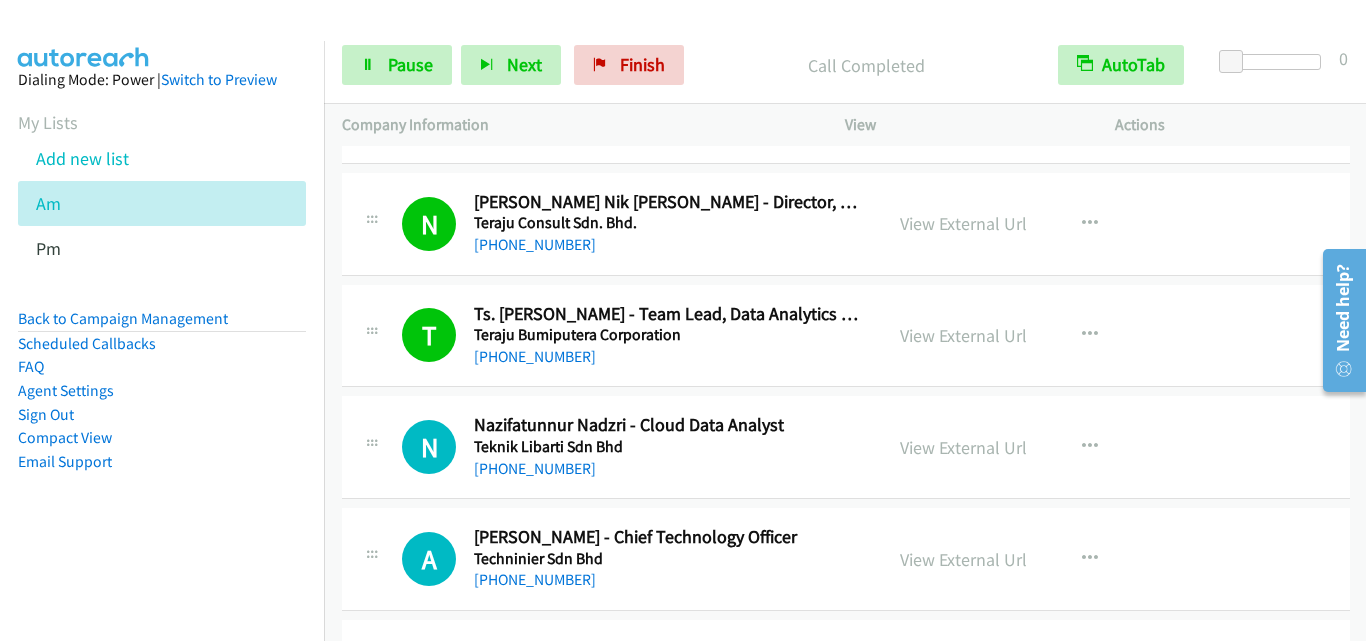 scroll, scrollTop: 4100, scrollLeft: 0, axis: vertical 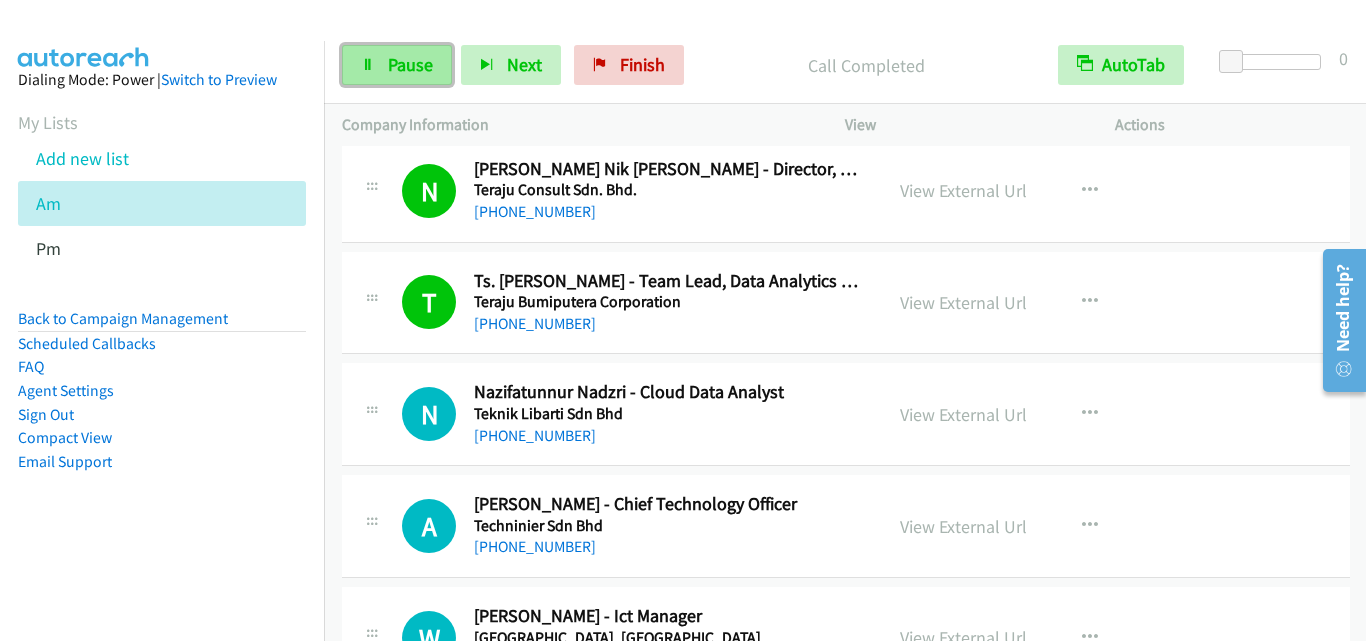click on "Pause" at bounding box center [397, 65] 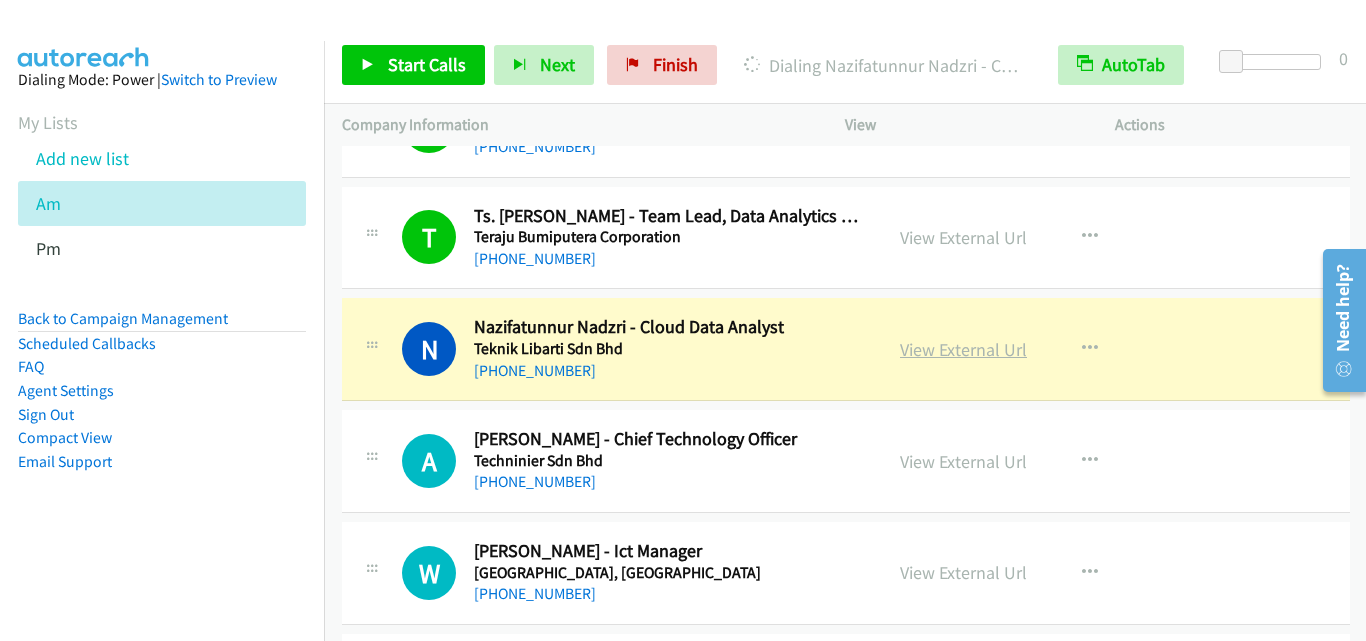 scroll, scrollTop: 4200, scrollLeft: 0, axis: vertical 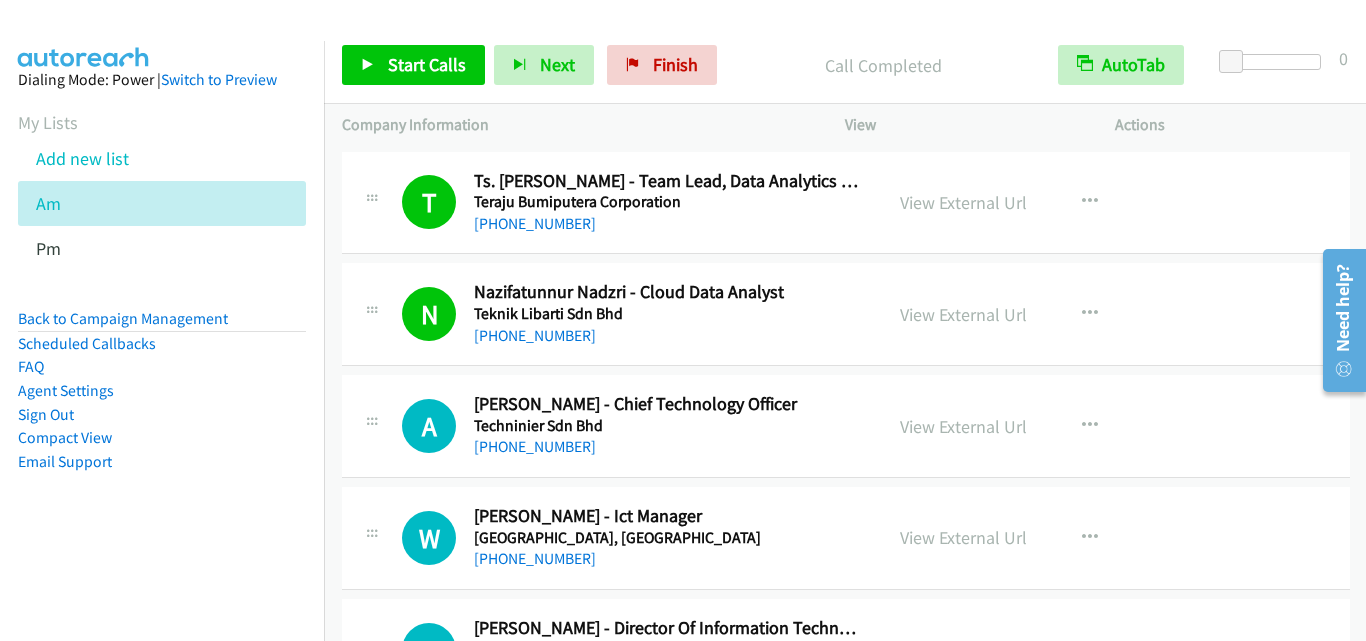 click on "A
Callback Scheduled
[PERSON_NAME] - Chief Technology Officer
Techninier Sdn Bhd
Asia/[GEOGRAPHIC_DATA]
[PHONE_NUMBER]
View External Url
View External Url
Schedule/Manage Callback
Start Calls Here
Remove from list
Add to do not call list
Reset Call Status" at bounding box center (846, 426) 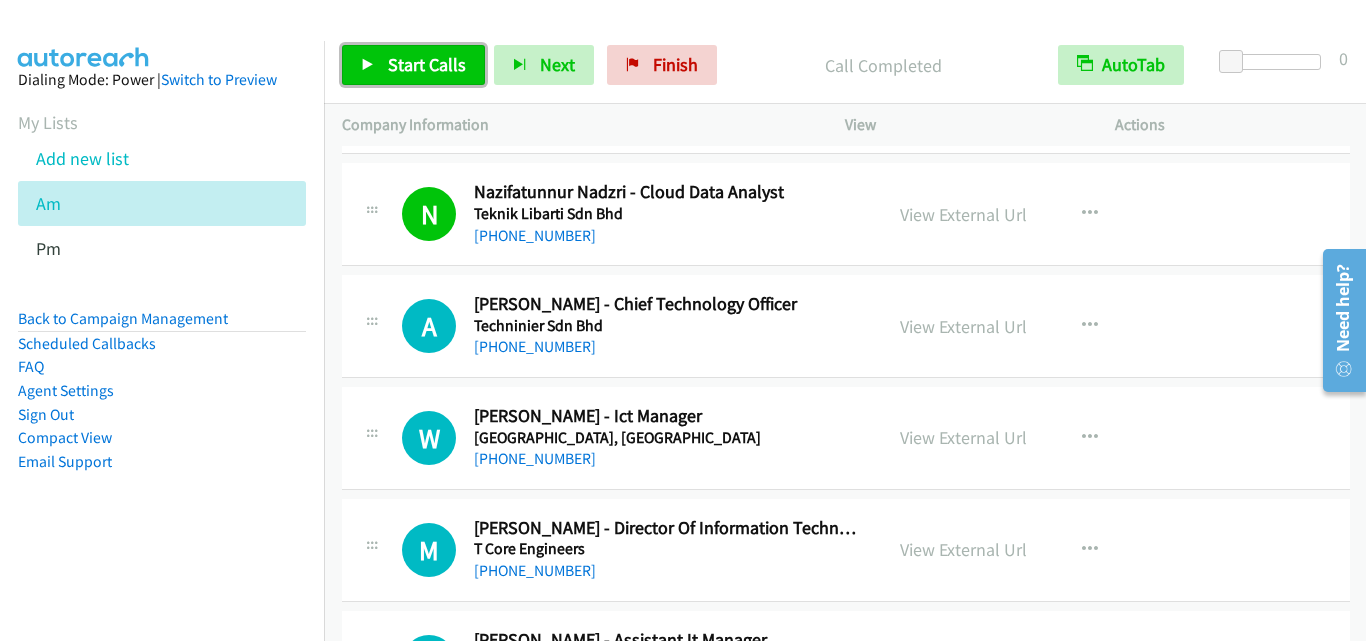 click on "Start Calls" at bounding box center [427, 64] 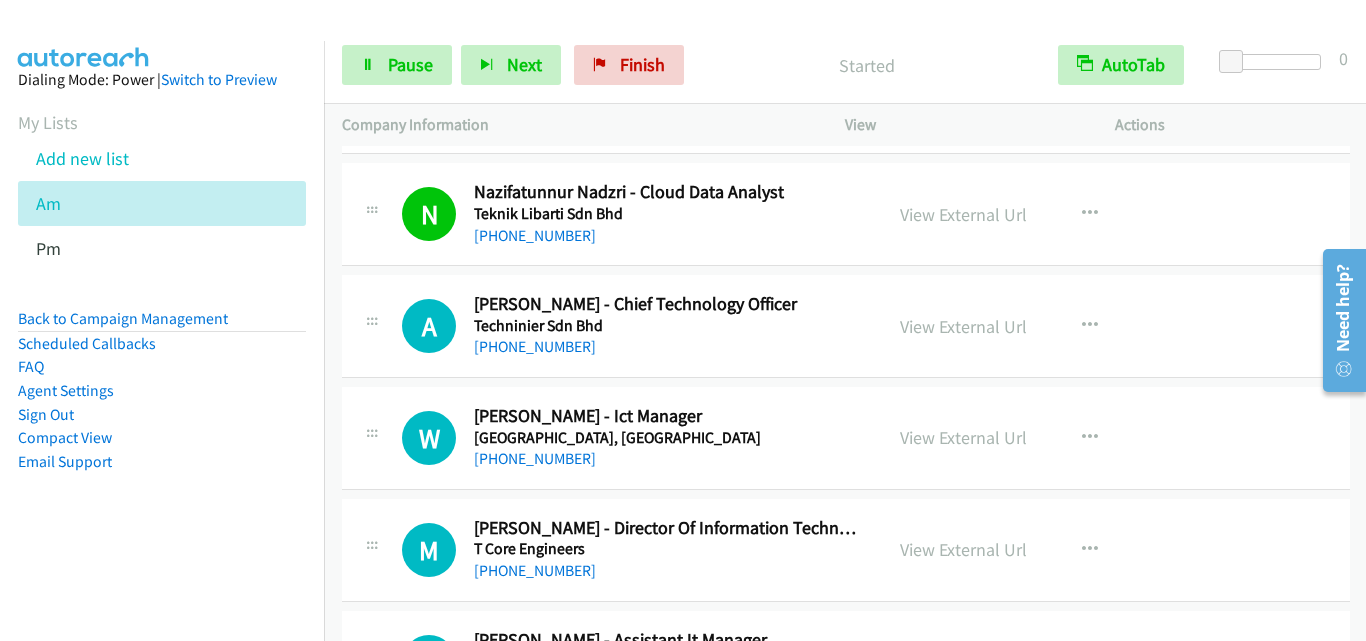 click on "A
Callback Scheduled
[PERSON_NAME] - Chief Technology Officer
Techninier Sdn Bhd
Asia/[GEOGRAPHIC_DATA]
[PHONE_NUMBER]
View External Url
View External Url
Schedule/Manage Callback
Start Calls Here
Remove from list
Add to do not call list
Reset Call Status" at bounding box center [846, 326] 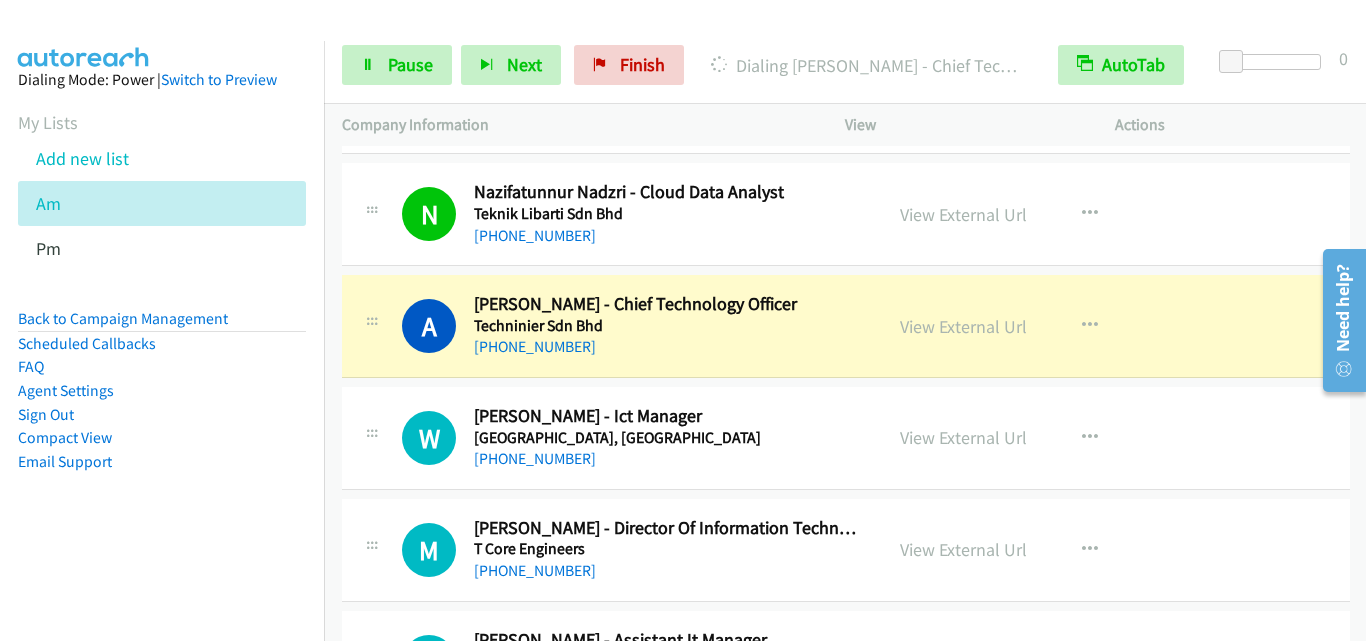 scroll, scrollTop: 4400, scrollLeft: 0, axis: vertical 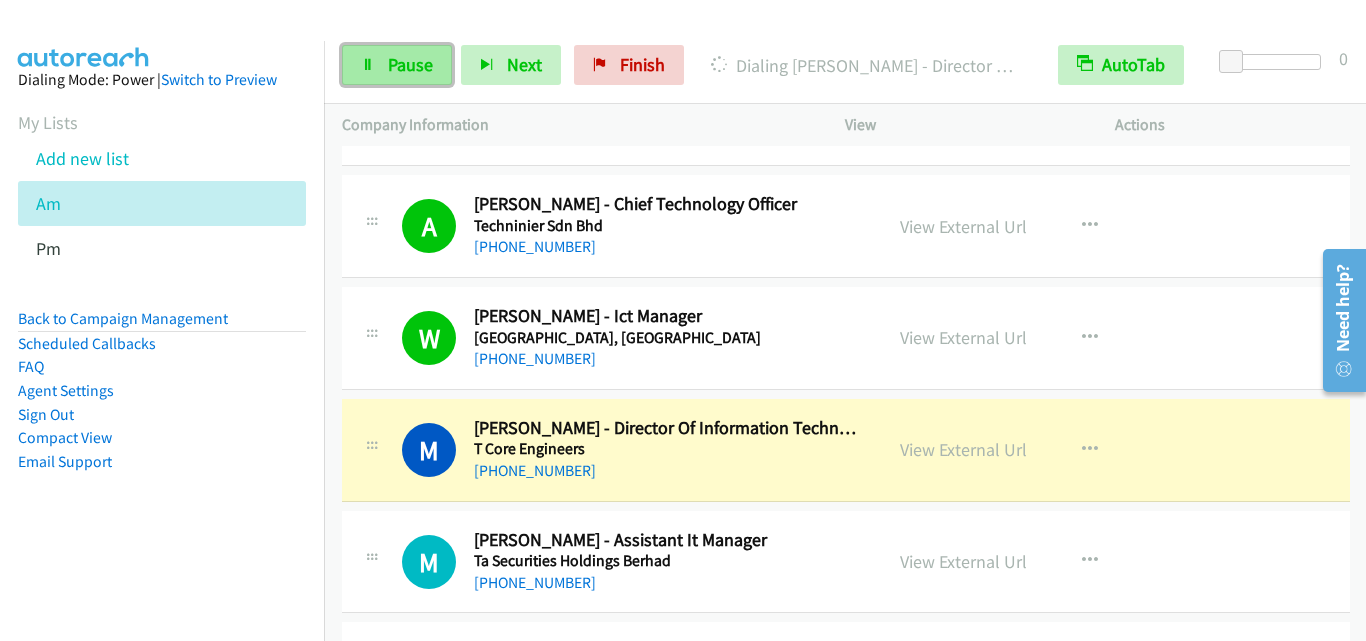 click on "Pause" at bounding box center [397, 65] 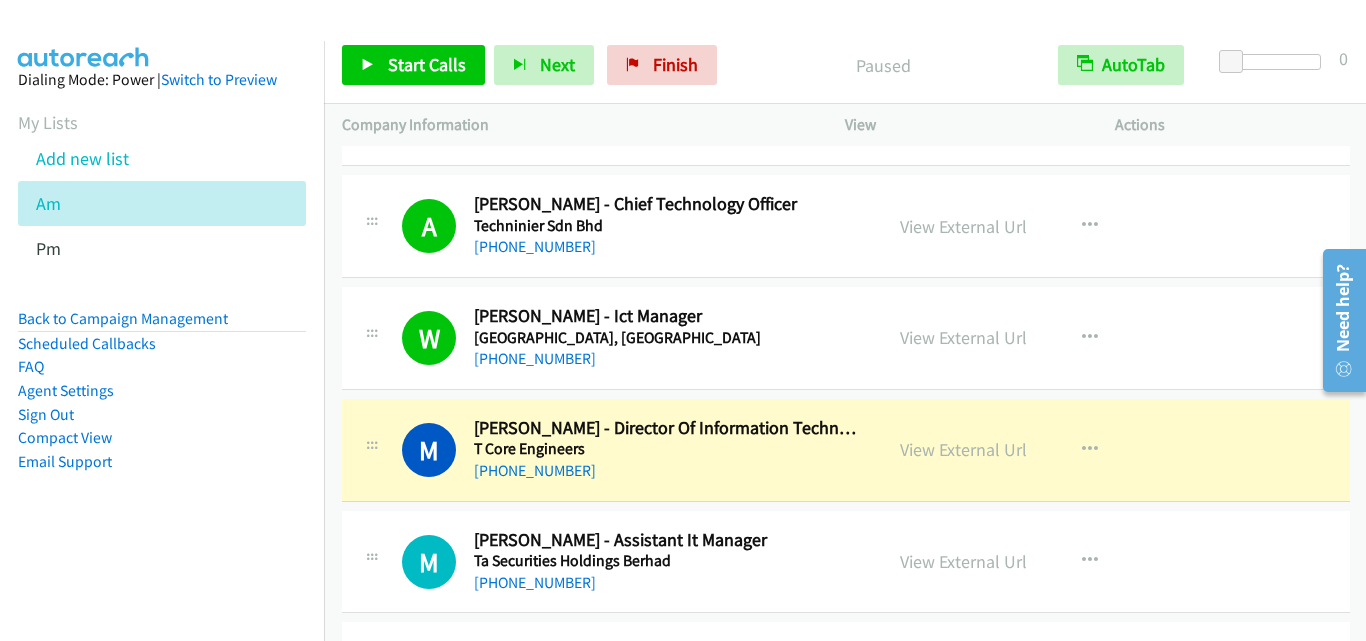 click on "W
Callback Scheduled
[PERSON_NAME] - Ict Manager
[GEOGRAPHIC_DATA], [GEOGRAPHIC_DATA]
Asia/[GEOGRAPHIC_DATA]
[PHONE_NUMBER]
View External Url
View External Url
Schedule/Manage Callback
Start Calls Here
Remove from list
Add to do not call list
Reset Call Status" at bounding box center (846, 338) 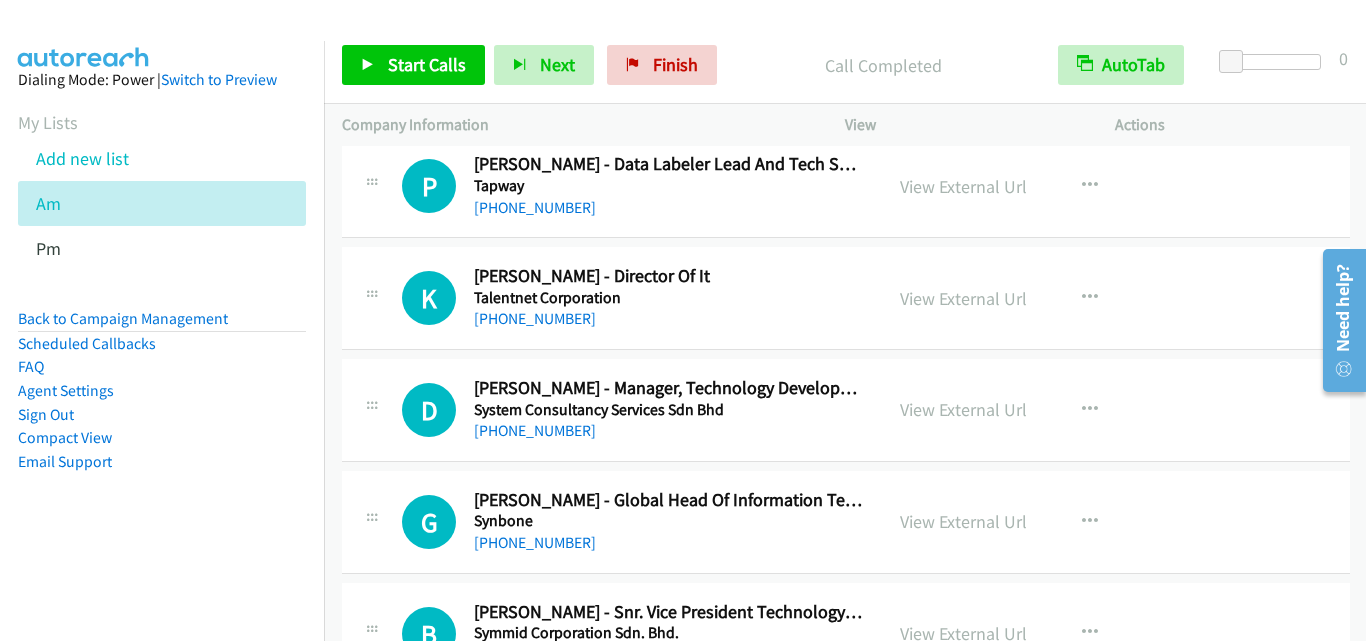 scroll, scrollTop: 4900, scrollLeft: 0, axis: vertical 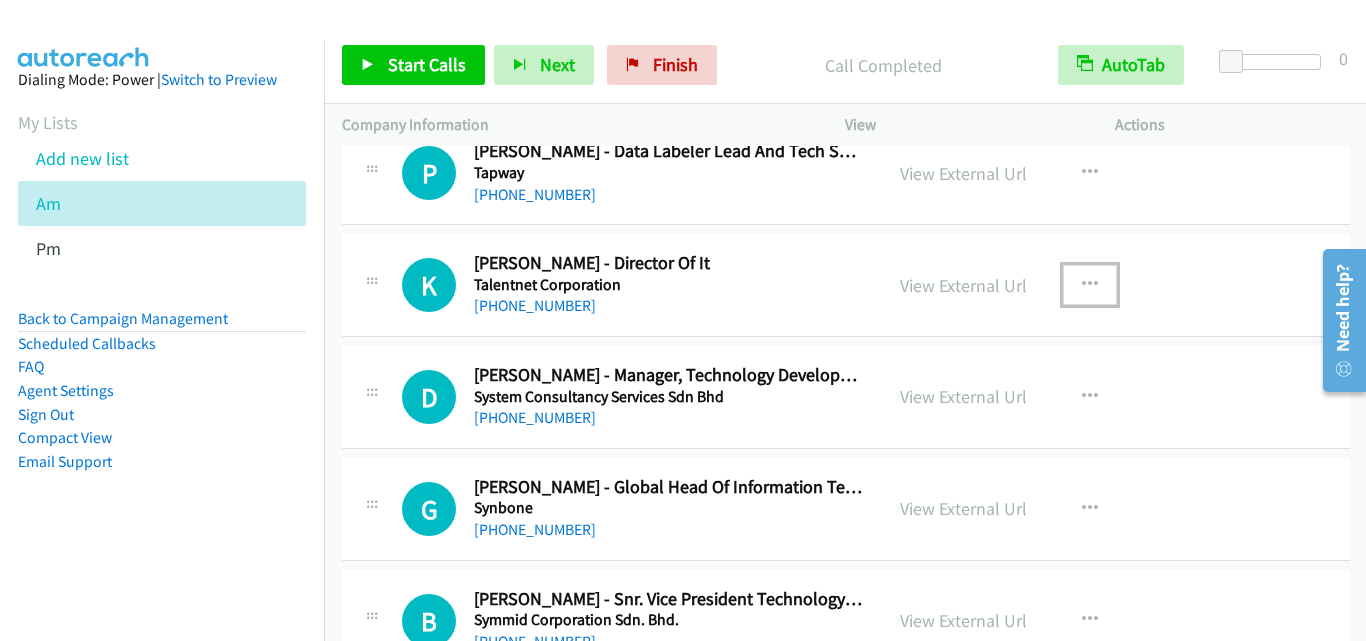 click at bounding box center [1090, 285] 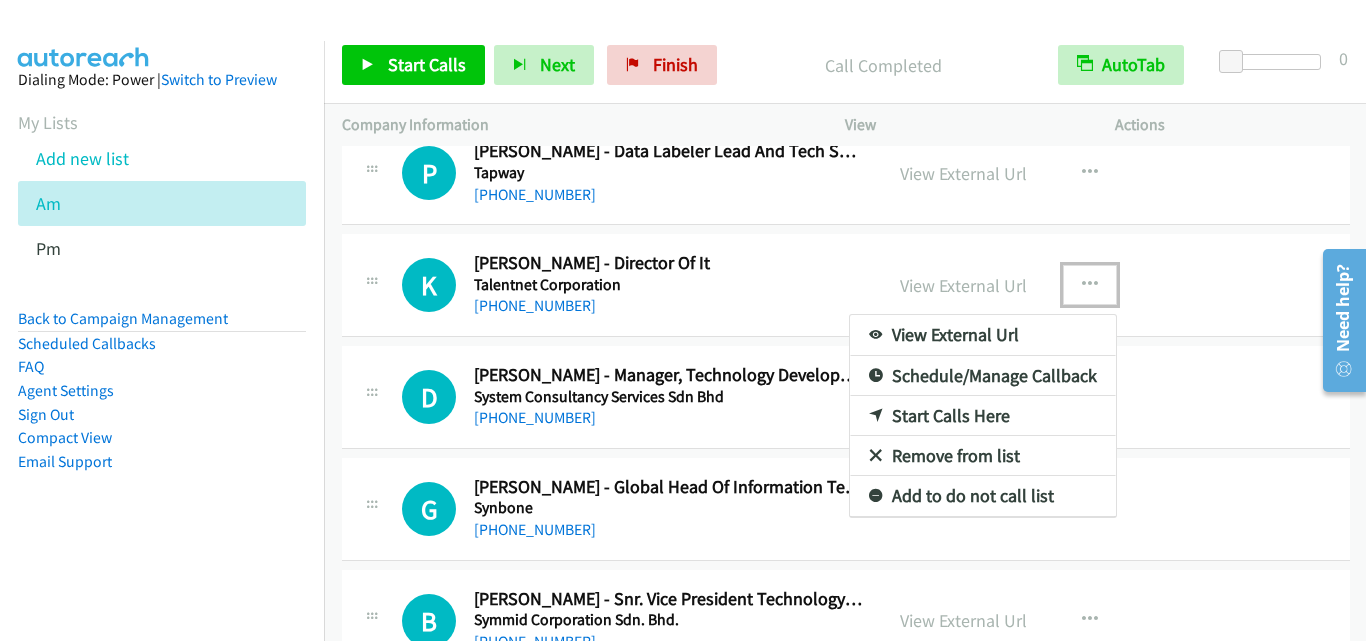 click on "Start Calls Here" at bounding box center [983, 416] 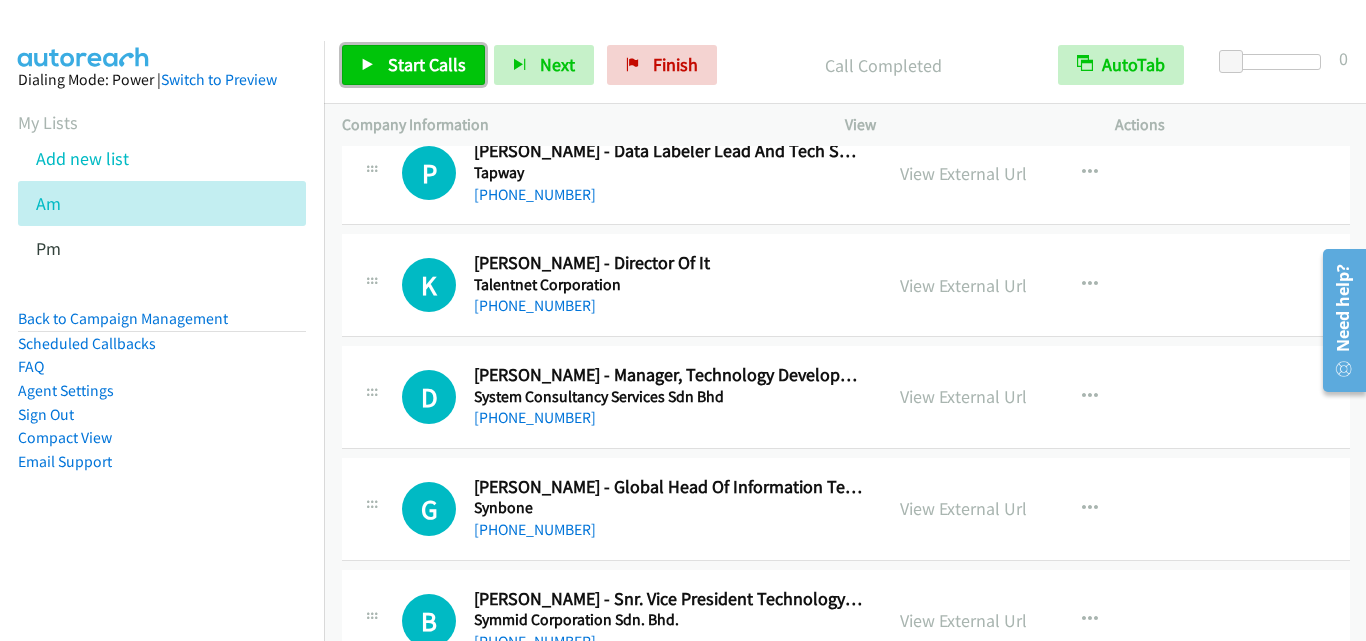 click on "Start Calls" at bounding box center [427, 64] 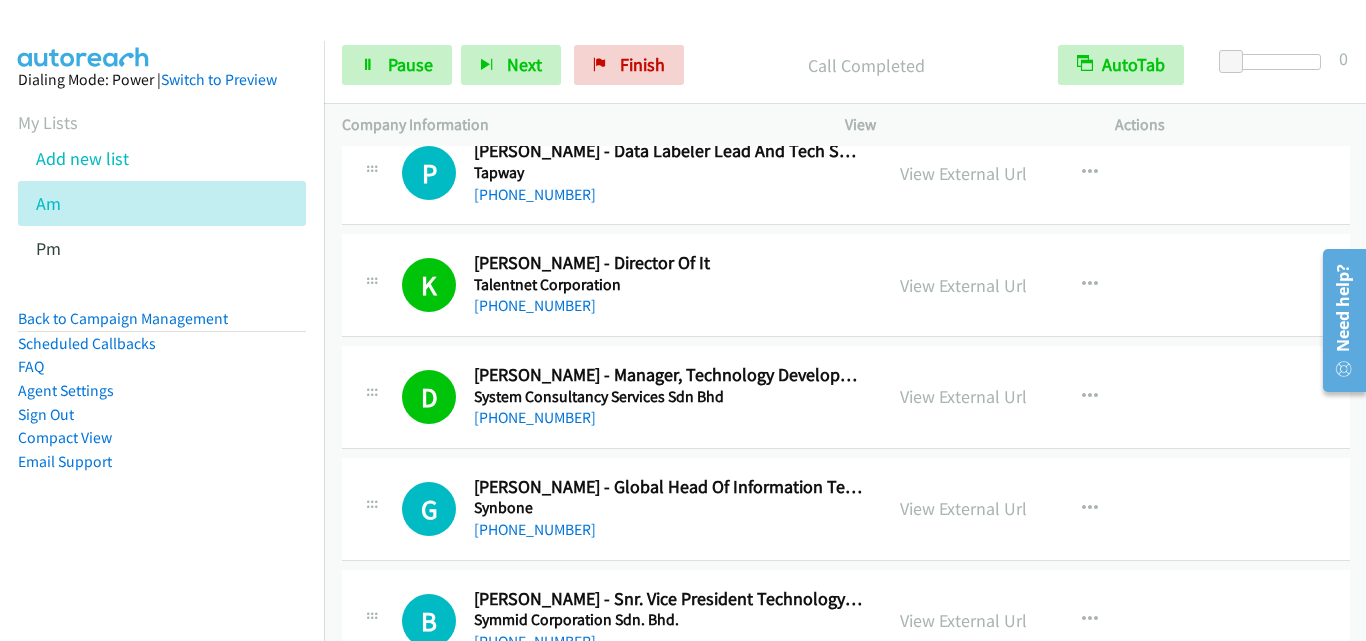 click on "G
Callback Scheduled
[PERSON_NAME] - Global Head Of Information Technology
Synbone
Asia/[GEOGRAPHIC_DATA]
[PHONE_NUMBER]
View External Url
View External Url
Schedule/Manage Callback
Start Calls Here
Remove from list
Add to do not call list
Reset Call Status" at bounding box center [846, 509] 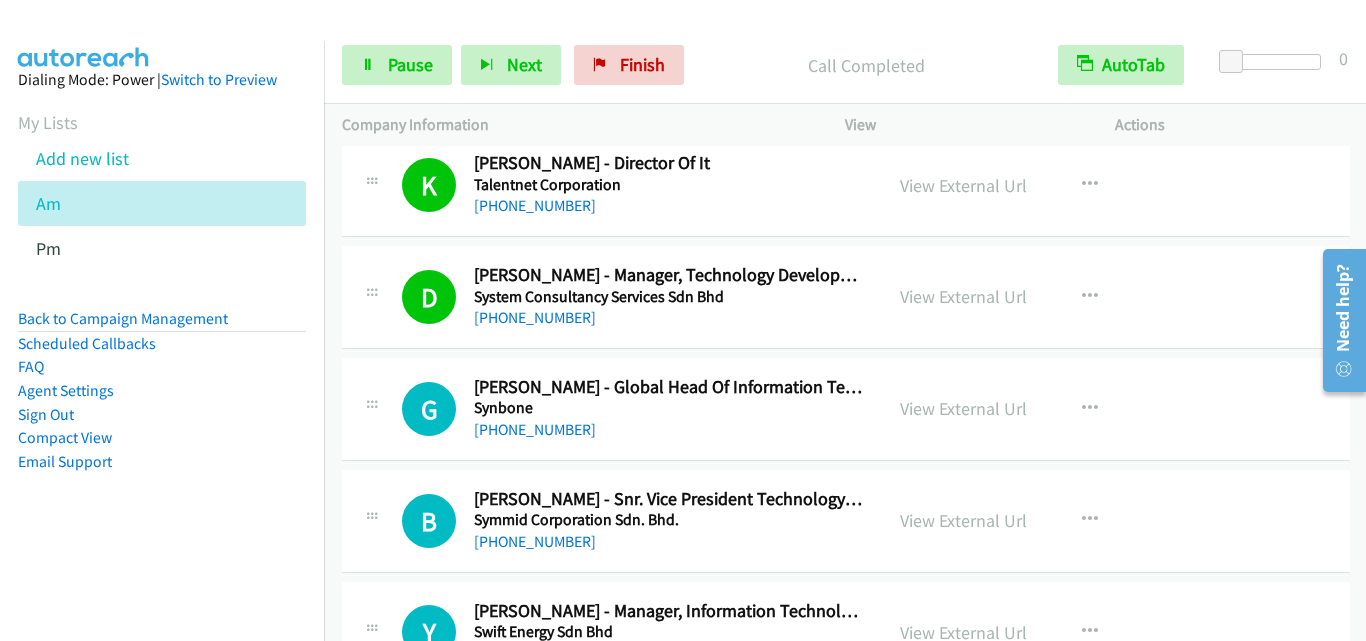 scroll, scrollTop: 5100, scrollLeft: 0, axis: vertical 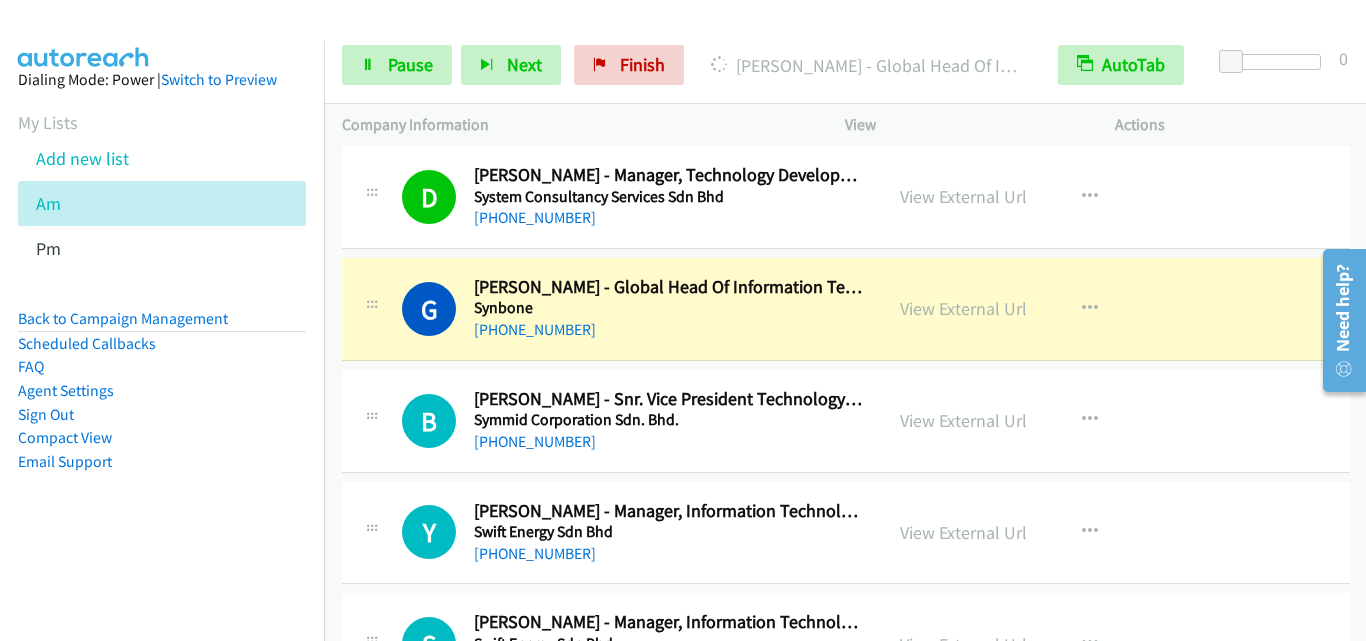 click on "B
Callback Scheduled
Basir Saibon - Snr. Vice President Technology & Innovation
Symmid Corporation Sdn. Bhd.
Asia/[GEOGRAPHIC_DATA]
[PHONE_NUMBER]" at bounding box center (612, 421) 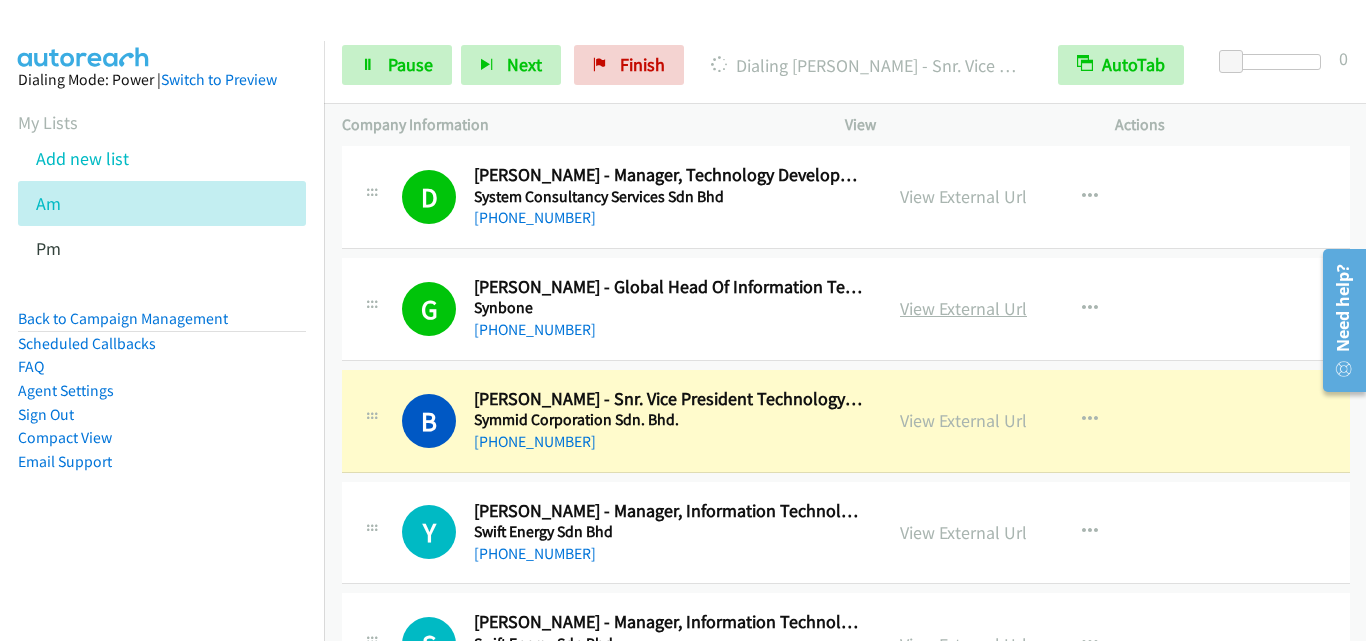 click on "View External Url" at bounding box center [963, 308] 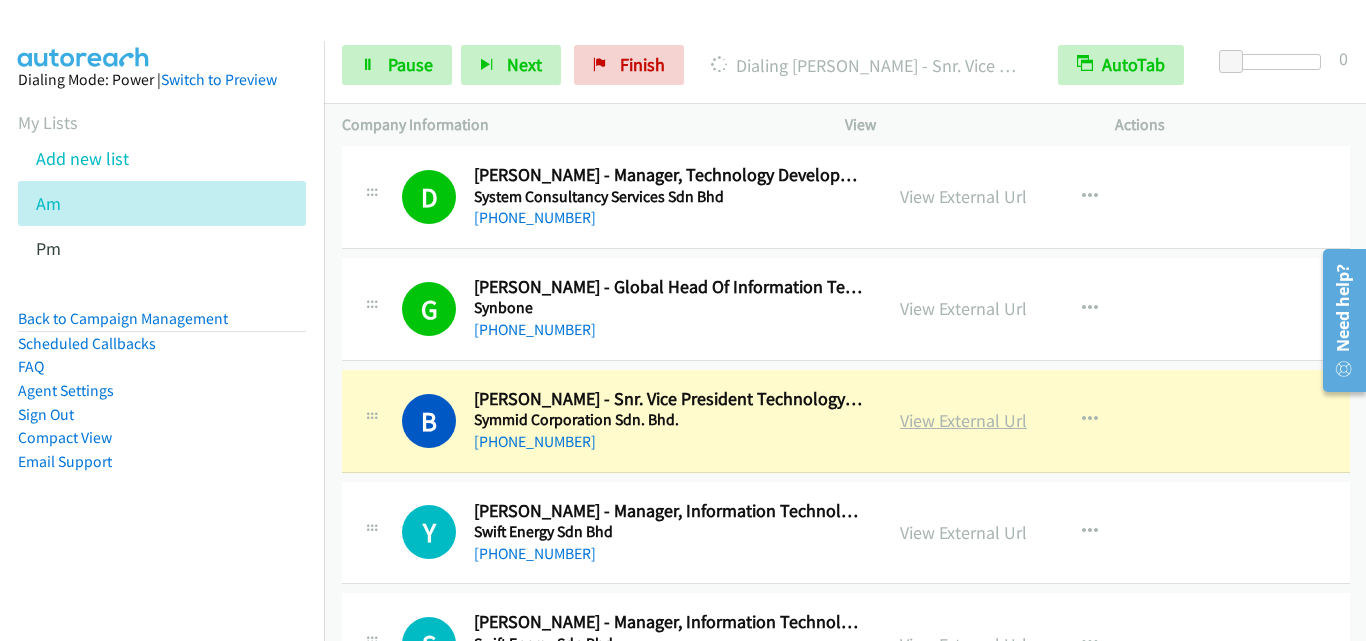 scroll, scrollTop: 5200, scrollLeft: 0, axis: vertical 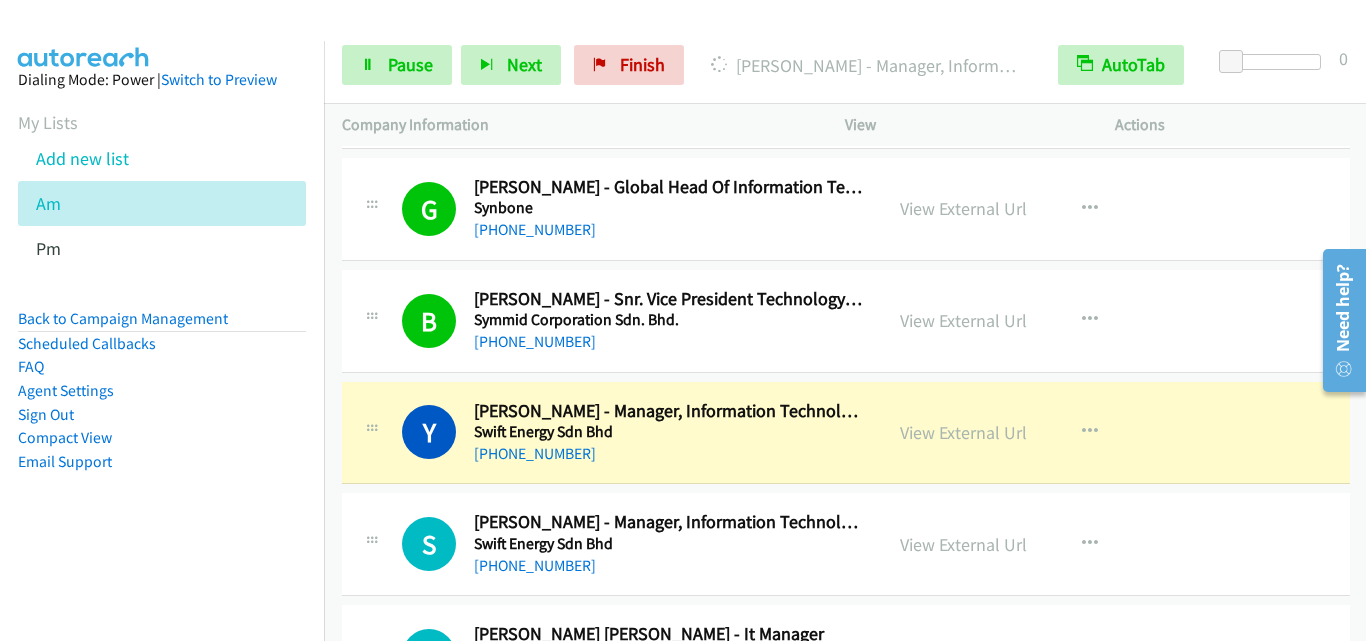 click on "[PHONE_NUMBER]" at bounding box center [669, 454] 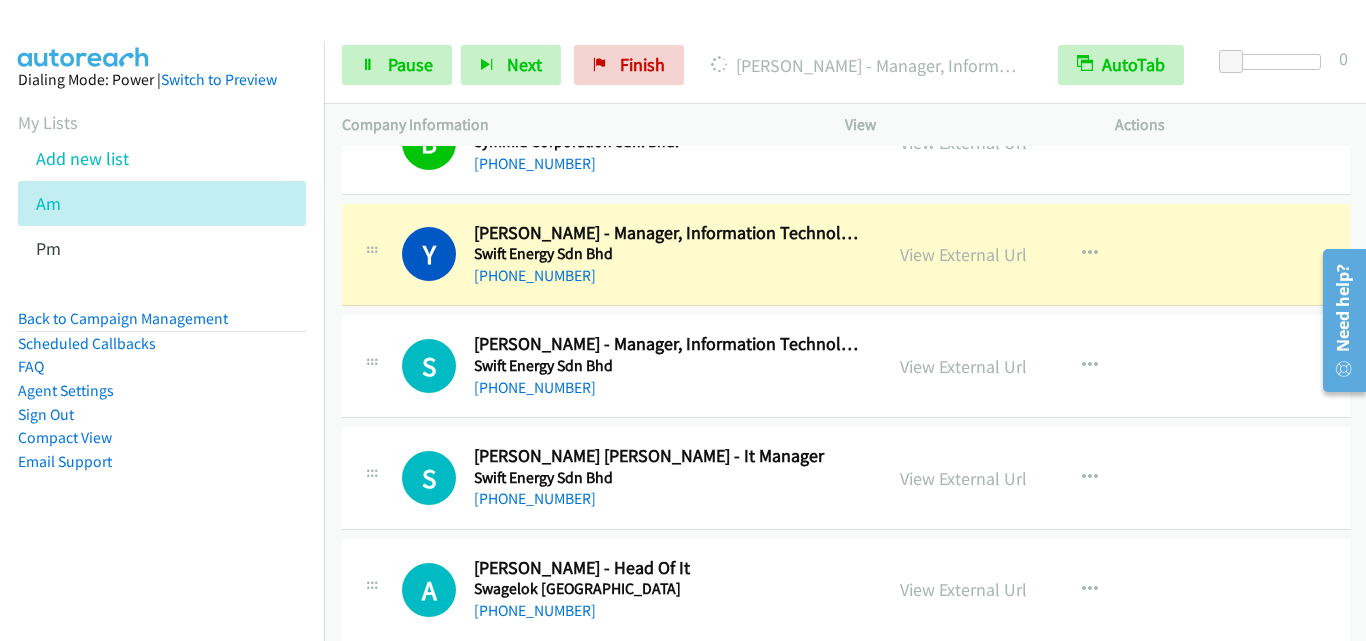 scroll, scrollTop: 5400, scrollLeft: 0, axis: vertical 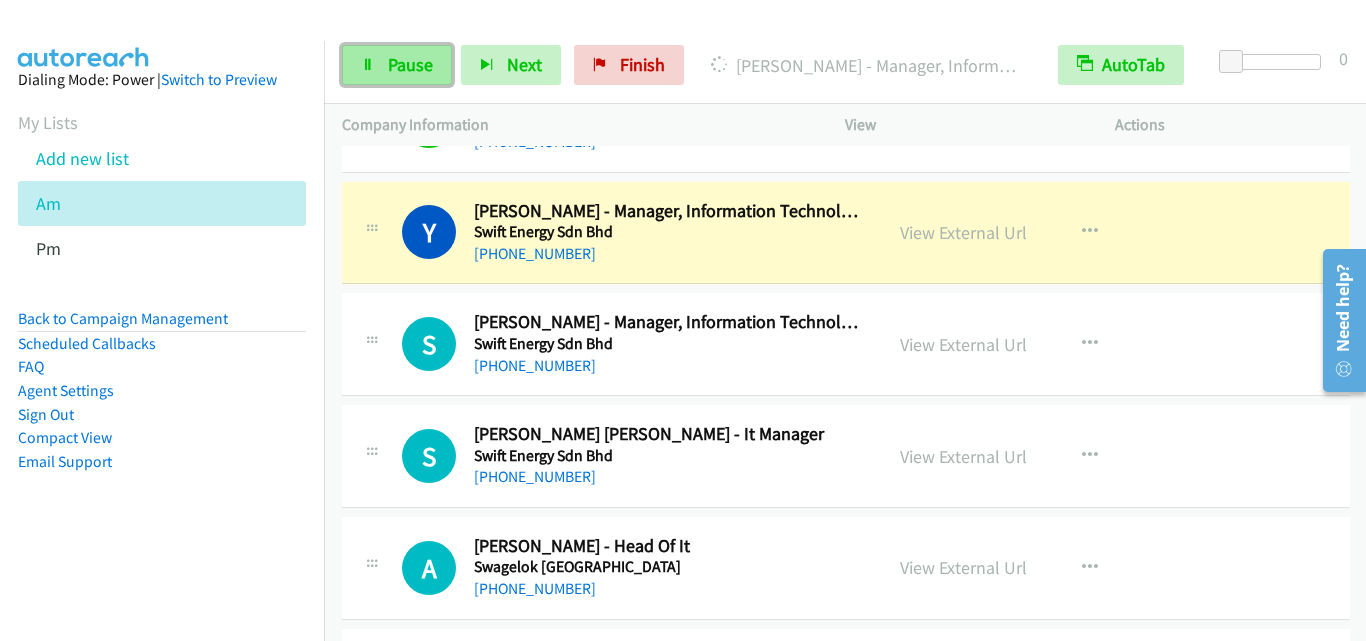 click on "Pause" at bounding box center (397, 65) 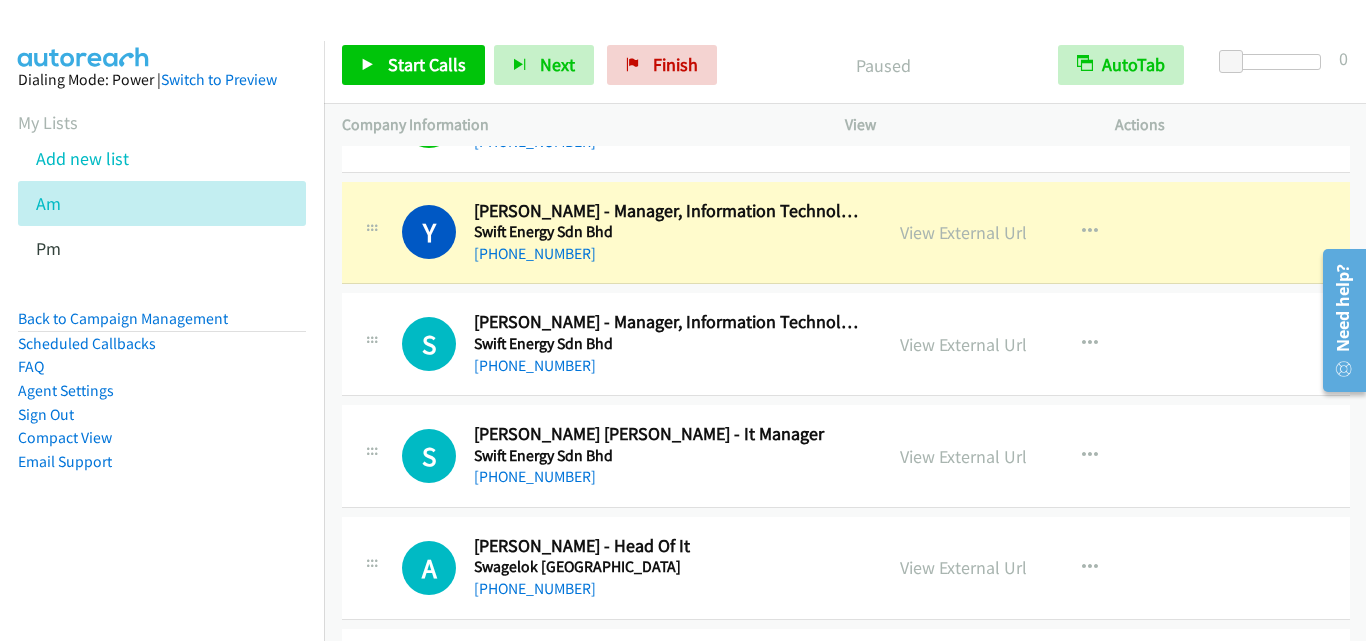 click on "S
Callback Scheduled
[PERSON_NAME] - Manager, Information Technology
Swift Energy Sdn Bhd
Asia/[GEOGRAPHIC_DATA]
[PHONE_NUMBER]
View External Url
View External Url
Schedule/Manage Callback
Start Calls Here
Remove from list
Add to do not call list
Reset Call Status" at bounding box center [846, 344] 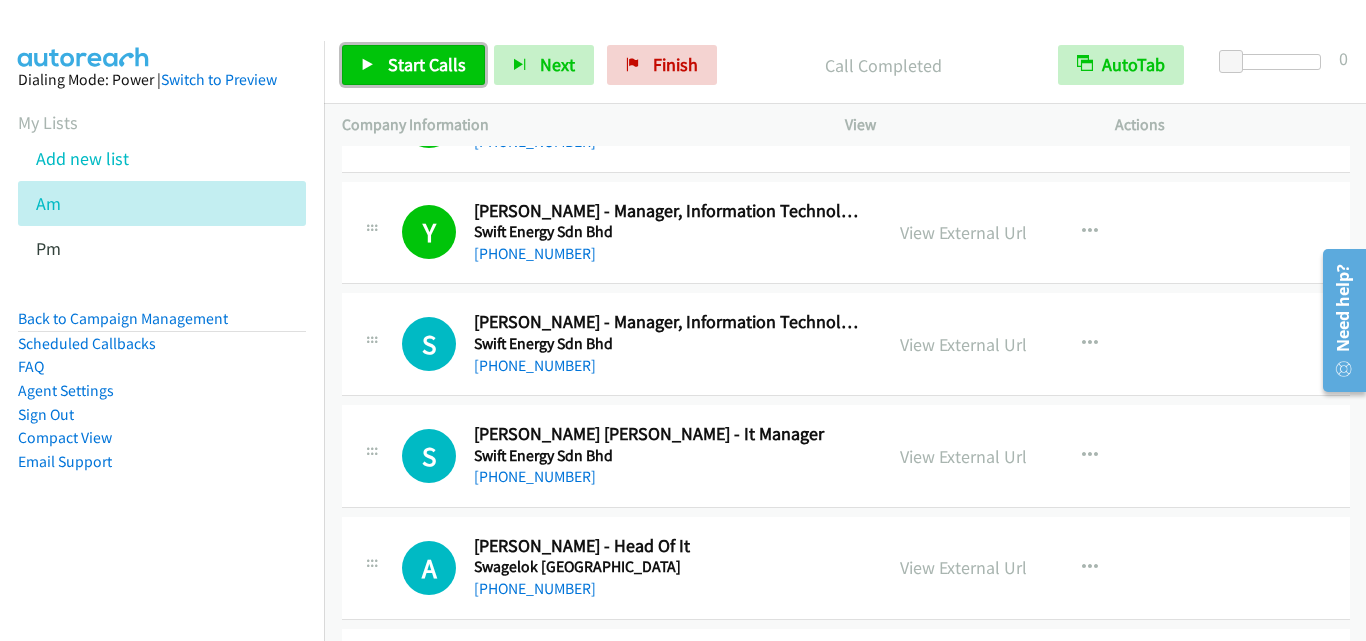 click on "Start Calls" at bounding box center (427, 64) 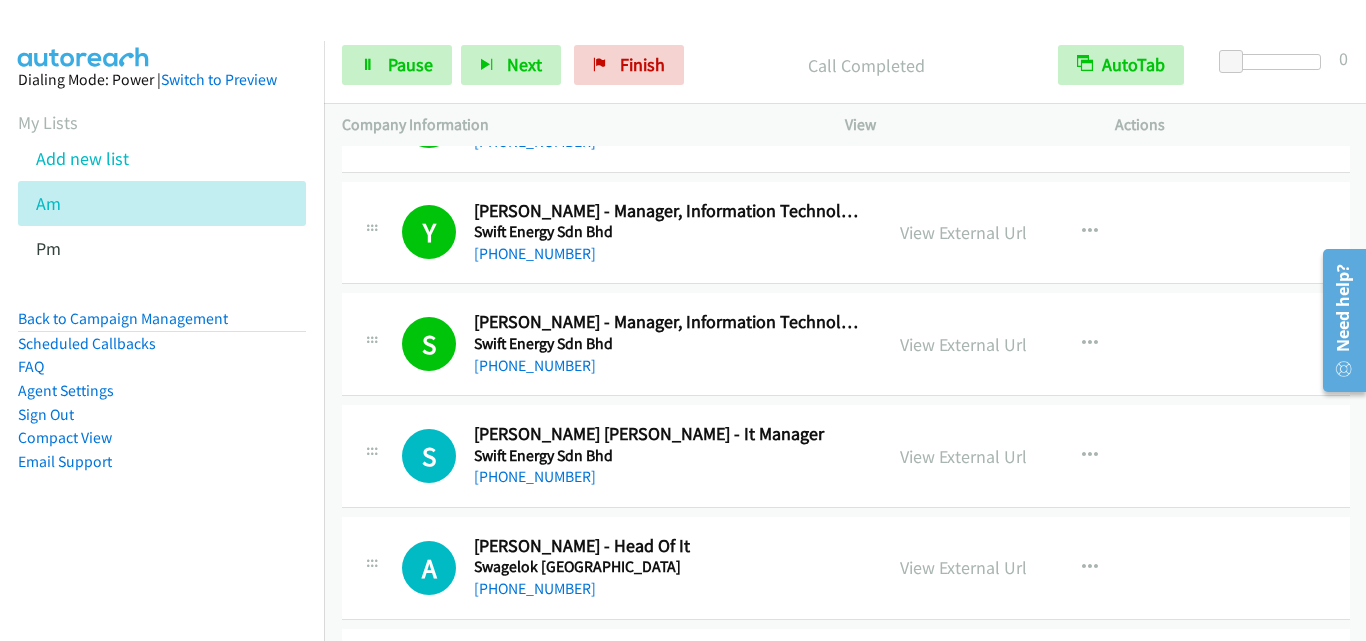 click on "S
Callback Scheduled
[PERSON_NAME] [PERSON_NAME] - It Manager
Swift Energy Sdn Bhd
Asia/[GEOGRAPHIC_DATA]
[PHONE_NUMBER]
View External Url
View External Url
Schedule/Manage Callback
Start Calls Here
Remove from list
Add to do not call list
Reset Call Status" at bounding box center (846, 456) 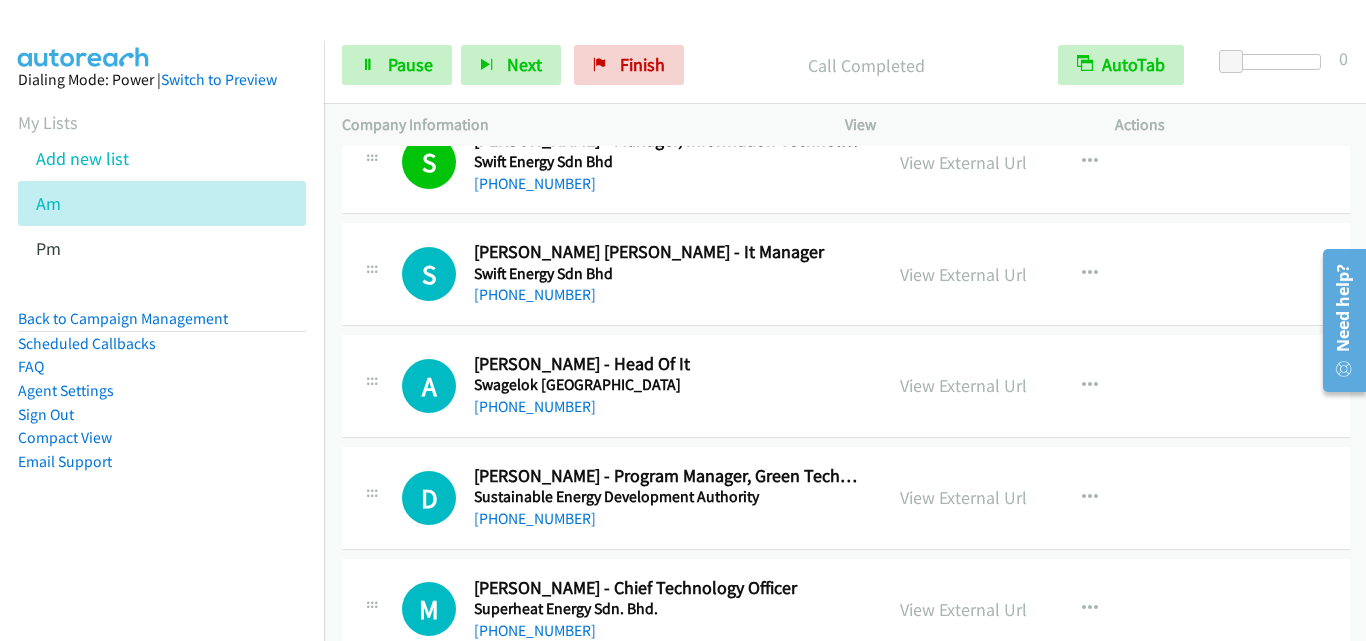 scroll, scrollTop: 5600, scrollLeft: 0, axis: vertical 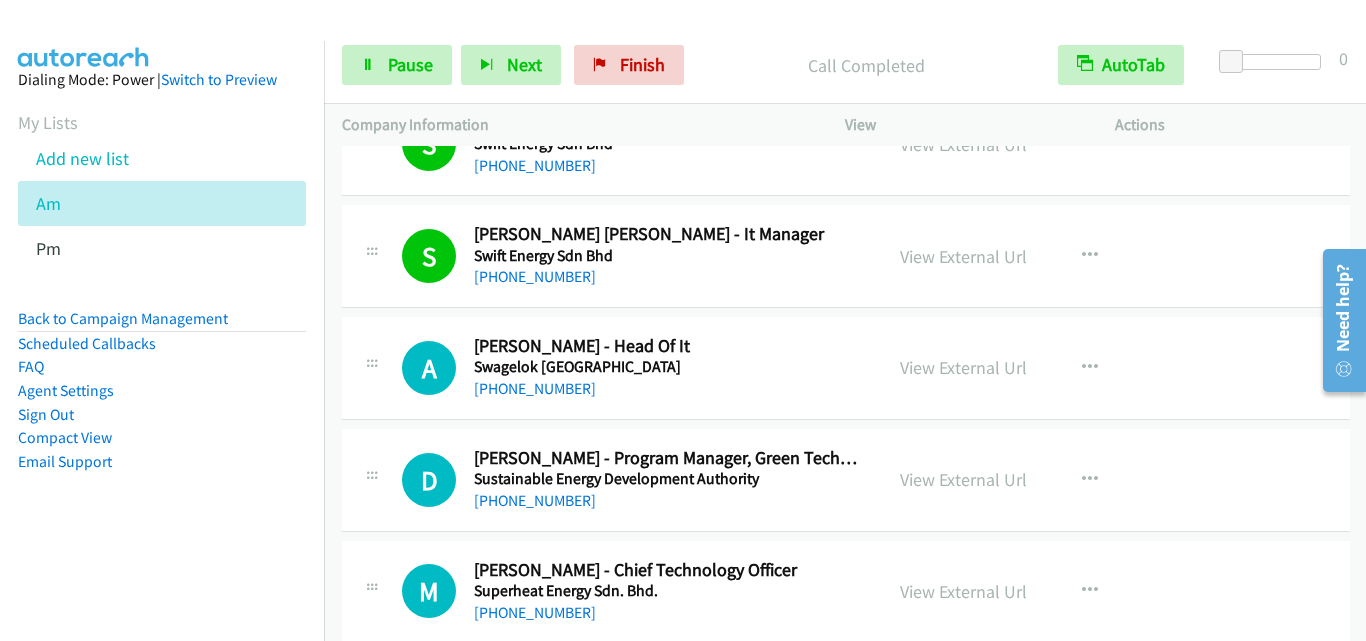 click on "D
Callback Scheduled
[PERSON_NAME] - Program Manager, Green Technology Application For The Development Of Low Carbon Cities (Gtalcc)
Sustainable Energy Development Authority
Asia/[GEOGRAPHIC_DATA]
[PHONE_NUMBER]
View External Url
View External Url
Schedule/Manage Callback
Start Calls Here
Remove from list
Add to do not call list
Reset Call Status" at bounding box center [846, 480] 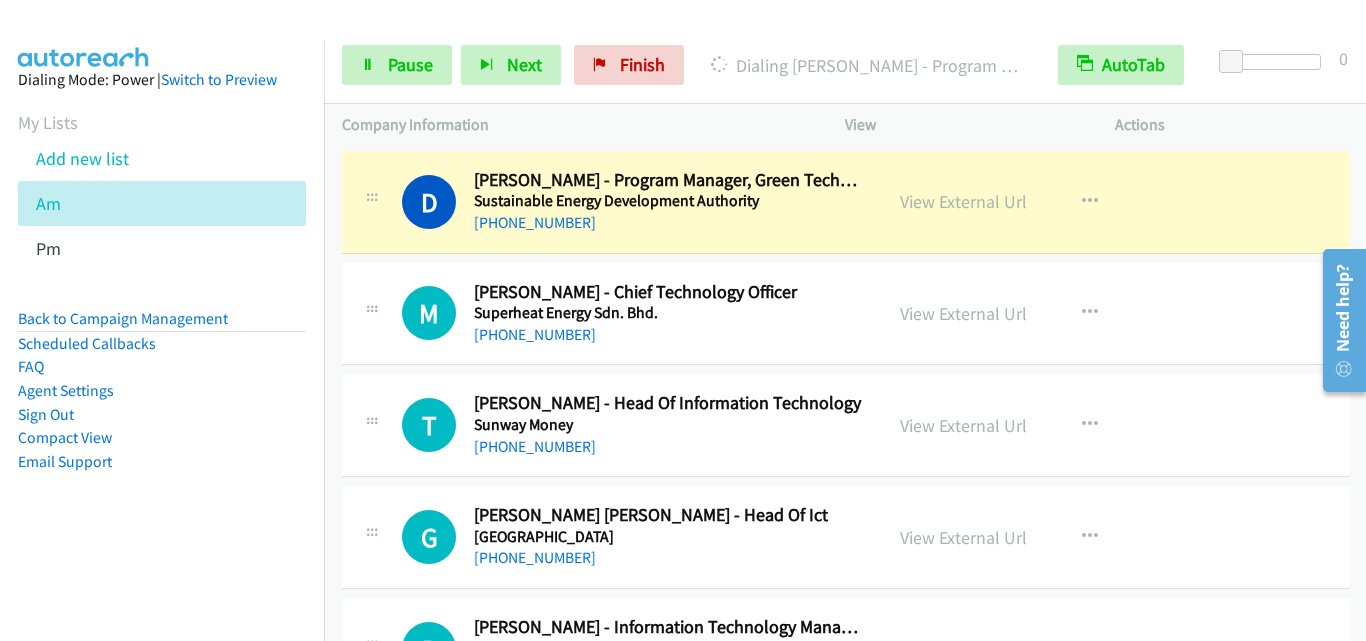 scroll, scrollTop: 5900, scrollLeft: 0, axis: vertical 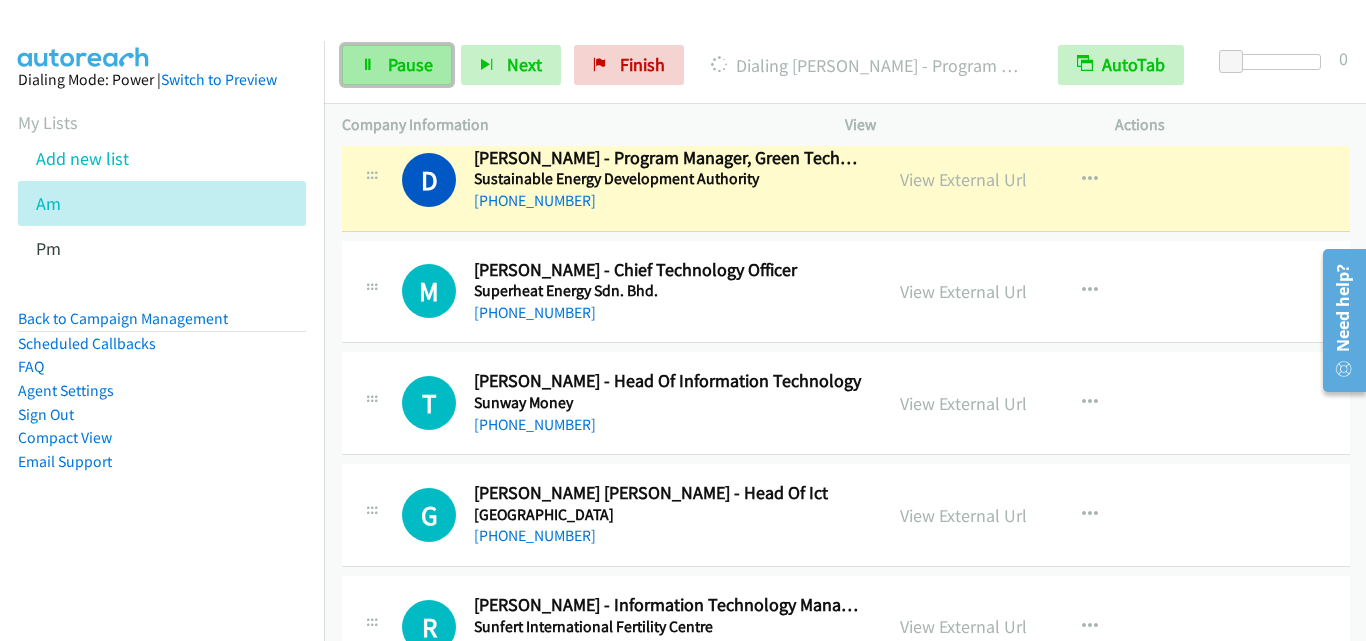 click on "Pause" at bounding box center [410, 64] 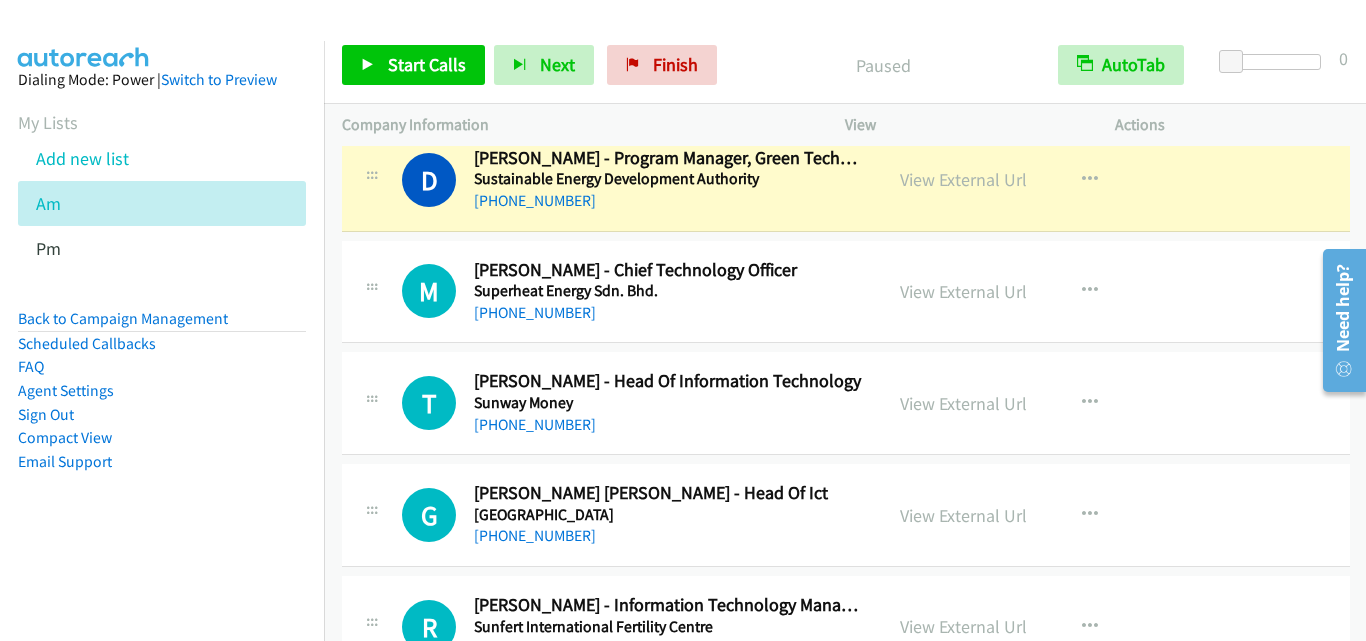 click on "T
Callback Scheduled
[PERSON_NAME] - Head Of Information Technology
Sunway Money
Asia/[GEOGRAPHIC_DATA]
[PHONE_NUMBER]
View External Url
View External Url
Schedule/Manage Callback
Start Calls Here
Remove from list
Add to do not call list
Reset Call Status" at bounding box center [846, 403] 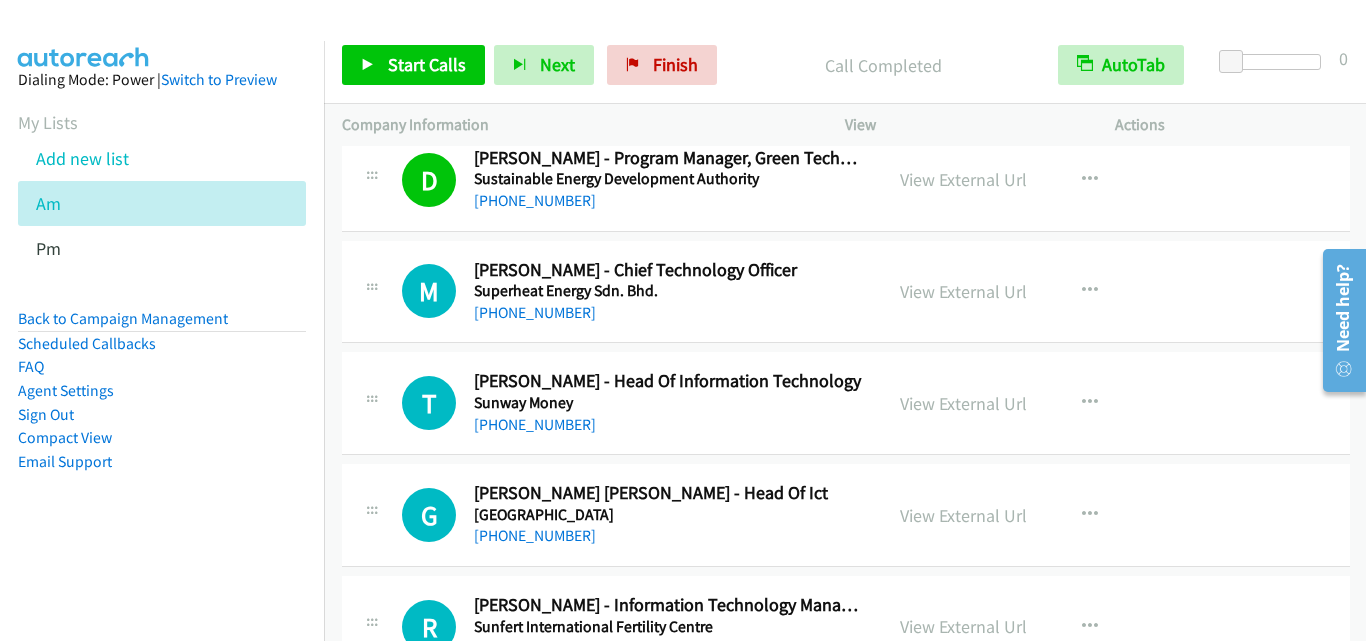scroll, scrollTop: 6000, scrollLeft: 0, axis: vertical 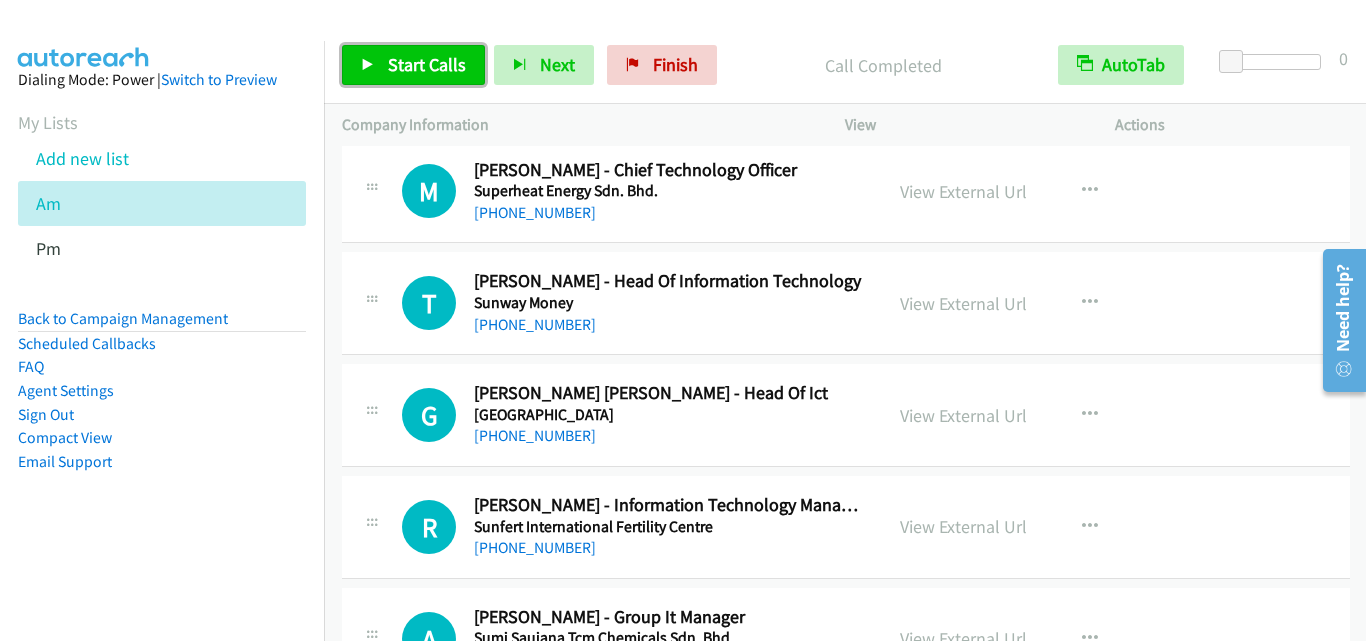 click on "Start Calls" at bounding box center (413, 65) 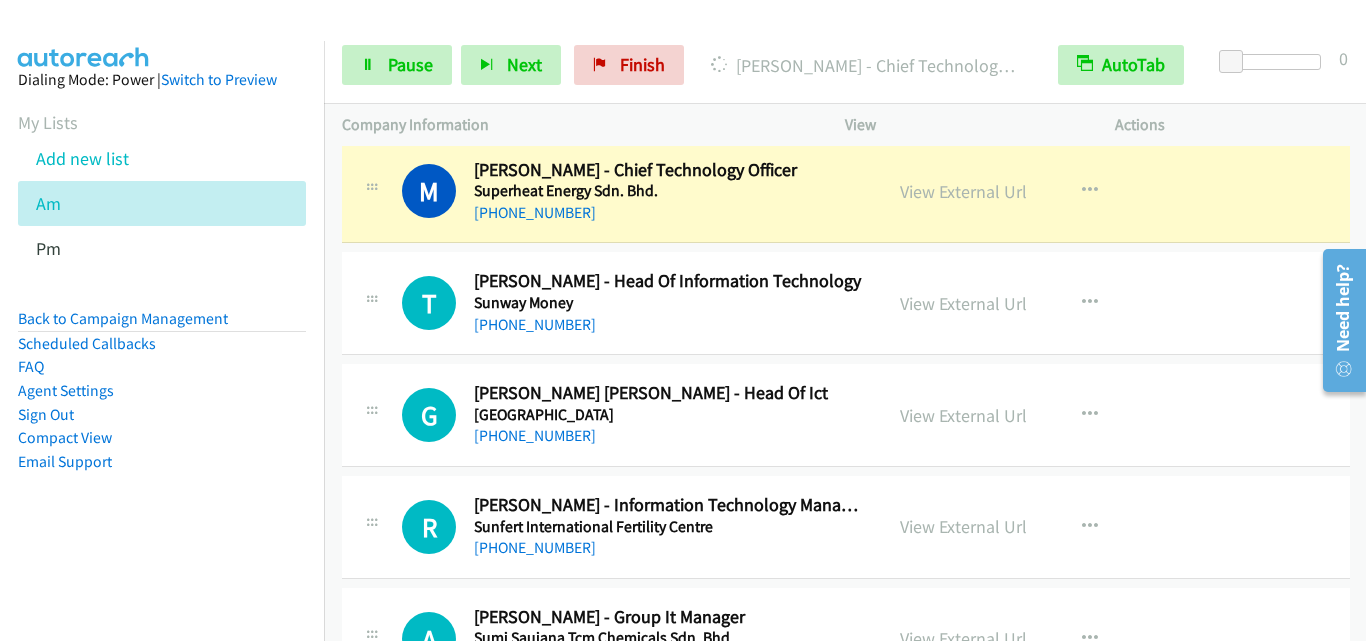 click on "T
Callback Scheduled
[PERSON_NAME] - Head Of Information Technology
Sunway Money
Asia/[GEOGRAPHIC_DATA]
[PHONE_NUMBER]
View External Url
View External Url
Schedule/Manage Callback
Start Calls Here
Remove from list
Add to do not call list
Reset Call Status" at bounding box center (846, 303) 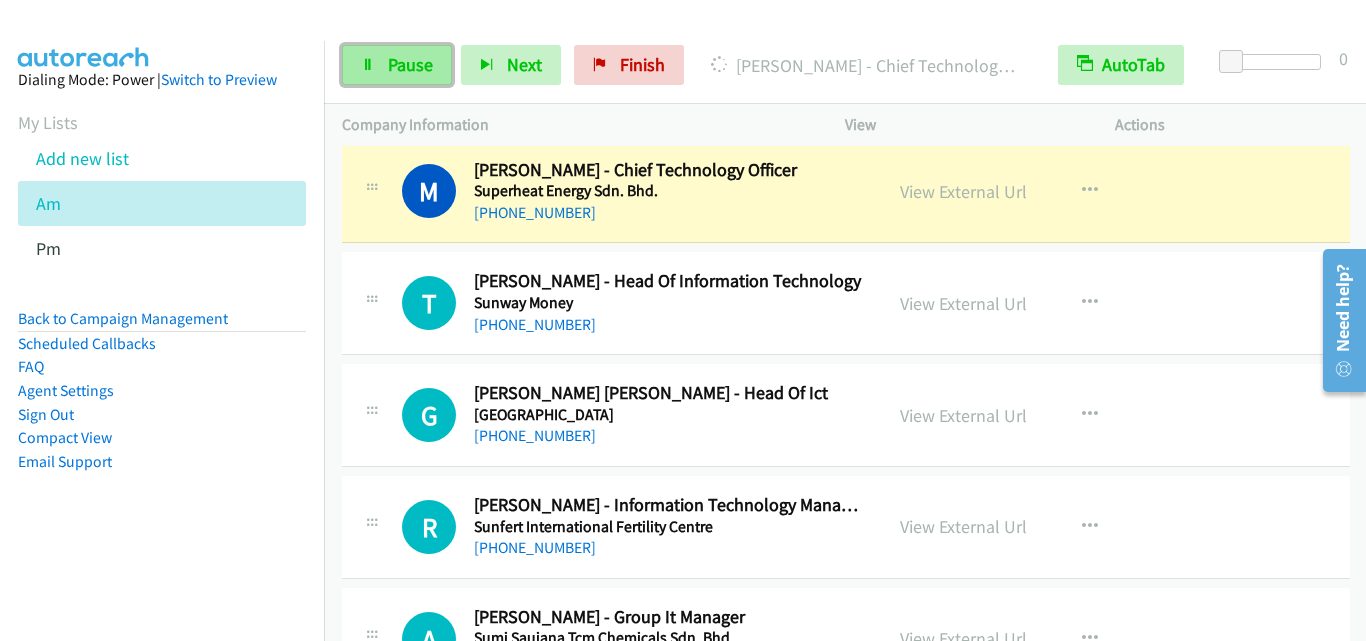 click on "Pause" at bounding box center (410, 64) 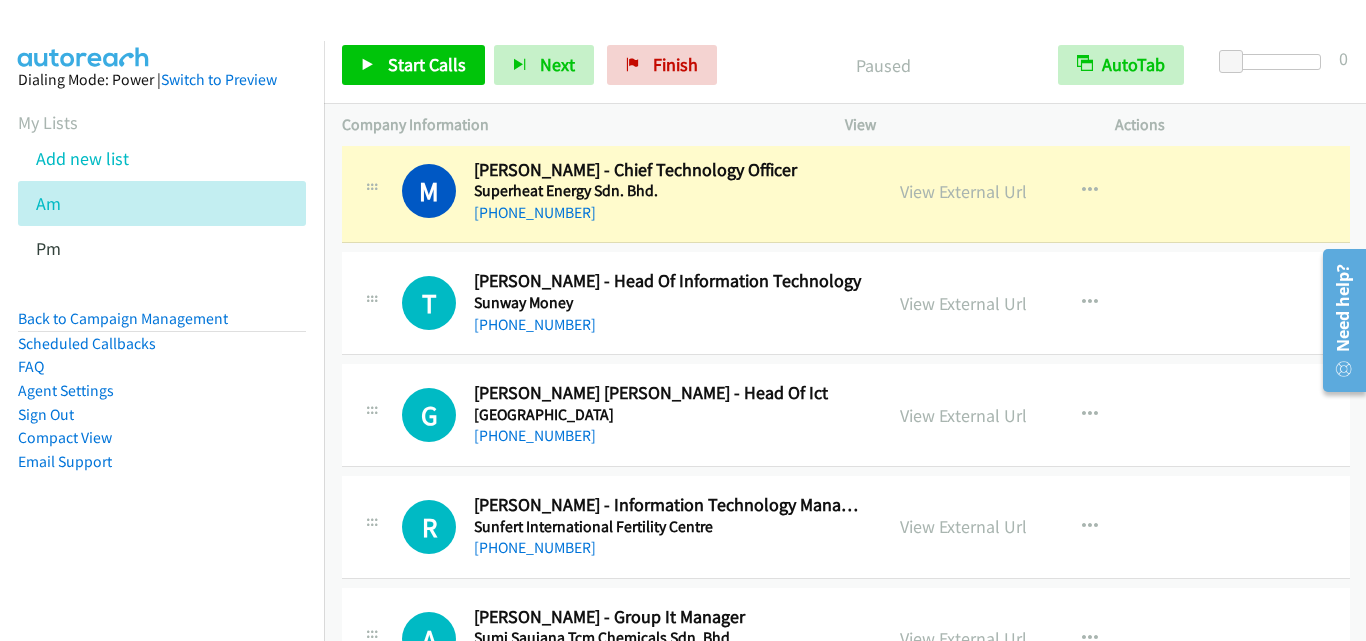 click on "T
Callback Scheduled
[PERSON_NAME] - Head Of Information Technology
Sunway Money
Asia/[GEOGRAPHIC_DATA]
[PHONE_NUMBER]
View External Url
View External Url
Schedule/Manage Callback
Start Calls Here
Remove from list
Add to do not call list
Reset Call Status" at bounding box center [846, 303] 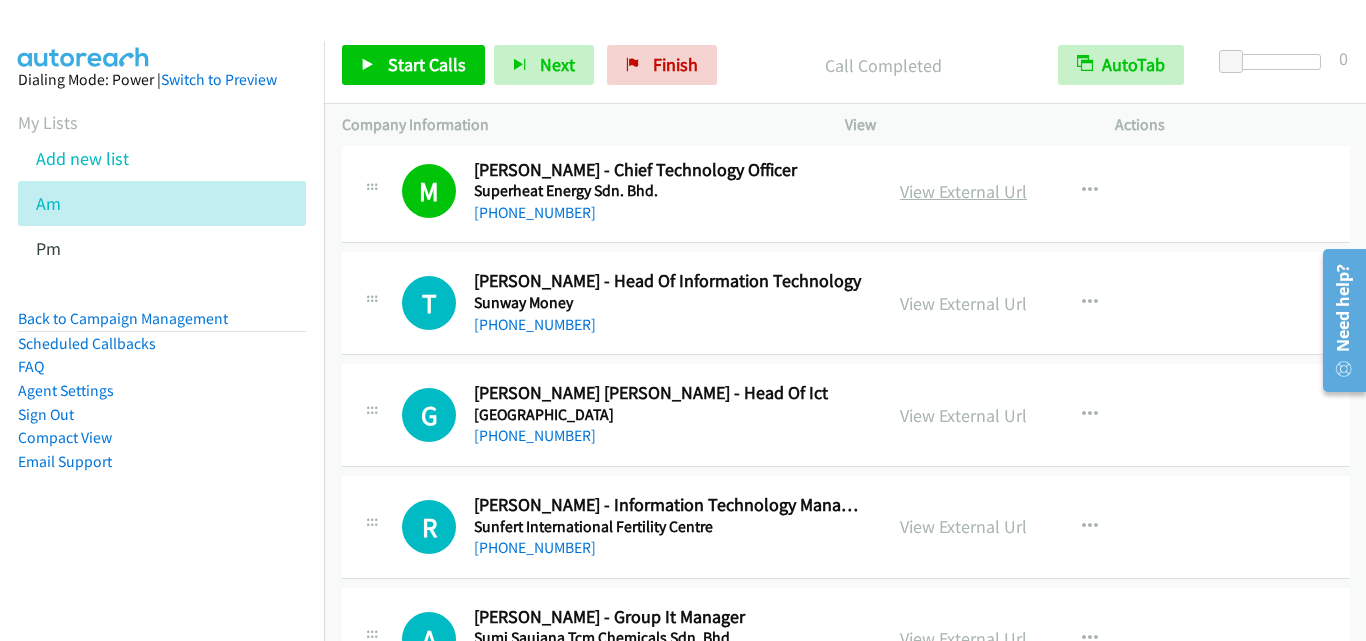 click on "View External Url" at bounding box center [963, 191] 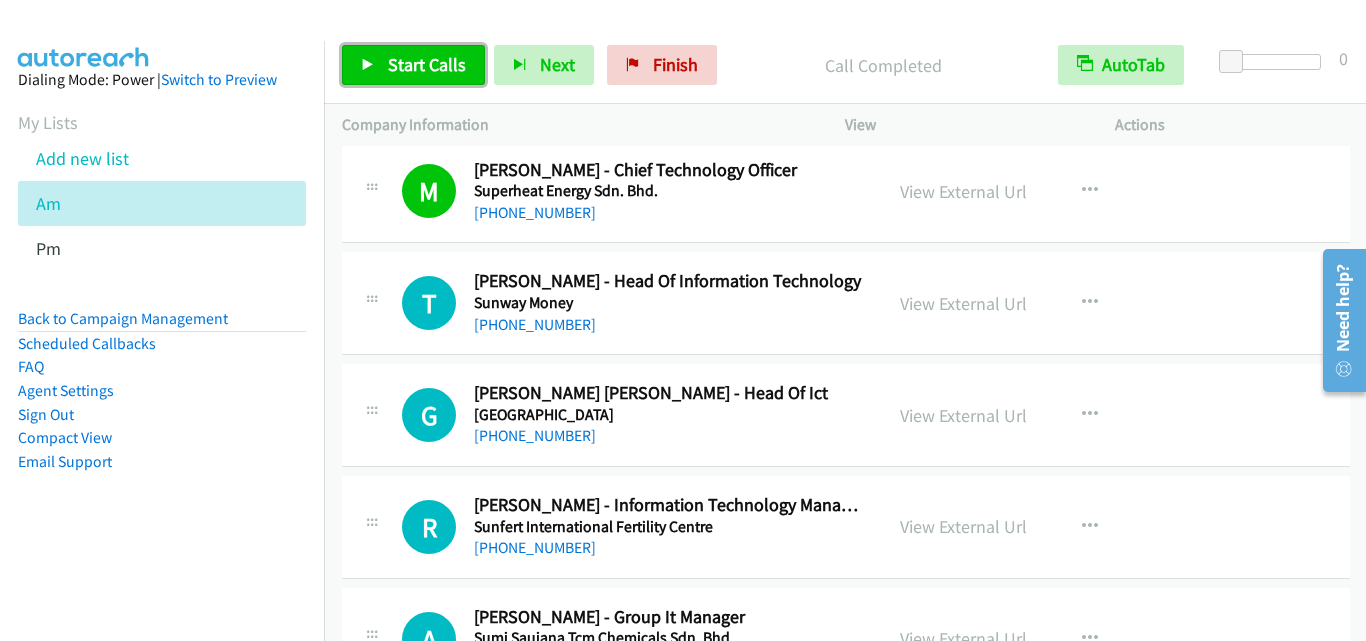 click on "Start Calls" at bounding box center (427, 64) 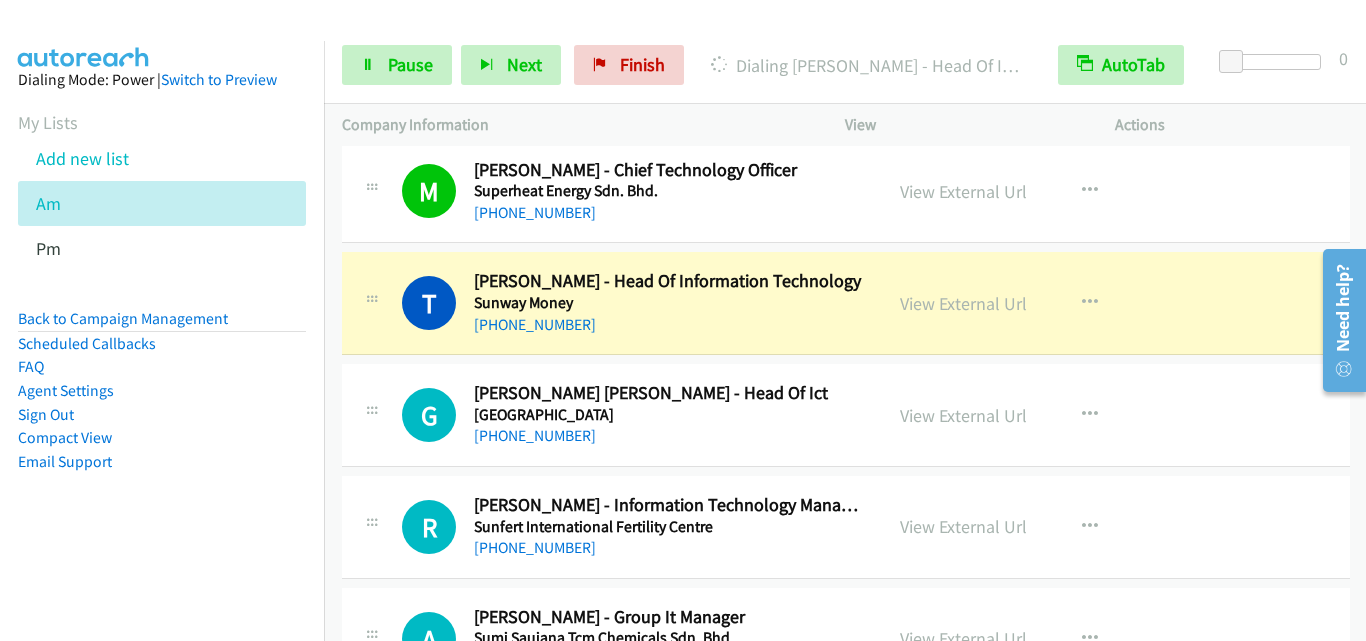 click at bounding box center [372, 186] 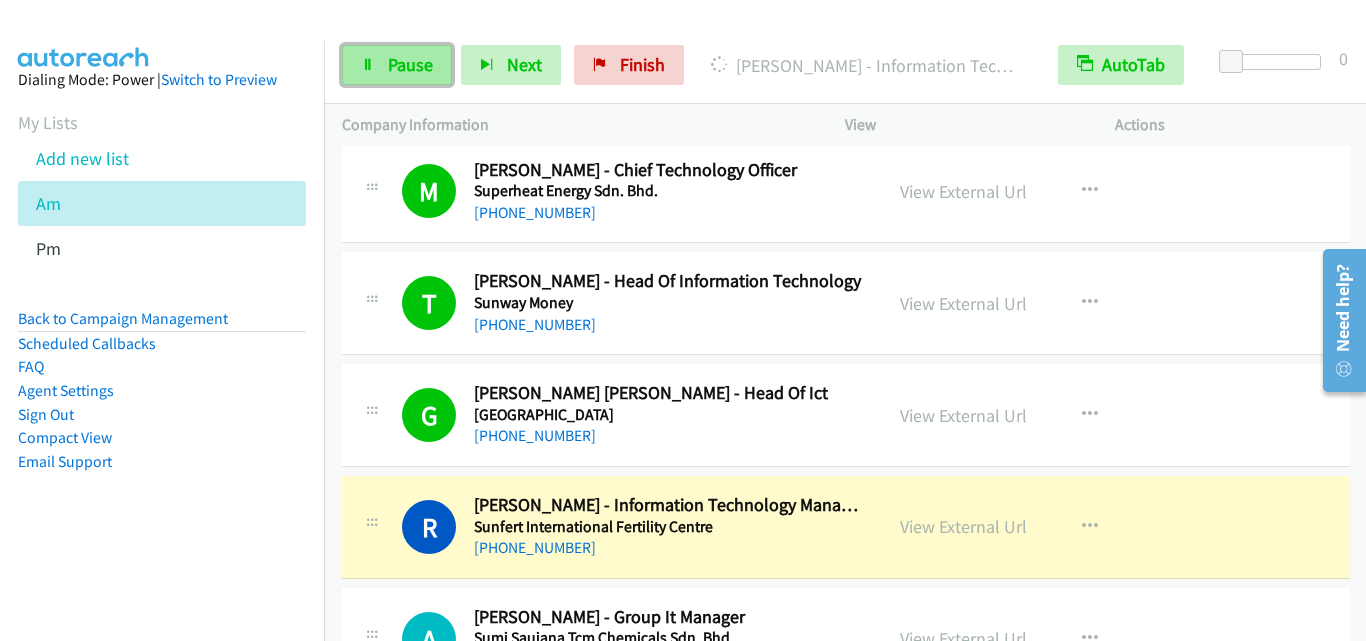 click on "Pause" at bounding box center [397, 65] 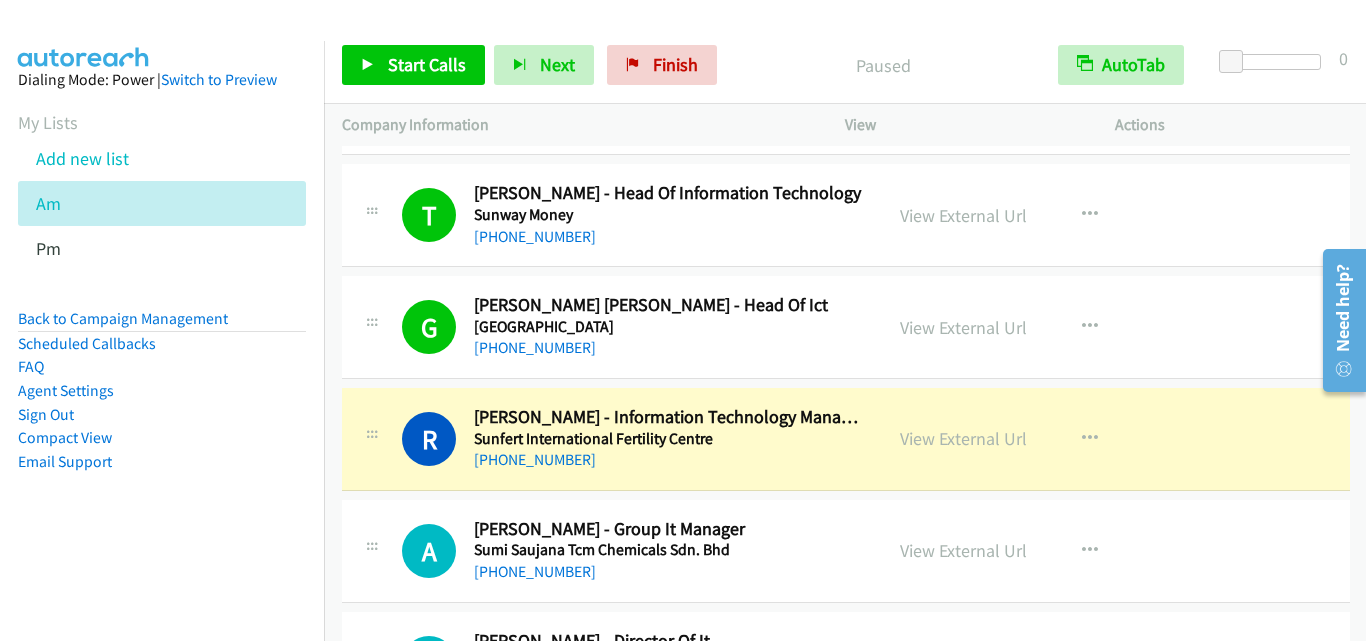 scroll, scrollTop: 6200, scrollLeft: 0, axis: vertical 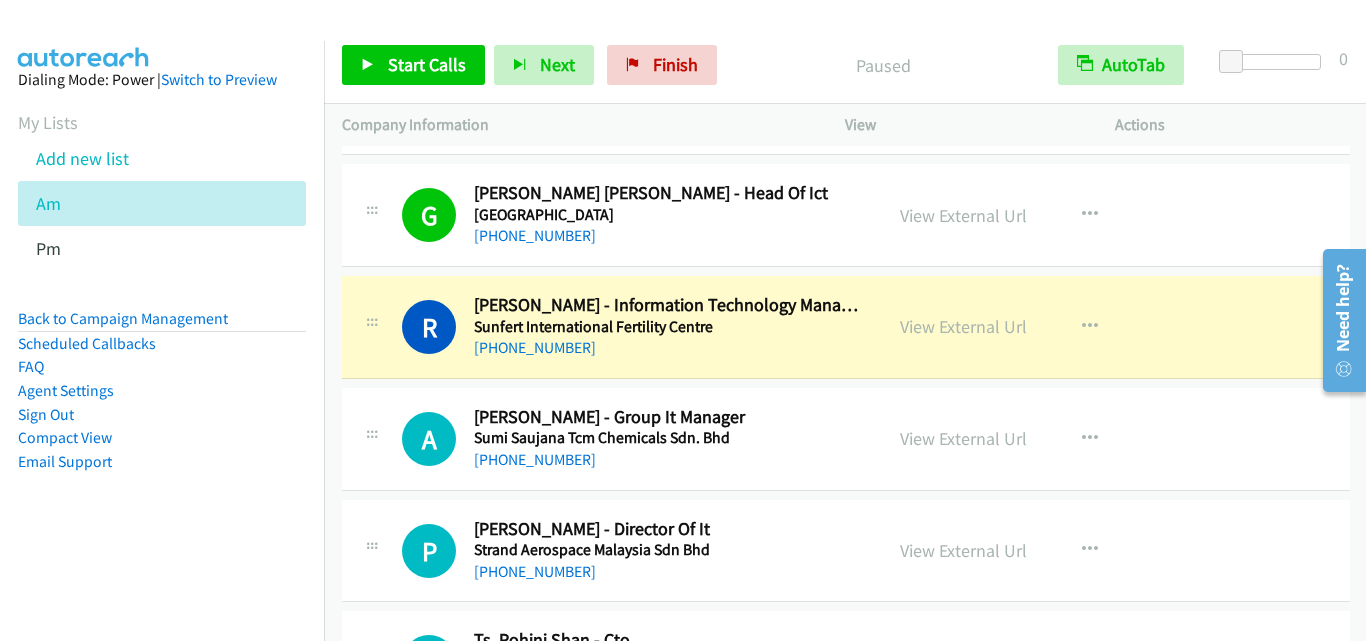 click on "A
Callback Scheduled
[PERSON_NAME] - Group It Manager
[PERSON_NAME] Tcm Chemicals Sdn. Bhd
Asia/[GEOGRAPHIC_DATA]
[PHONE_NUMBER]
View External Url
View External Url
Schedule/Manage Callback
Start Calls Here
Remove from list
Add to do not call list
Reset Call Status" at bounding box center [846, 439] 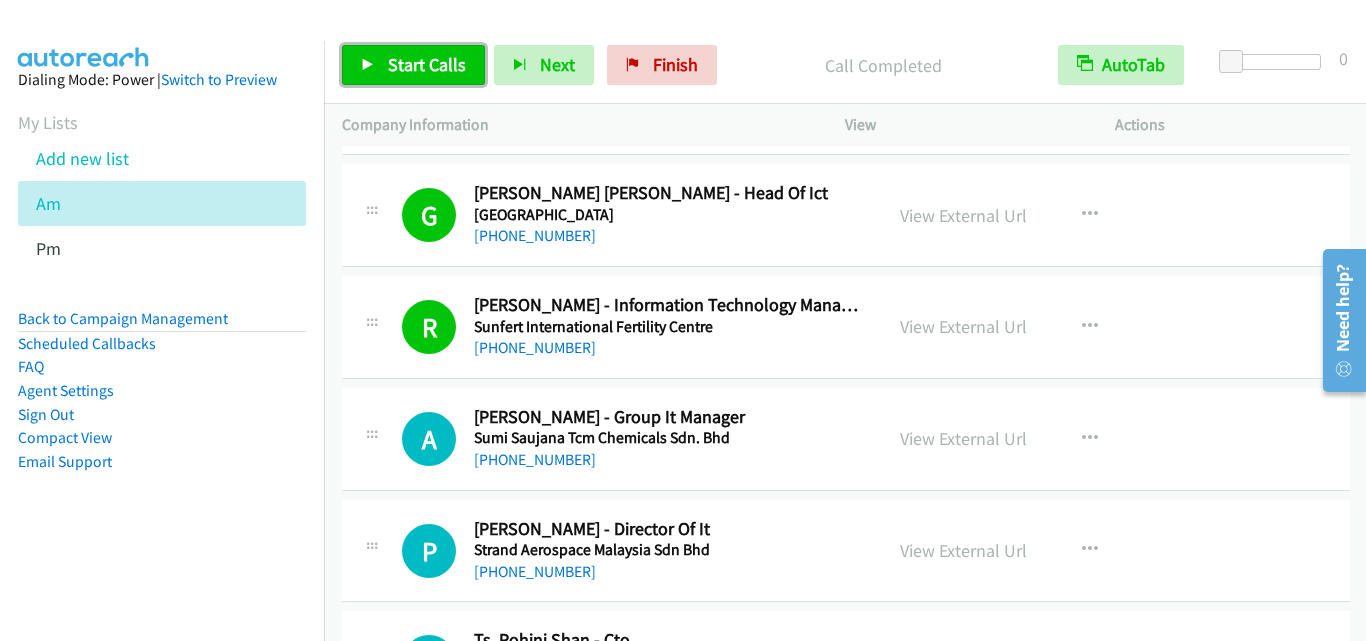 click on "Start Calls" at bounding box center (427, 64) 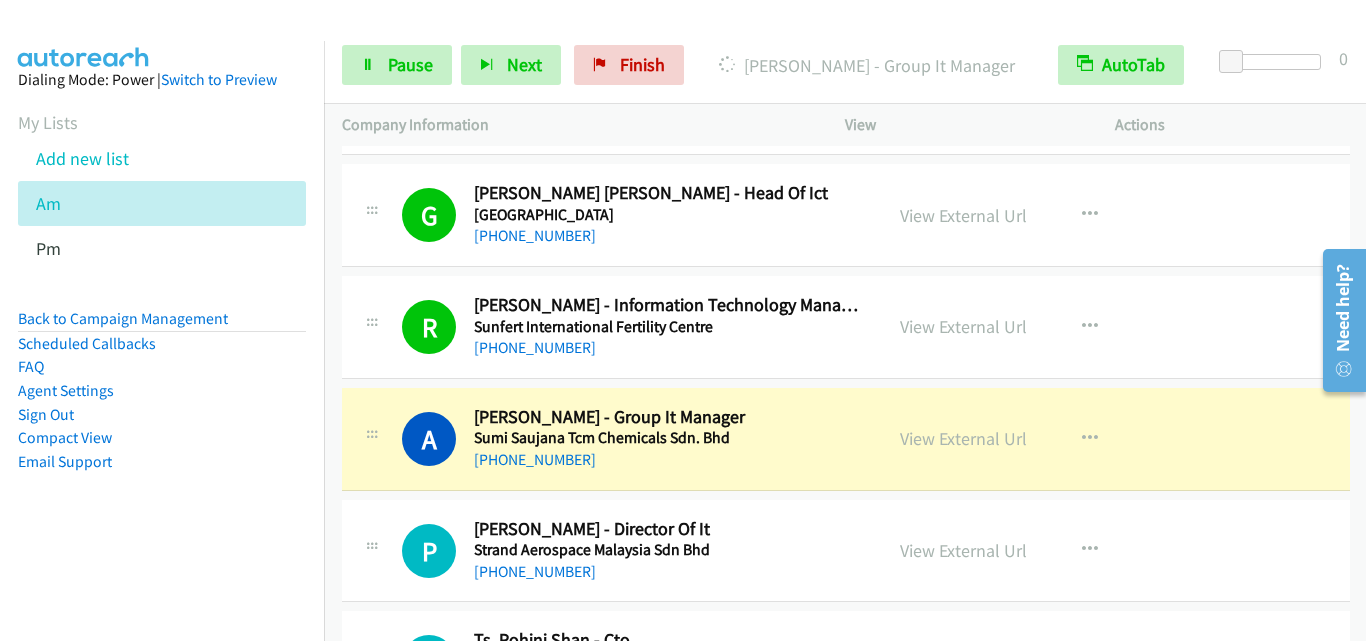 click on "P
Callback Scheduled
[PERSON_NAME] - Director Of It
Strand Aerospace Malaysia Sdn Bhd
Asia/[GEOGRAPHIC_DATA]
[PHONE_NUMBER]
View External Url
View External Url
Schedule/Manage Callback
Start Calls Here
Remove from list
Add to do not call list
Reset Call Status" at bounding box center (846, 551) 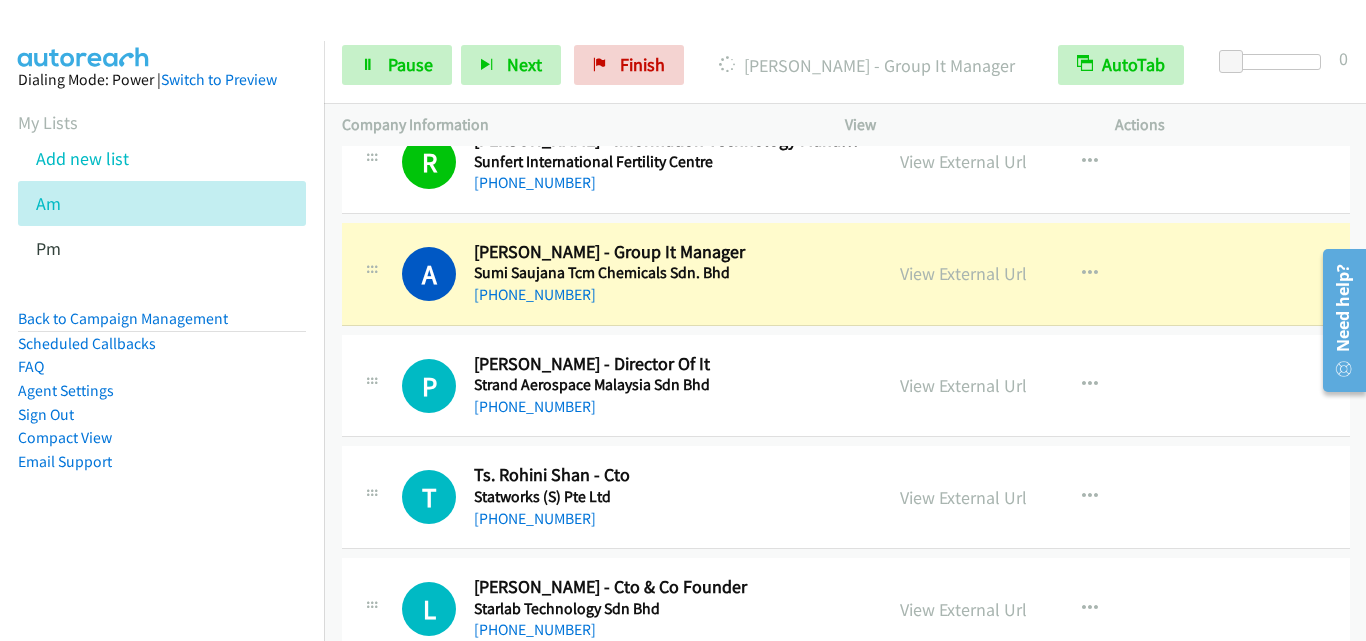 scroll, scrollTop: 6400, scrollLeft: 0, axis: vertical 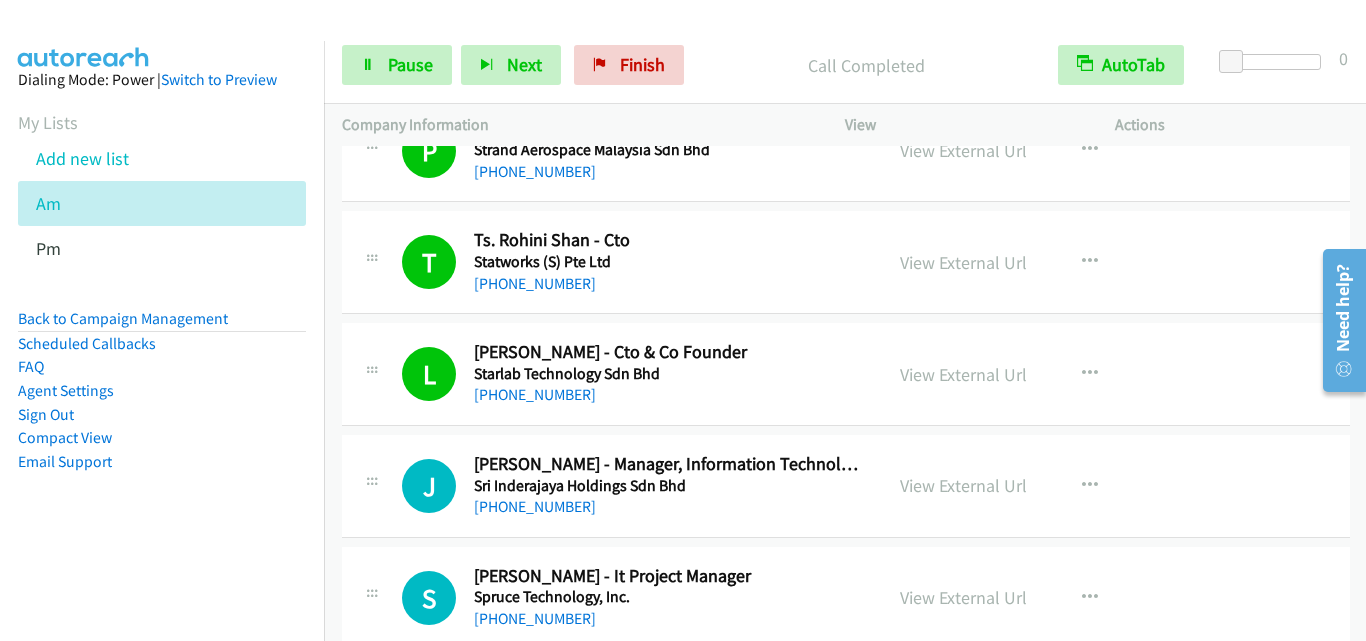 click on "J
Callback Scheduled
[PERSON_NAME] - Manager, Information Technology
Sri Inderajaya Holdings Sdn Bhd
Asia/[GEOGRAPHIC_DATA]
[PHONE_NUMBER]
View External Url
View External Url
Schedule/Manage Callback
Start Calls Here
Remove from list
Add to do not call list
Reset Call Status" at bounding box center (846, 486) 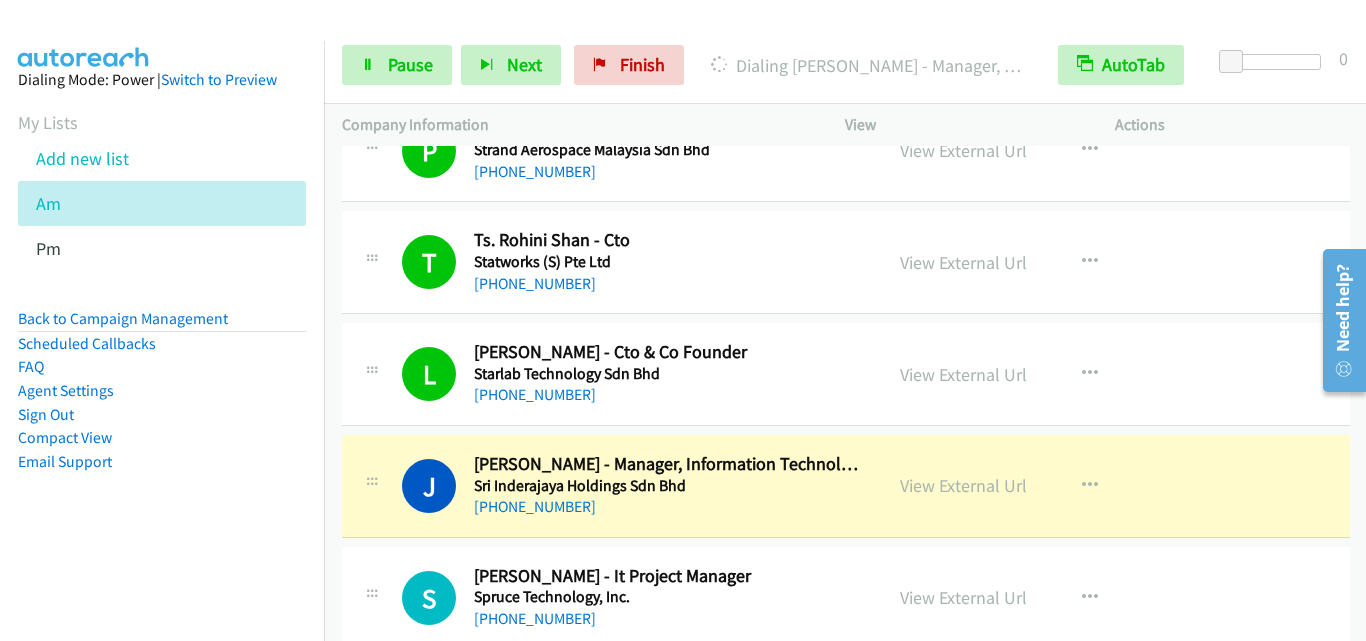 click on "S
Callback Scheduled
[PERSON_NAME] - It Project Manager
Spruce Technology, Inc.
Asia/[GEOGRAPHIC_DATA]
[PHONE_NUMBER]
View External Url
View External Url
Schedule/Manage Callback
Start Calls Here
Remove from list
Add to do not call list
Reset Call Status" at bounding box center [846, 598] 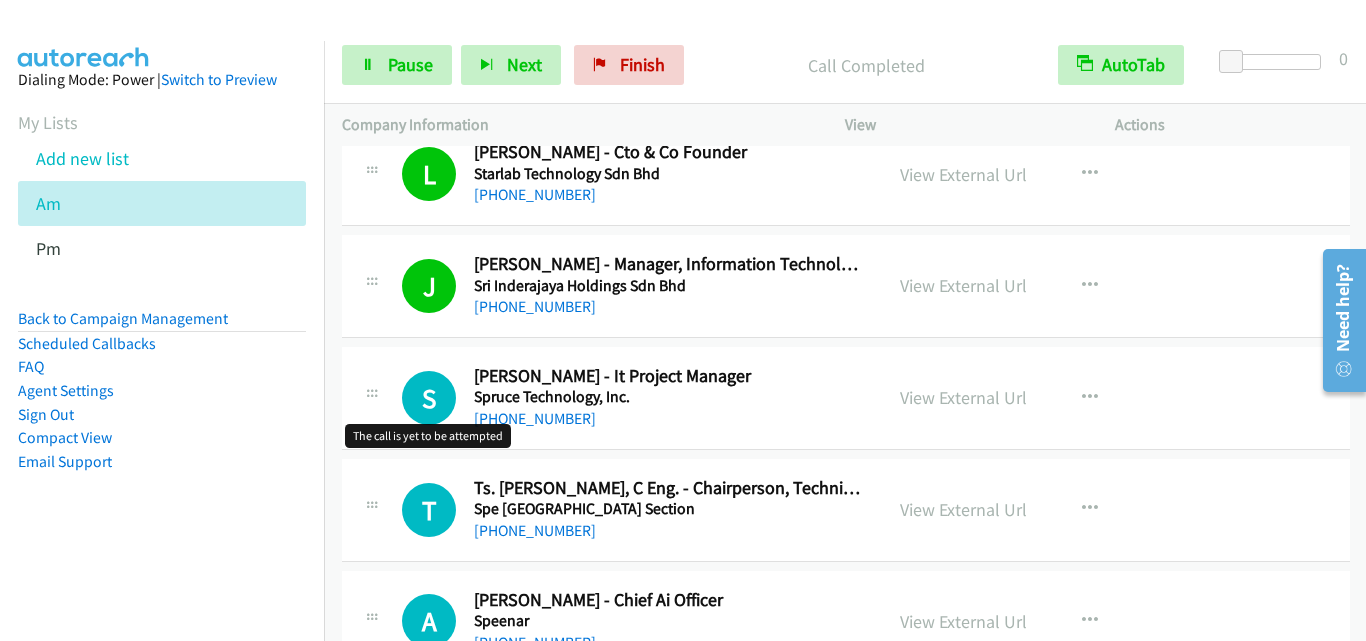 click on "S" at bounding box center [429, 398] 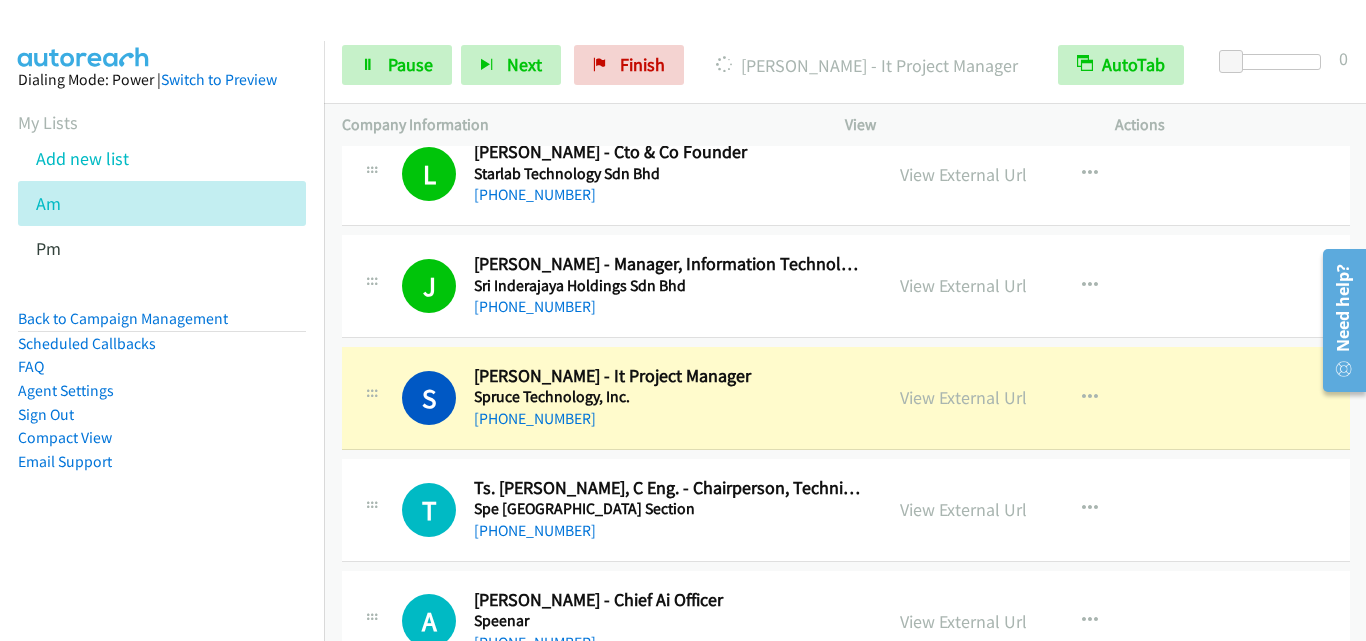 click on "S
Callback Scheduled
[PERSON_NAME] - It Project Manager
Spruce Technology, Inc.
Asia/[GEOGRAPHIC_DATA]
[PHONE_NUMBER]
View External Url
View External Url
Schedule/Manage Callback
Start Calls Here
Remove from list
Add to do not call list
Reset Call Status" at bounding box center (846, 398) 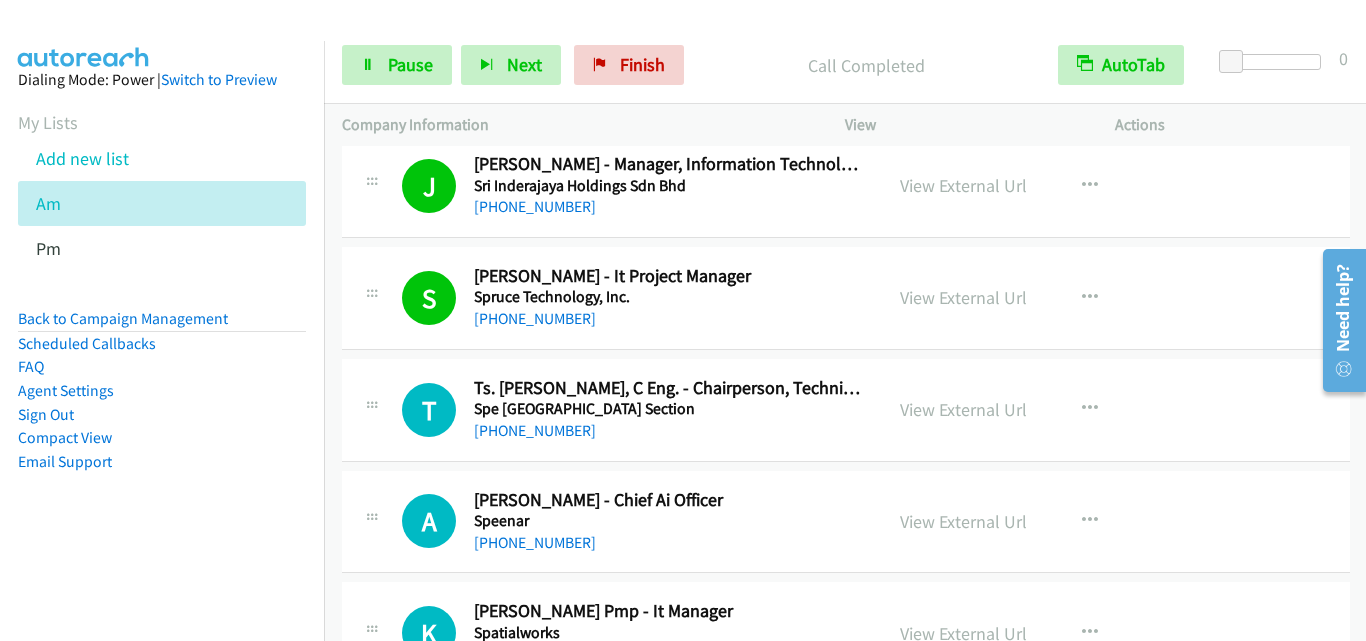 click at bounding box center [372, 404] 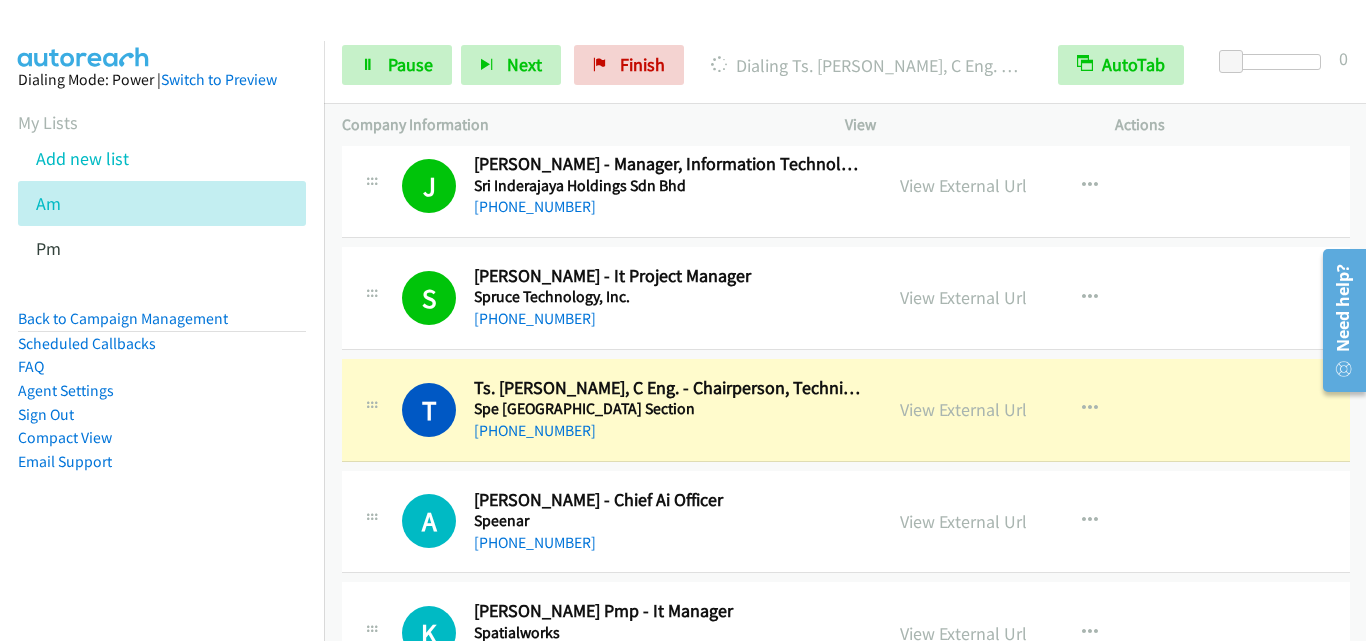 scroll, scrollTop: 7000, scrollLeft: 0, axis: vertical 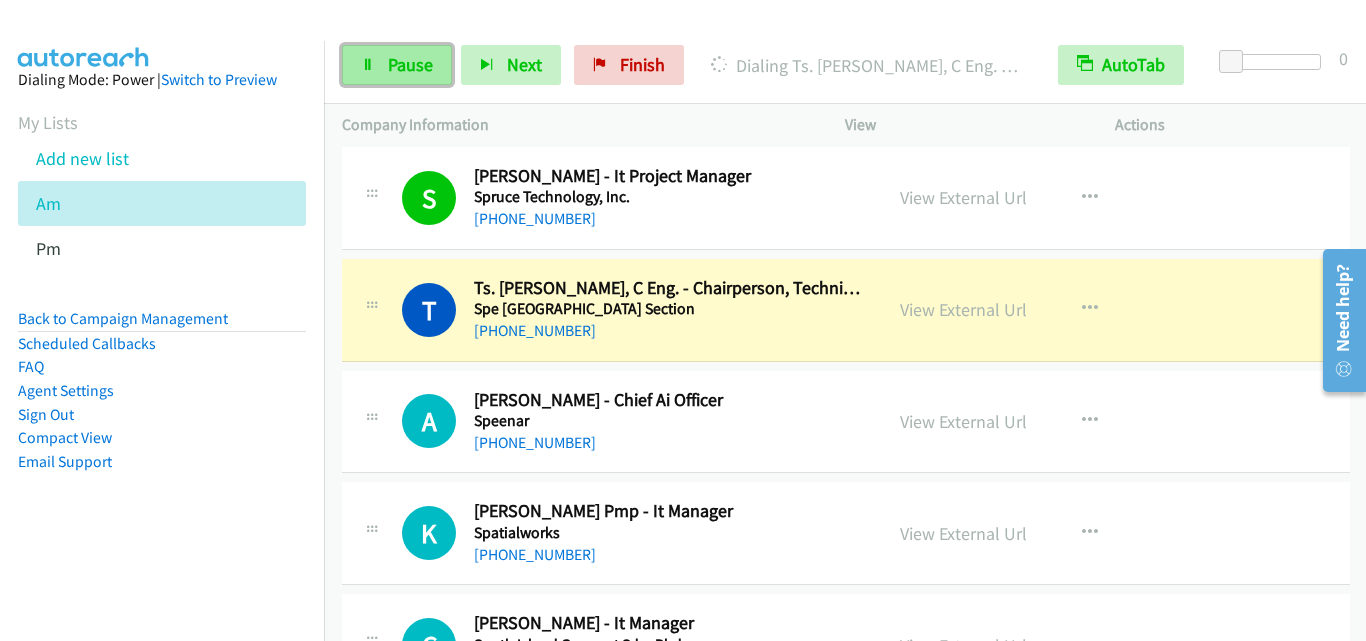 click on "Pause" at bounding box center (410, 64) 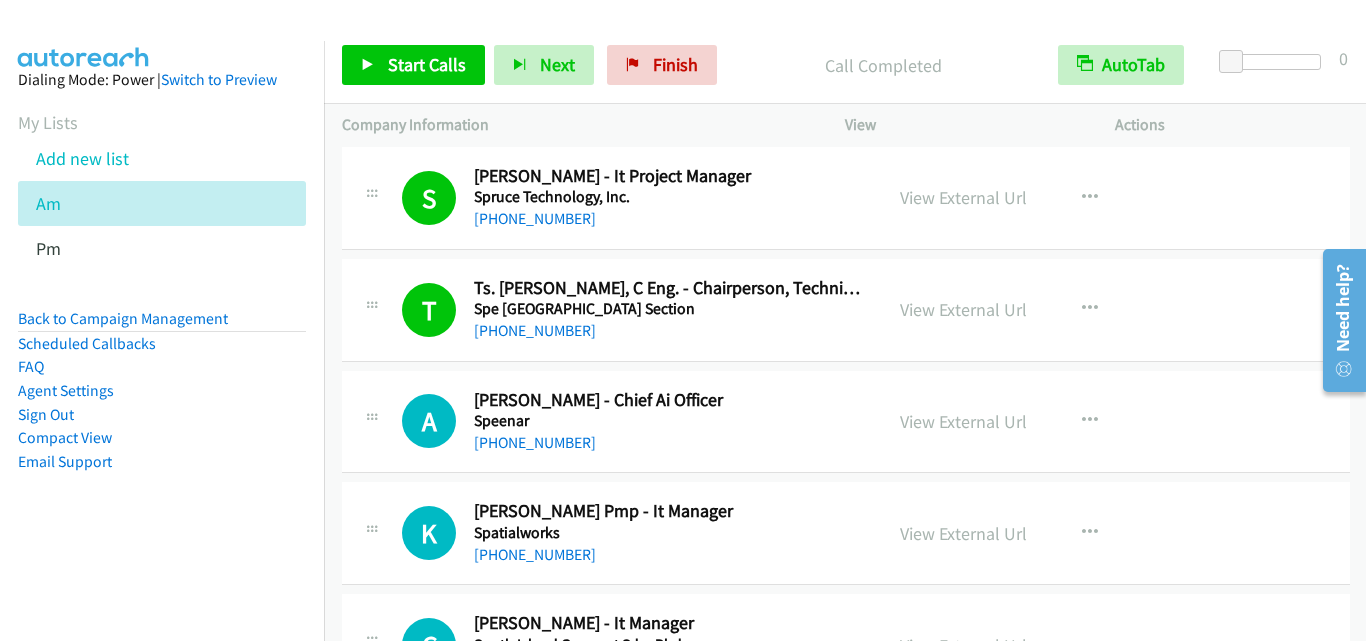 click at bounding box center (372, 416) 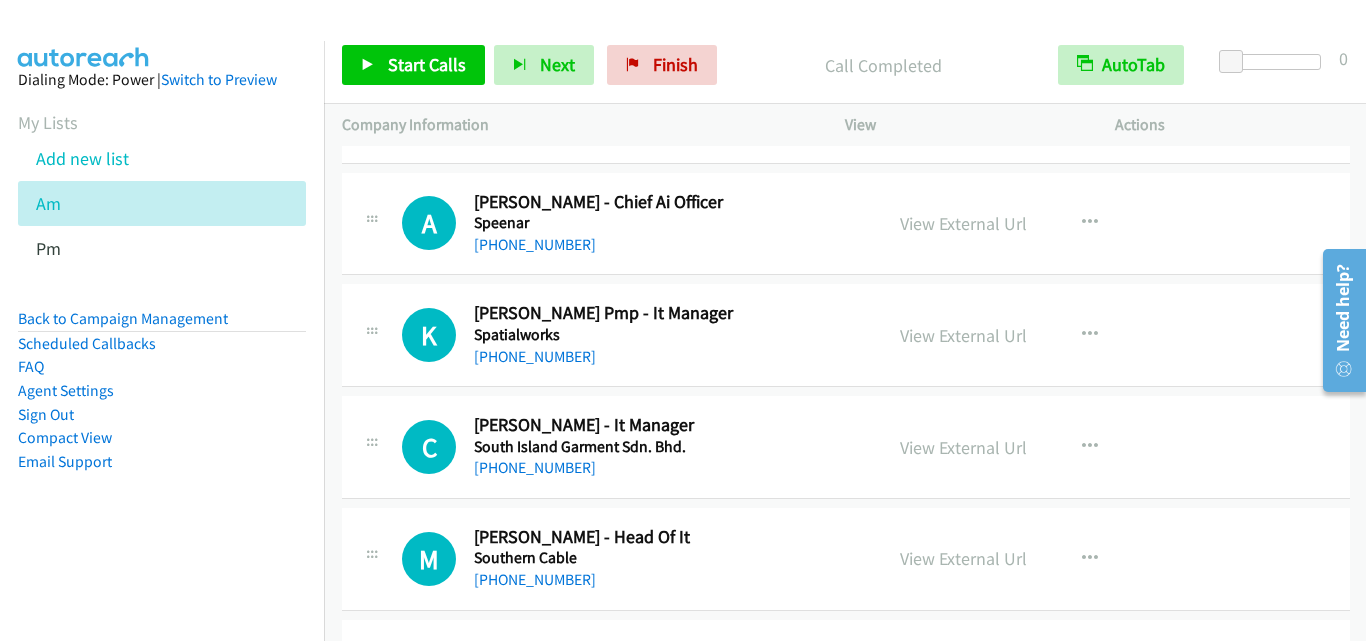 scroll, scrollTop: 7200, scrollLeft: 0, axis: vertical 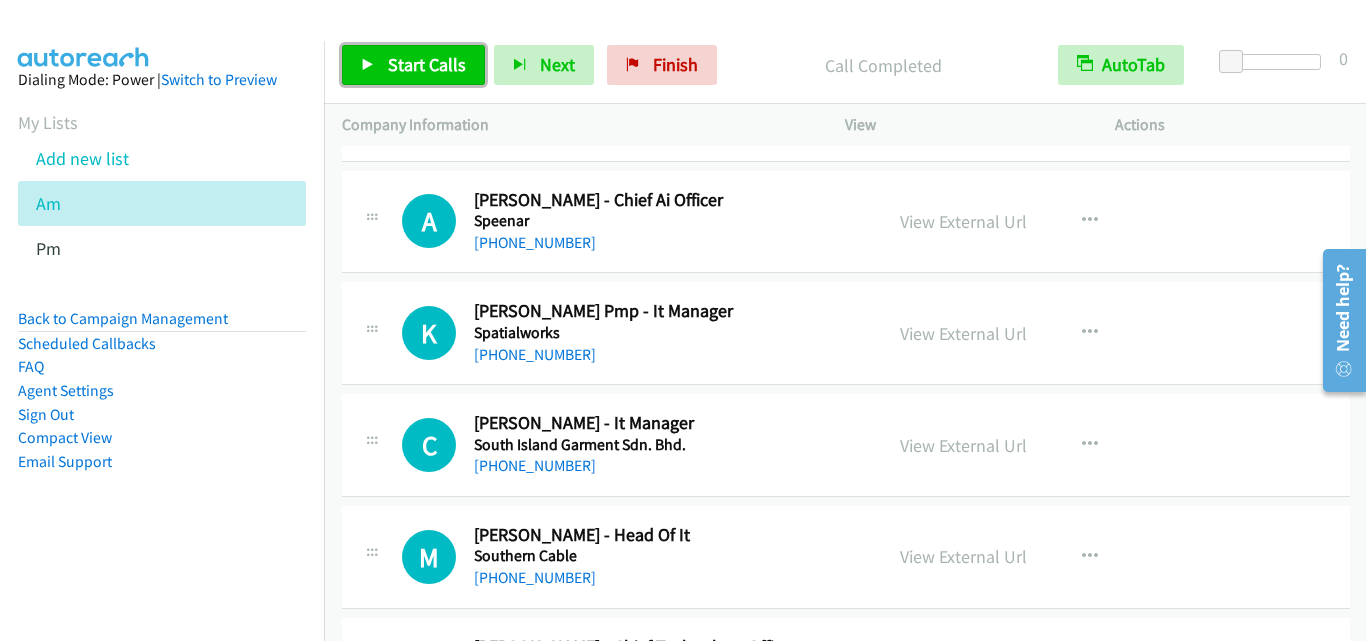 click on "Start Calls" at bounding box center (413, 65) 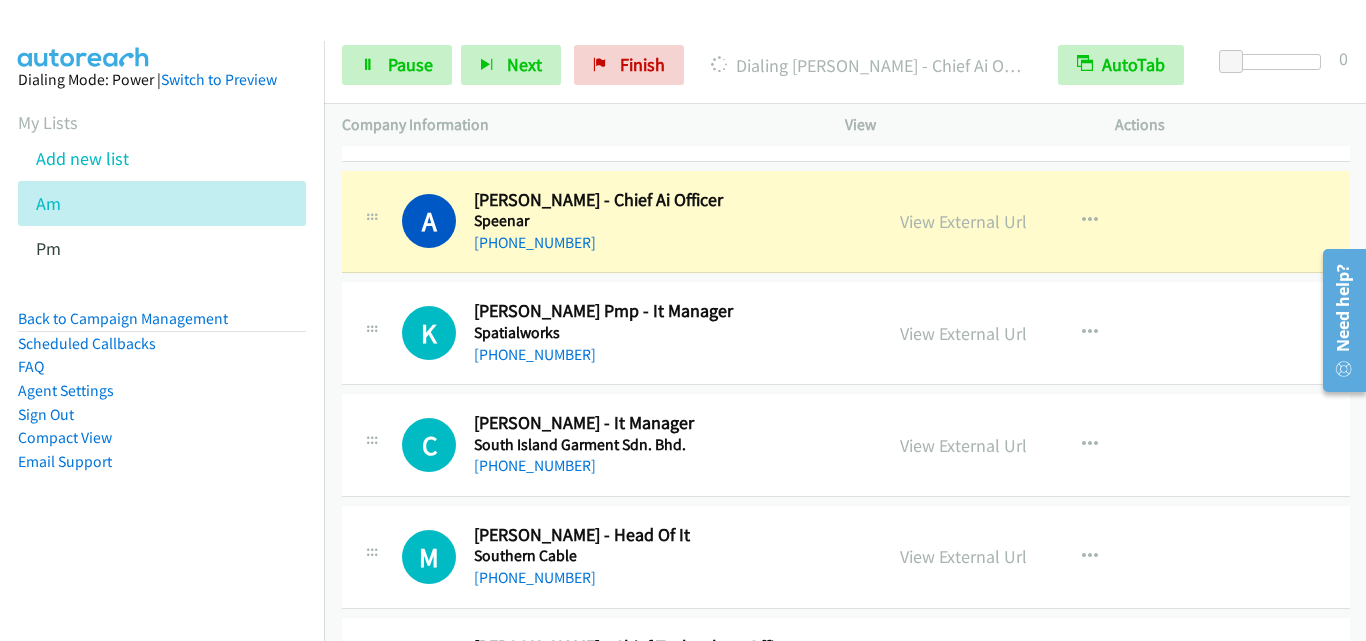 click on "K
Callback Scheduled
[PERSON_NAME] Pmp - It Manager
Spatialworks
Asia/[GEOGRAPHIC_DATA]
[PHONE_NUMBER]
View External Url
View External Url
Schedule/Manage Callback
Start Calls Here
Remove from list
Add to do not call list
Reset Call Status" at bounding box center [846, 333] 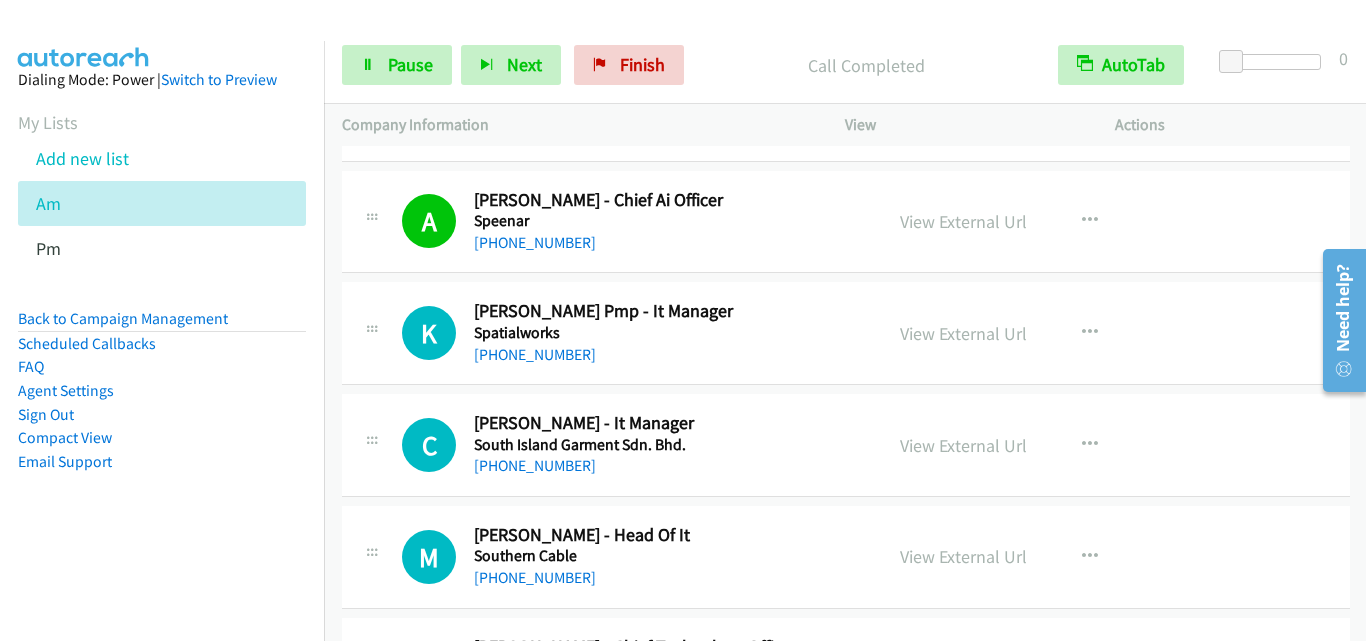 click on "K
Callback Scheduled
[PERSON_NAME] Pmp - It Manager
Spatialworks
Asia/[GEOGRAPHIC_DATA]
[PHONE_NUMBER]" at bounding box center [612, 333] 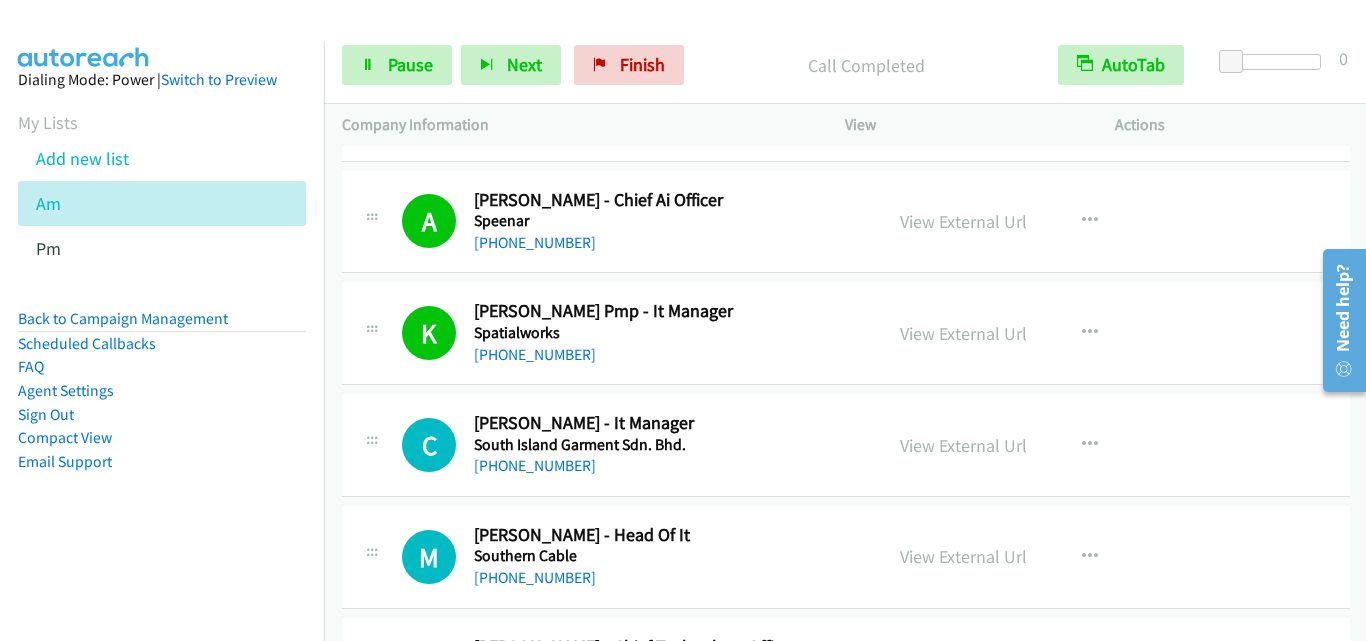click on "C
Callback Scheduled
[PERSON_NAME] - It Manager
[GEOGRAPHIC_DATA] Garment Sdn. Bhd.
Asia/[GEOGRAPHIC_DATA]
[PHONE_NUMBER]
View External Url
View External Url
Schedule/Manage Callback
Start Calls Here
Remove from list
Add to do not call list
Reset Call Status" at bounding box center [846, 445] 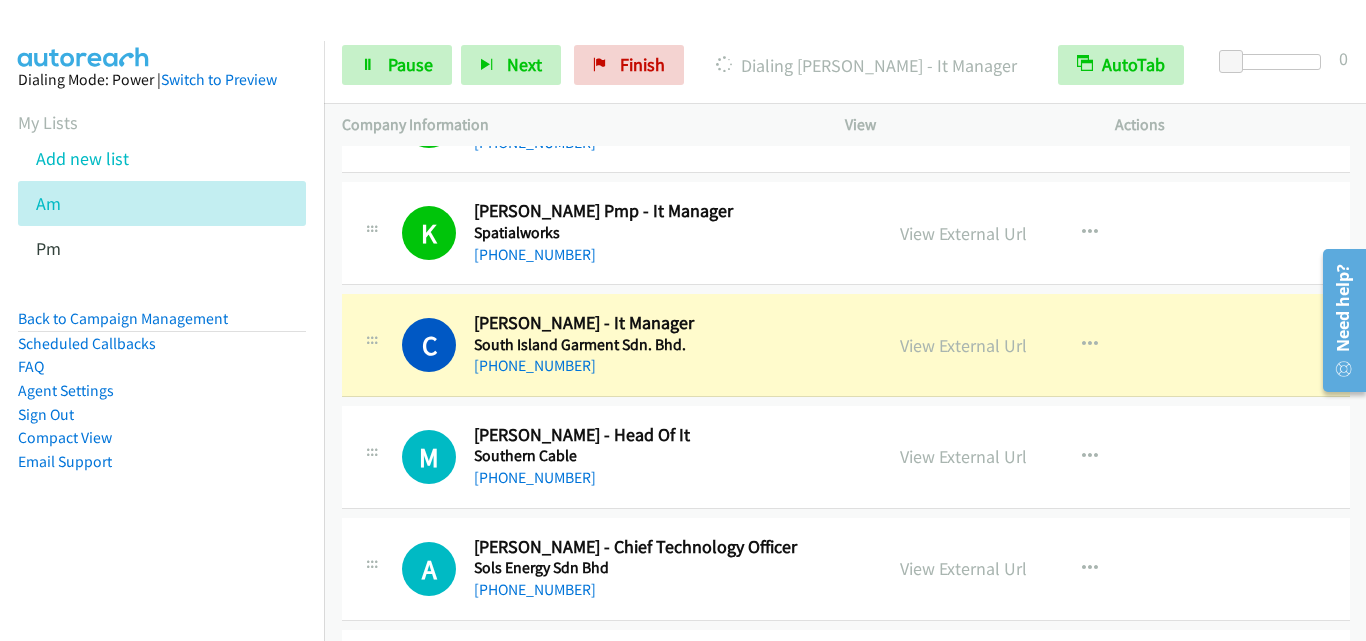 click on "C
Callback Scheduled
[PERSON_NAME] - It Manager
[GEOGRAPHIC_DATA] Garment Sdn. Bhd.
Asia/[GEOGRAPHIC_DATA]
[PHONE_NUMBER]
View External Url
View External Url
Schedule/Manage Callback
Start Calls Here
Remove from list
Add to do not call list
Reset Call Status" at bounding box center [846, 346] 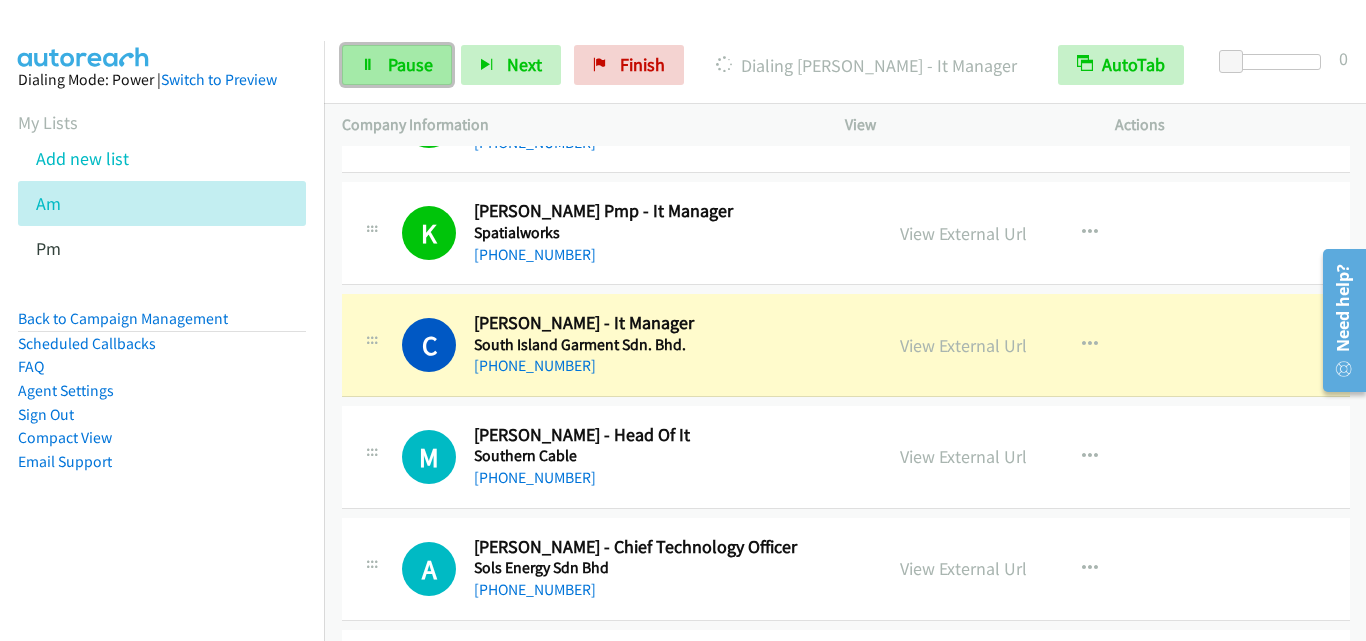 click on "Pause" at bounding box center (410, 64) 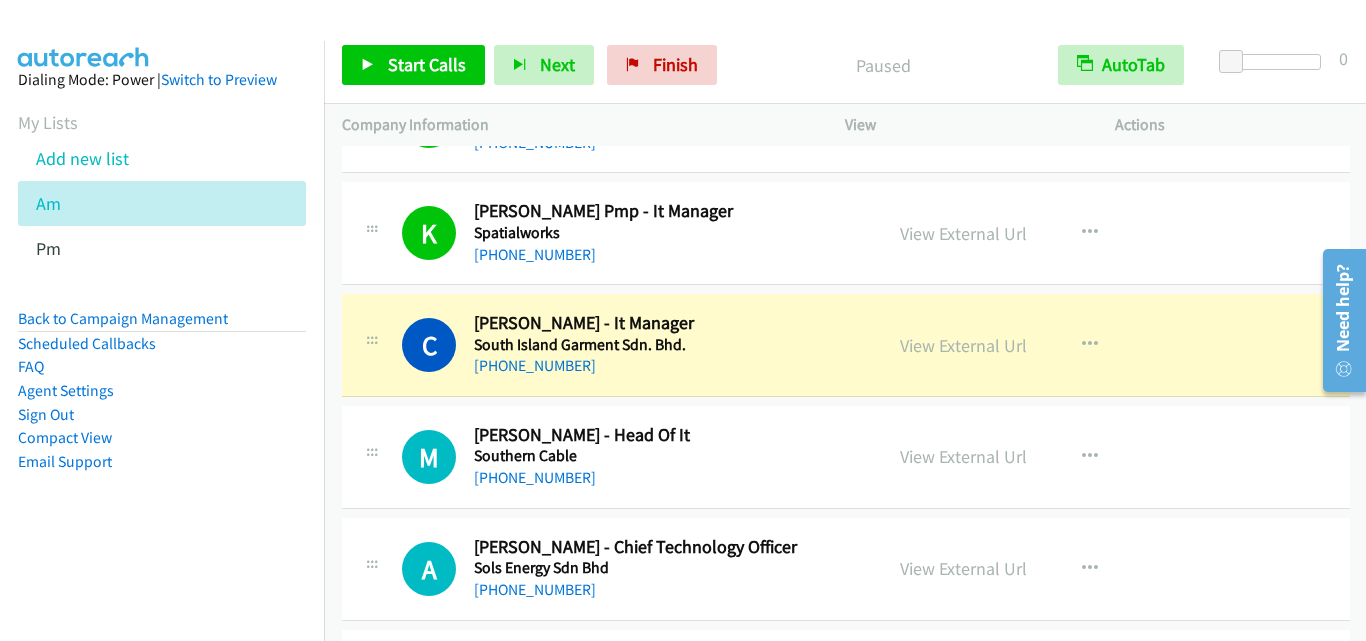 click on "M
Callback Scheduled
[PERSON_NAME] - Head Of It
Southern Cable
Asia/[GEOGRAPHIC_DATA]
[PHONE_NUMBER]
View External Url
View External Url
Schedule/Manage Callback
Start Calls Here
Remove from list
Add to do not call list
Reset Call Status" at bounding box center [846, 457] 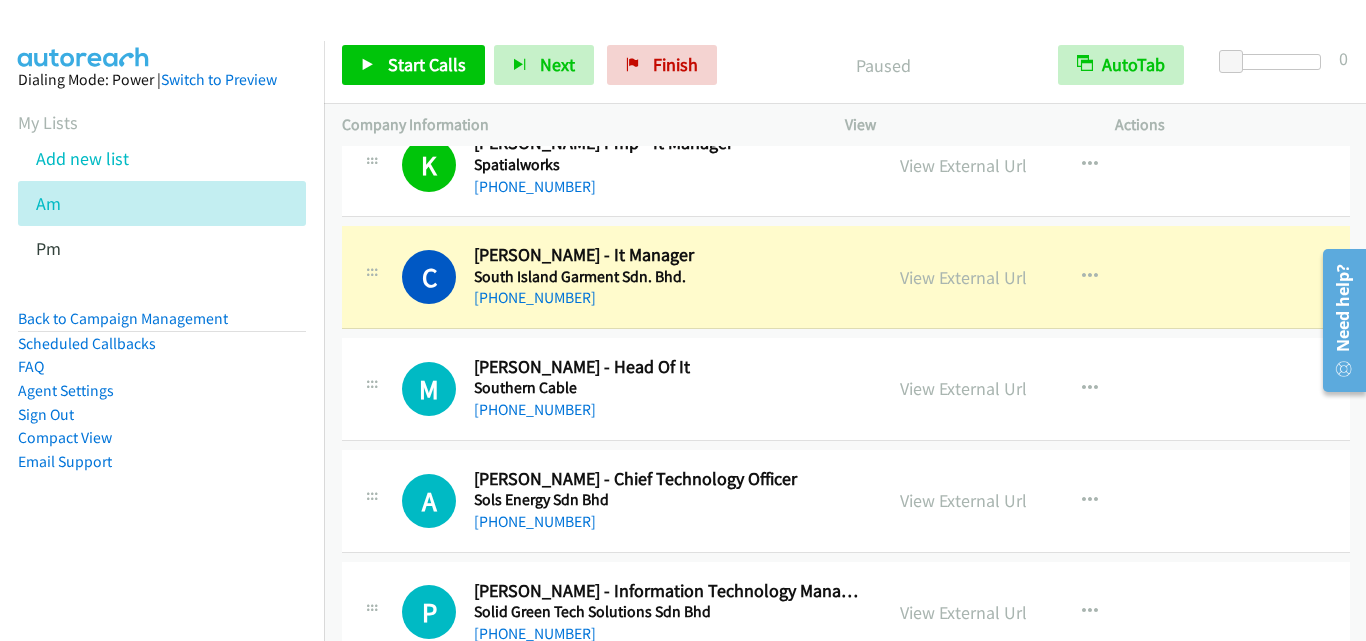 scroll, scrollTop: 7400, scrollLeft: 0, axis: vertical 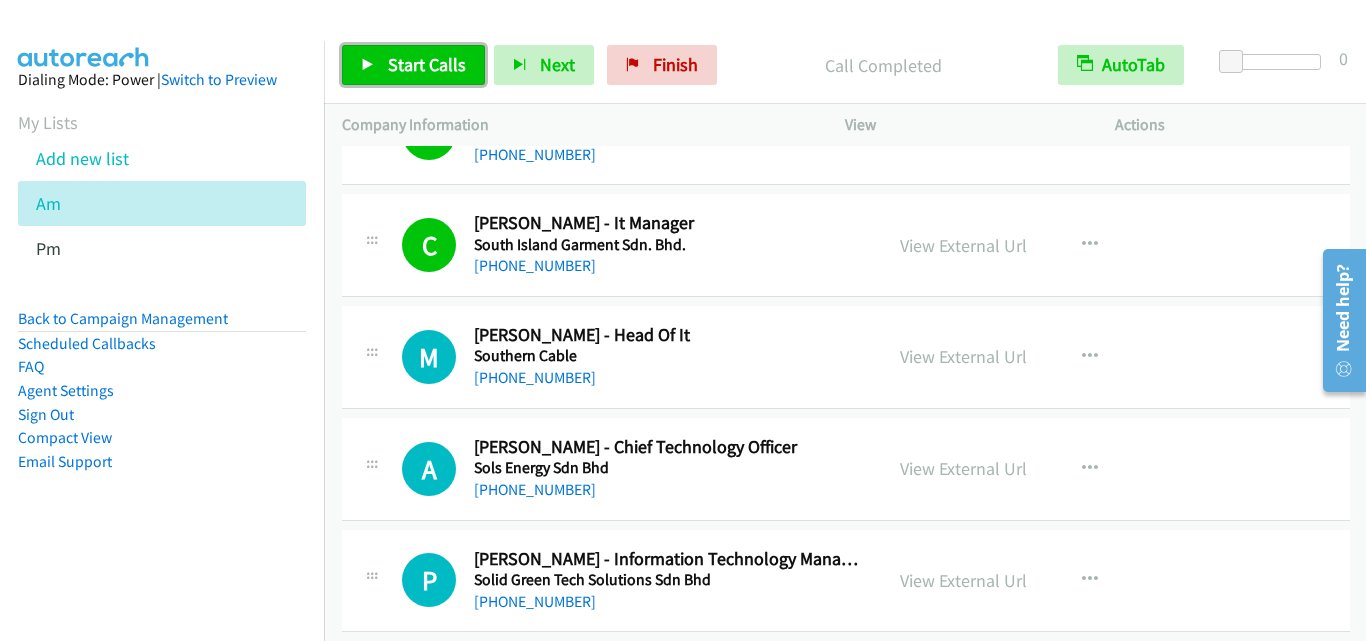 click on "Start Calls" at bounding box center (427, 64) 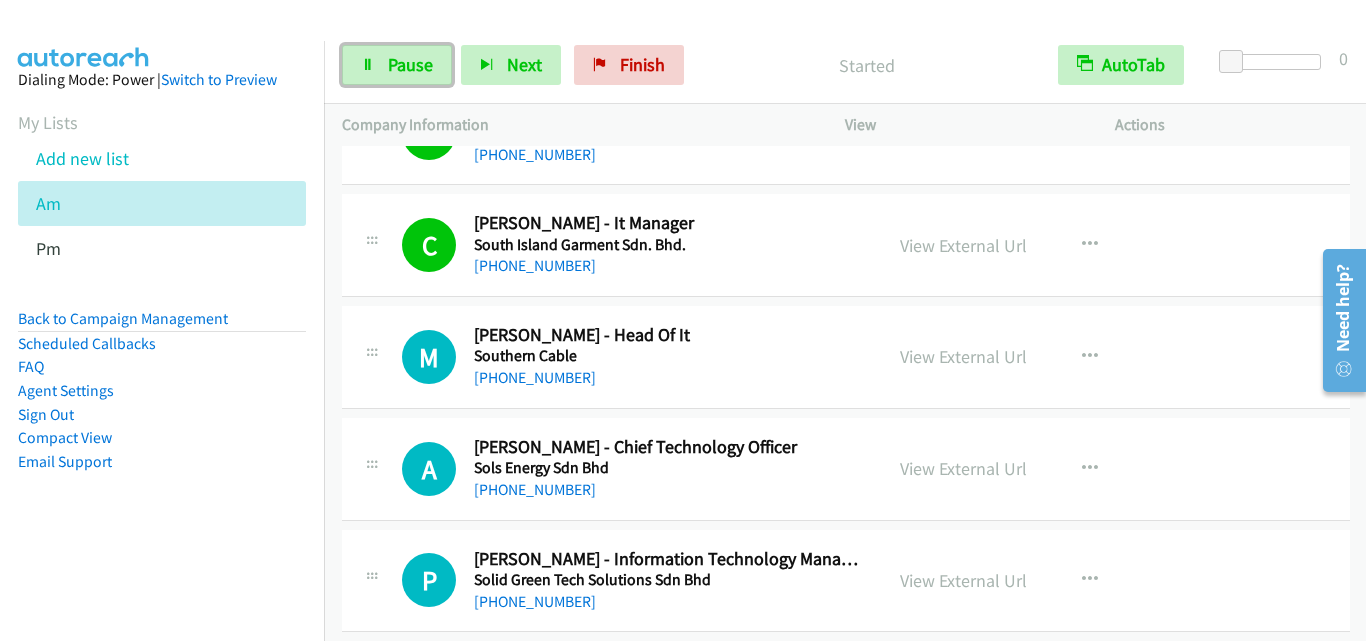 click on "Pause" at bounding box center [410, 64] 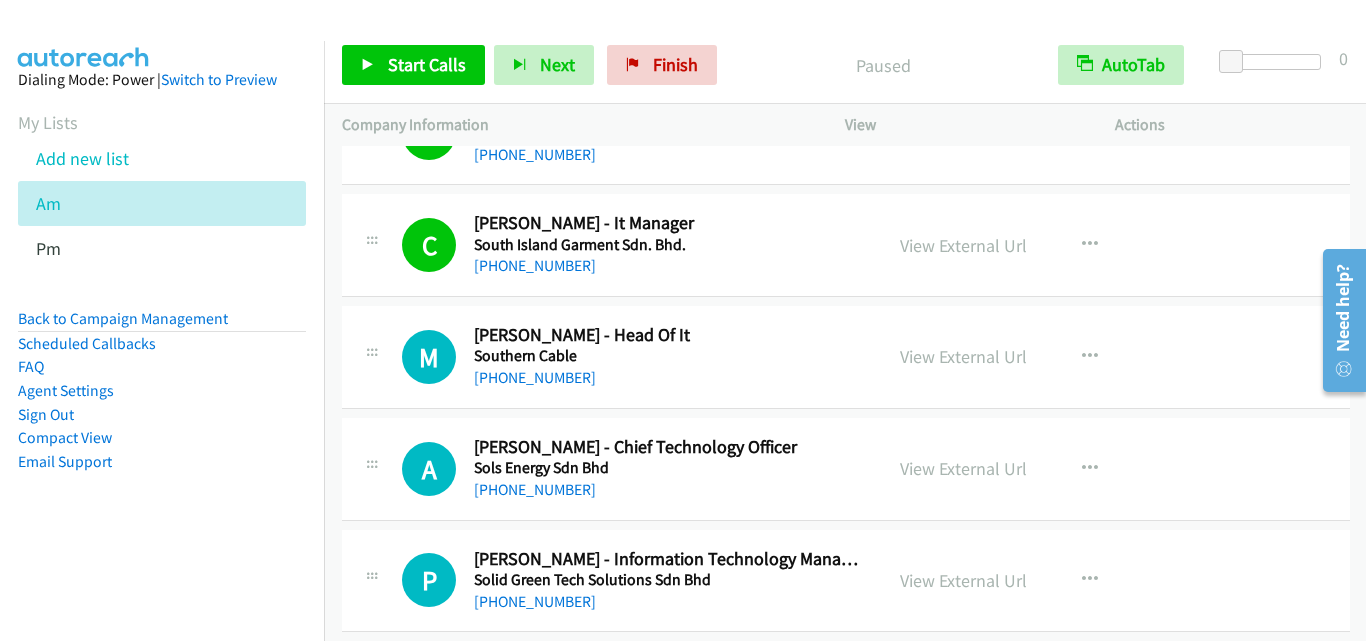 click on "M
Callback Scheduled
[PERSON_NAME] - Head Of It
Southern Cable
Asia/[GEOGRAPHIC_DATA]
[PHONE_NUMBER]" at bounding box center [612, 357] 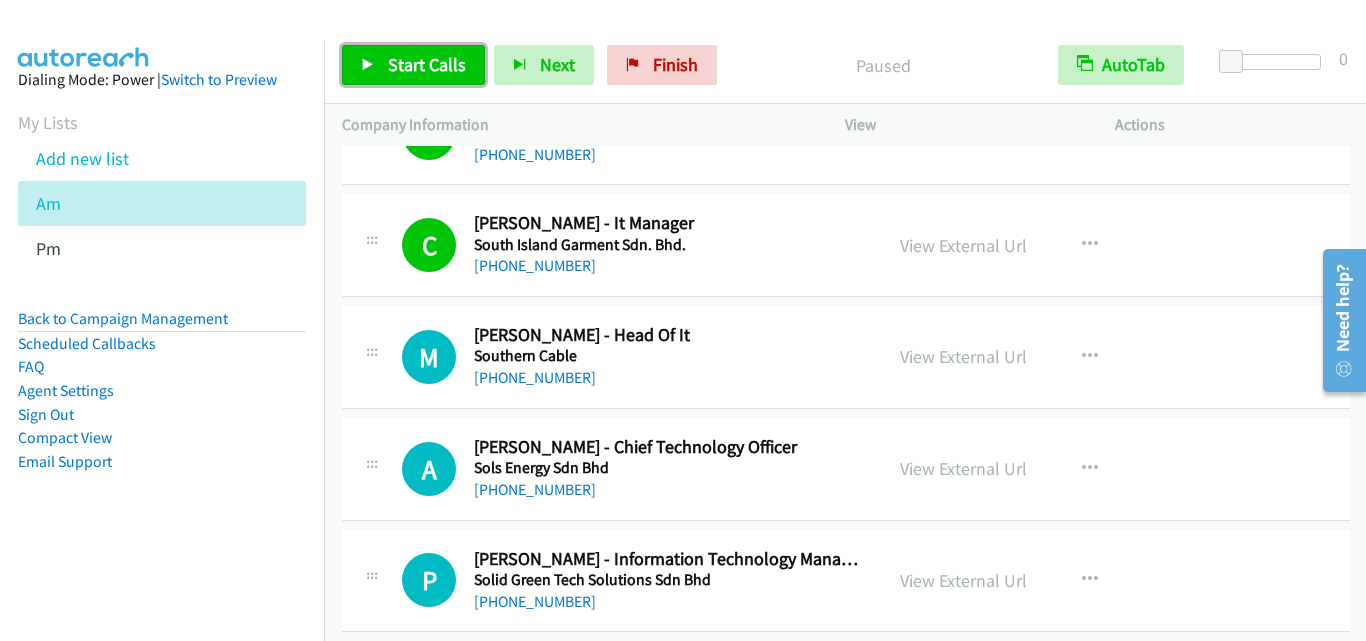 click on "Start Calls" at bounding box center [413, 65] 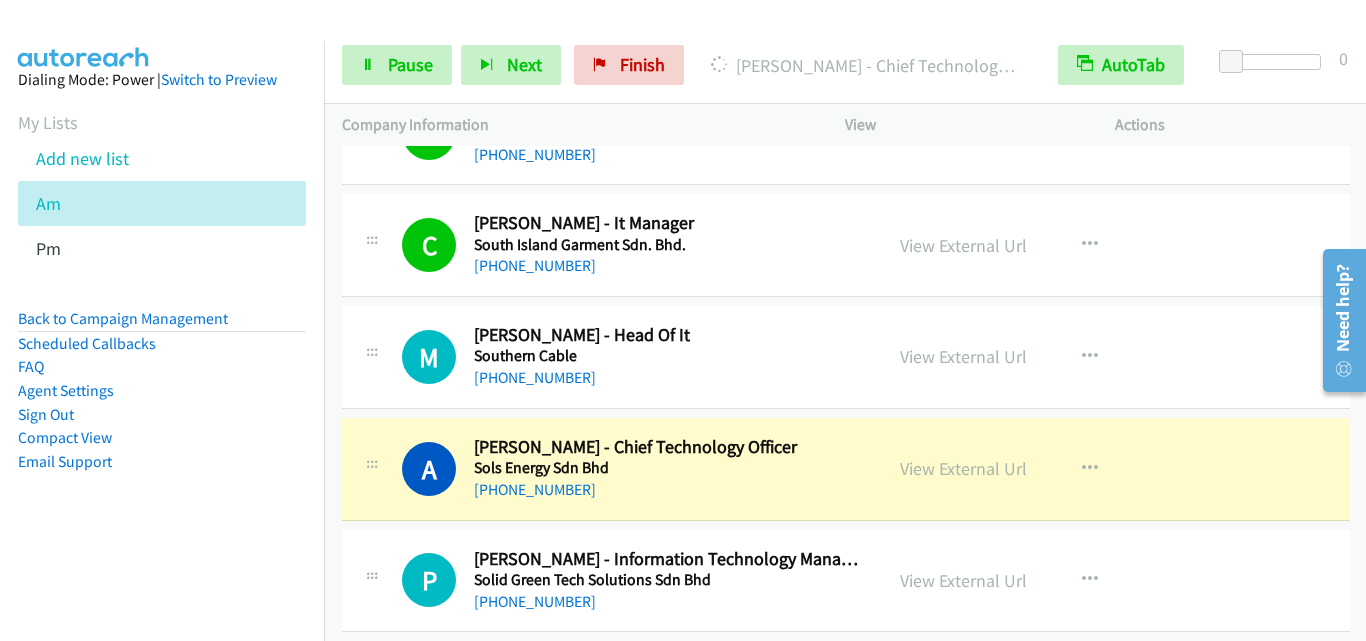 click on "A
Callback Scheduled
[PERSON_NAME] - Chief Technology Officer
Sols Energy Sdn Bhd
Asia/[GEOGRAPHIC_DATA]
[PHONE_NUMBER]
View External Url
View External Url
Schedule/Manage Callback
Start Calls Here
Remove from list
Add to do not call list
Reset Call Status" at bounding box center [846, 469] 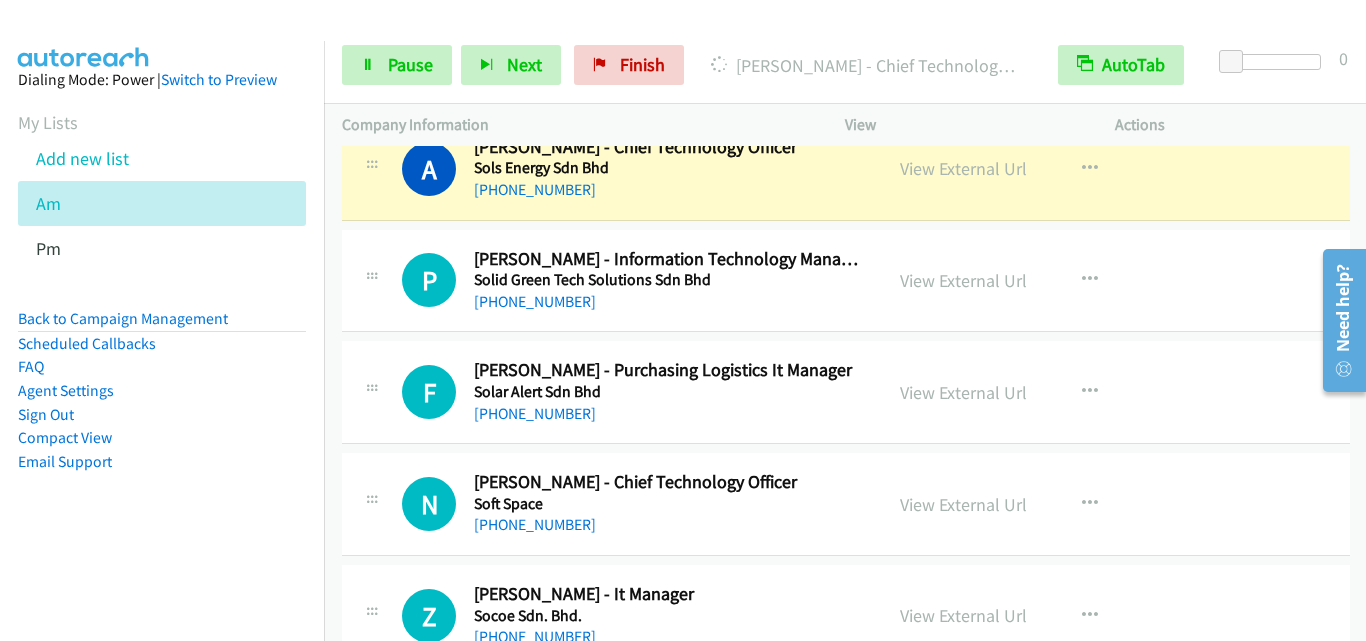 scroll, scrollTop: 7600, scrollLeft: 0, axis: vertical 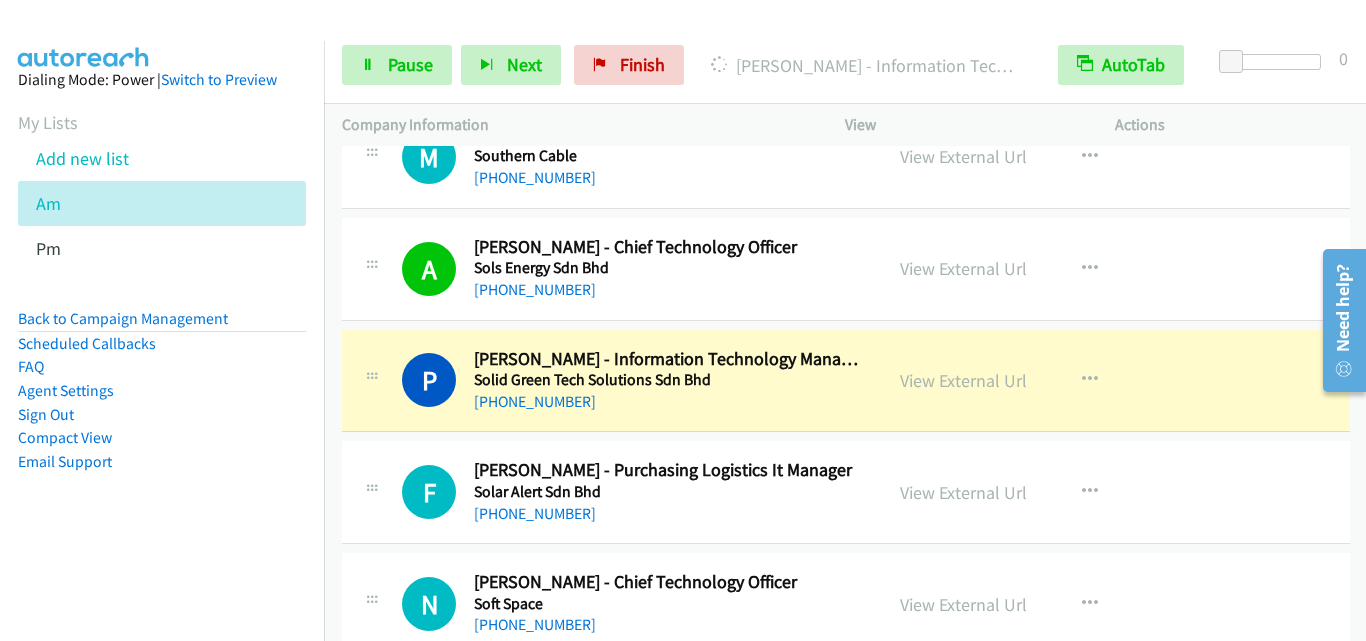 drag, startPoint x: 325, startPoint y: 276, endPoint x: 325, endPoint y: 259, distance: 17 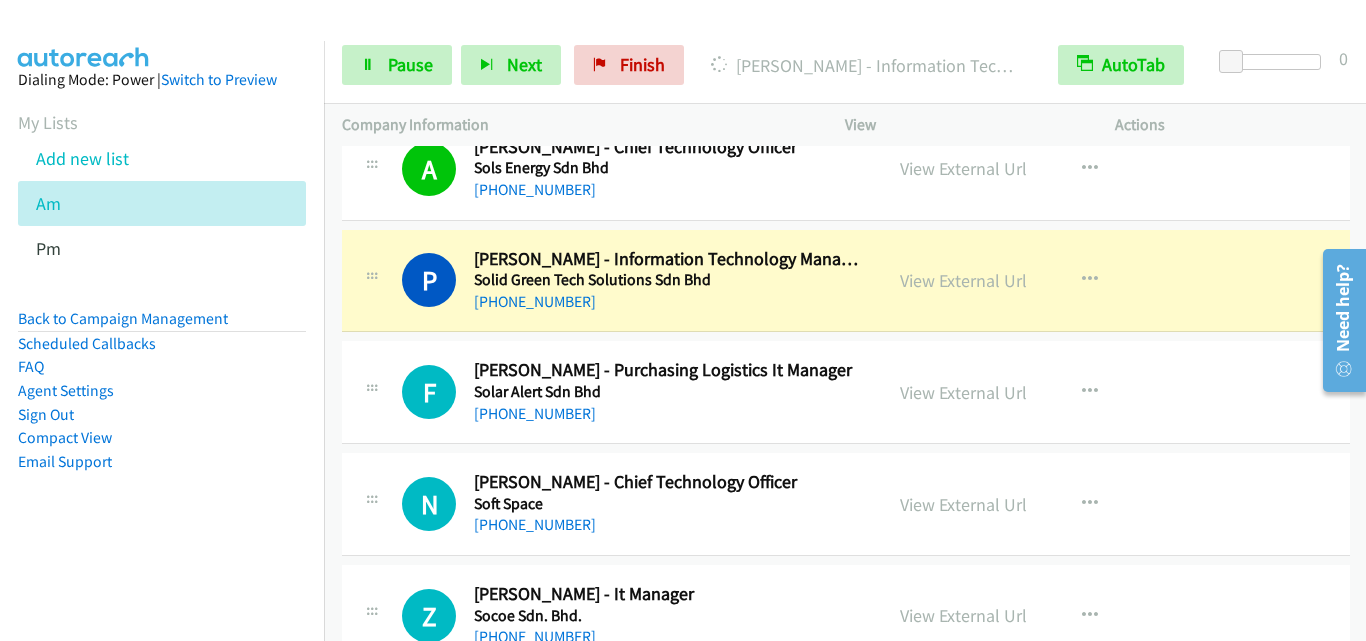 click on "Start Calls
Pause
Next
Finish
[PERSON_NAME] - Information Technology Manager
AutoTab
AutoTab
0" at bounding box center (845, 65) 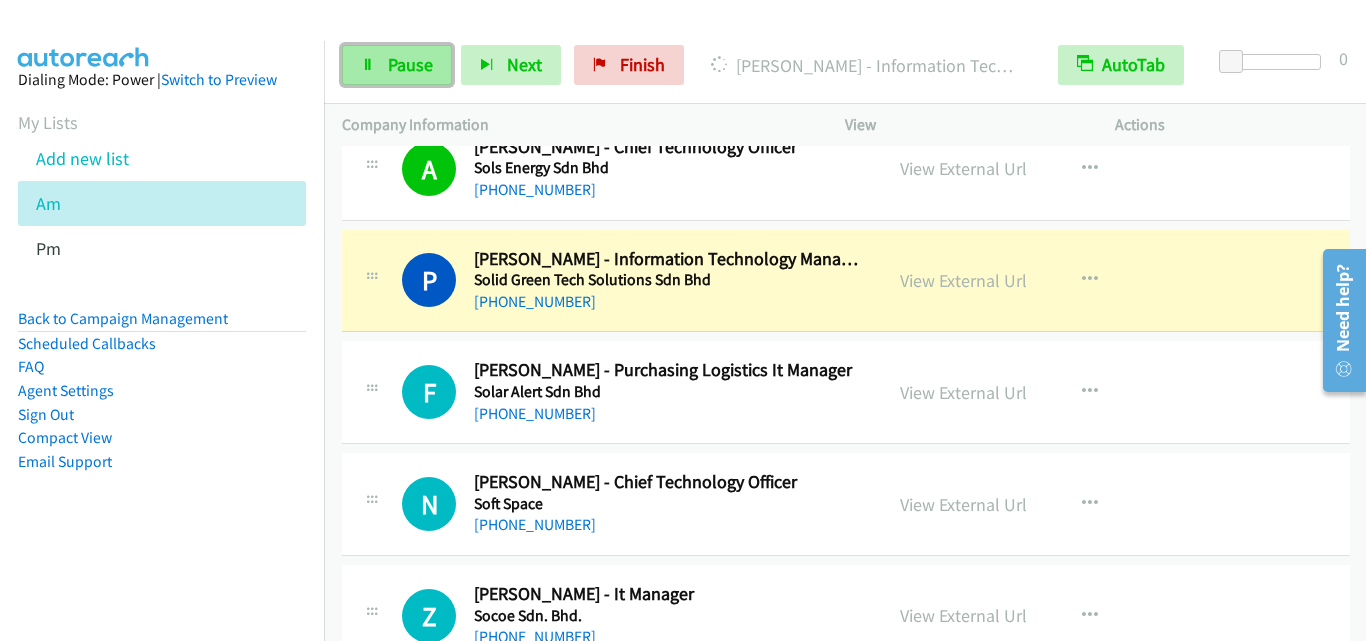 click on "Pause" at bounding box center (410, 64) 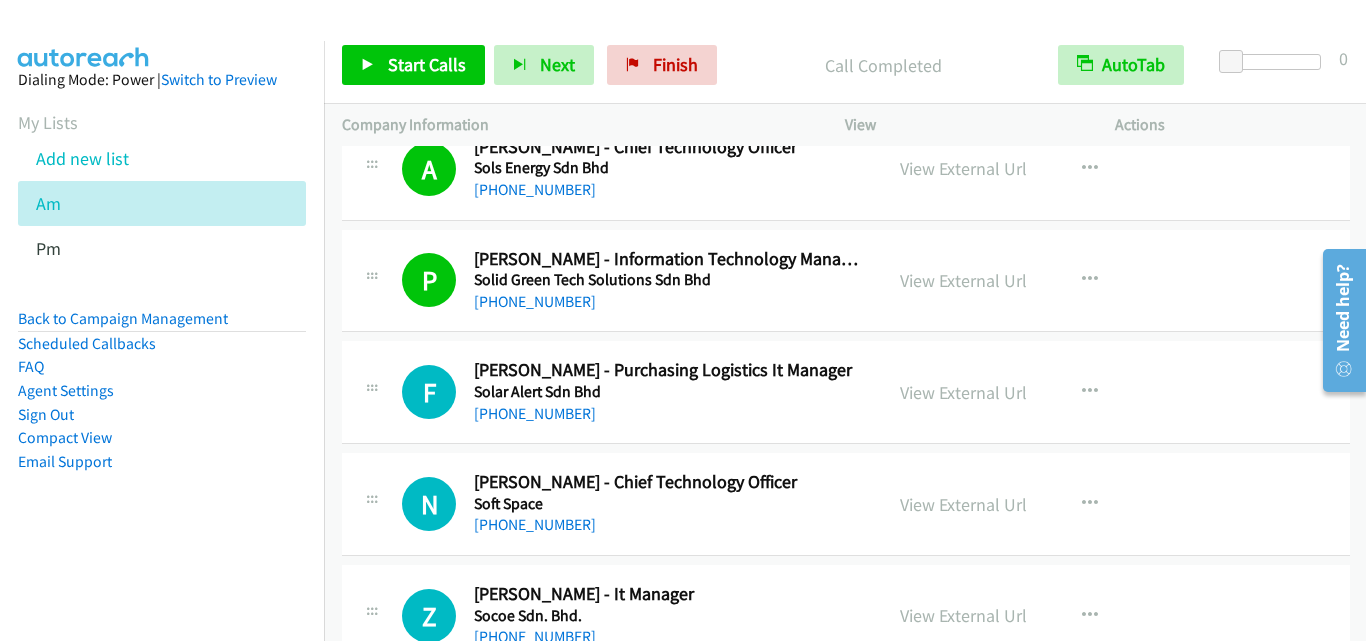 click on "P
Callback Scheduled
[PERSON_NAME] - Information Technology Manager
Solid Green Tech Solutions Sdn Bhd
Asia/[GEOGRAPHIC_DATA]
[PHONE_NUMBER]
View External Url
View External Url
Schedule/Manage Callback
Start Calls Here
Remove from list
Add to do not call list
Reset Call Status" at bounding box center (846, 281) 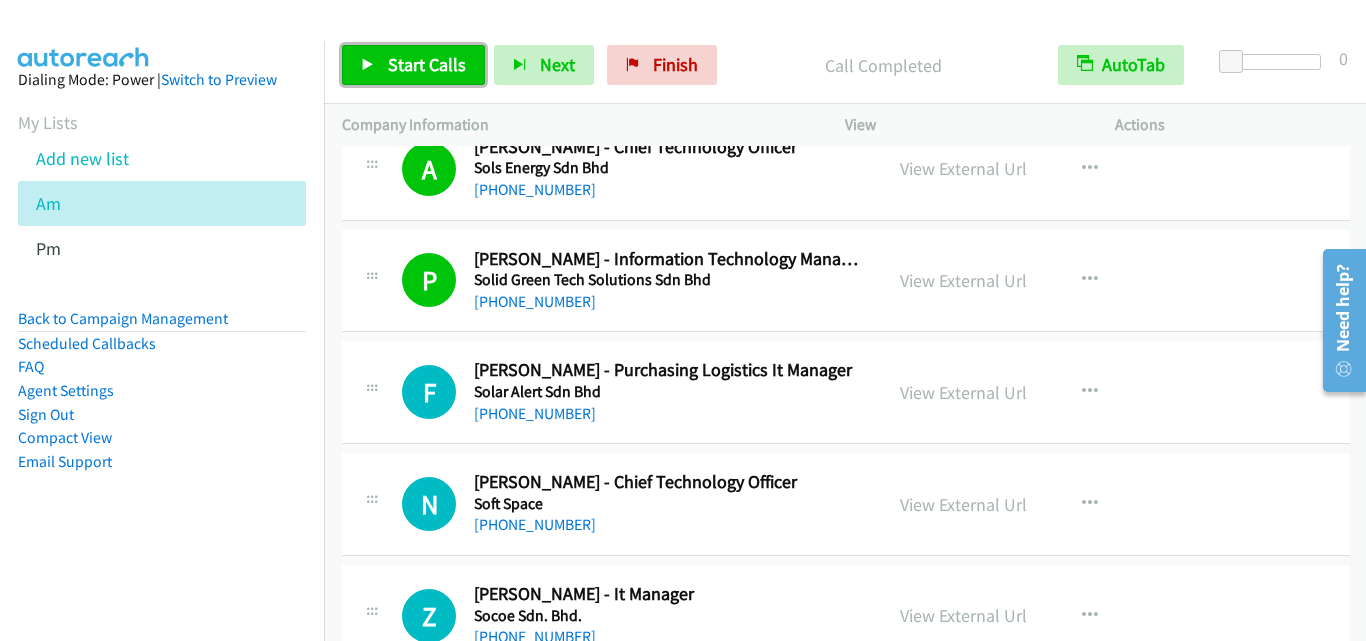 click on "Start Calls" at bounding box center [427, 64] 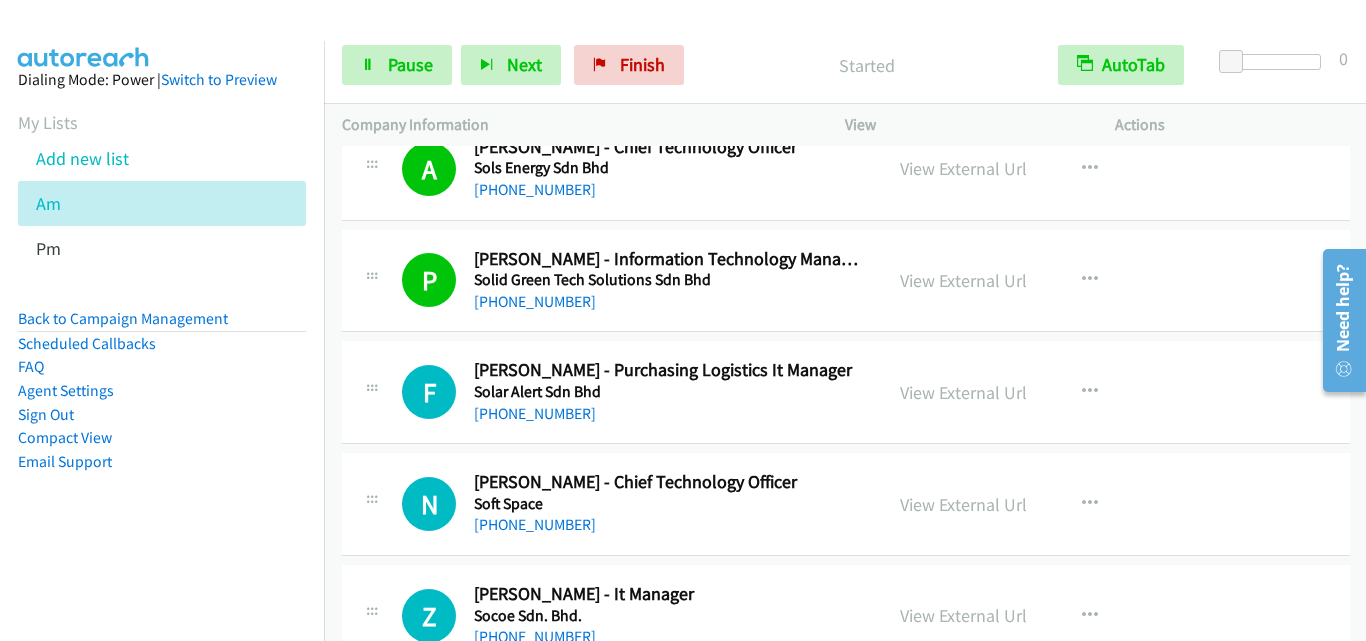 click on "F
Callback Scheduled
[PERSON_NAME] - Purchasing Logistics It Manager
Solar Alert Sdn Bhd
Asia/[GEOGRAPHIC_DATA]
[PHONE_NUMBER]
View External Url
View External Url
Schedule/Manage Callback
Start Calls Here
Remove from list
Add to do not call list
Reset Call Status" at bounding box center [846, 392] 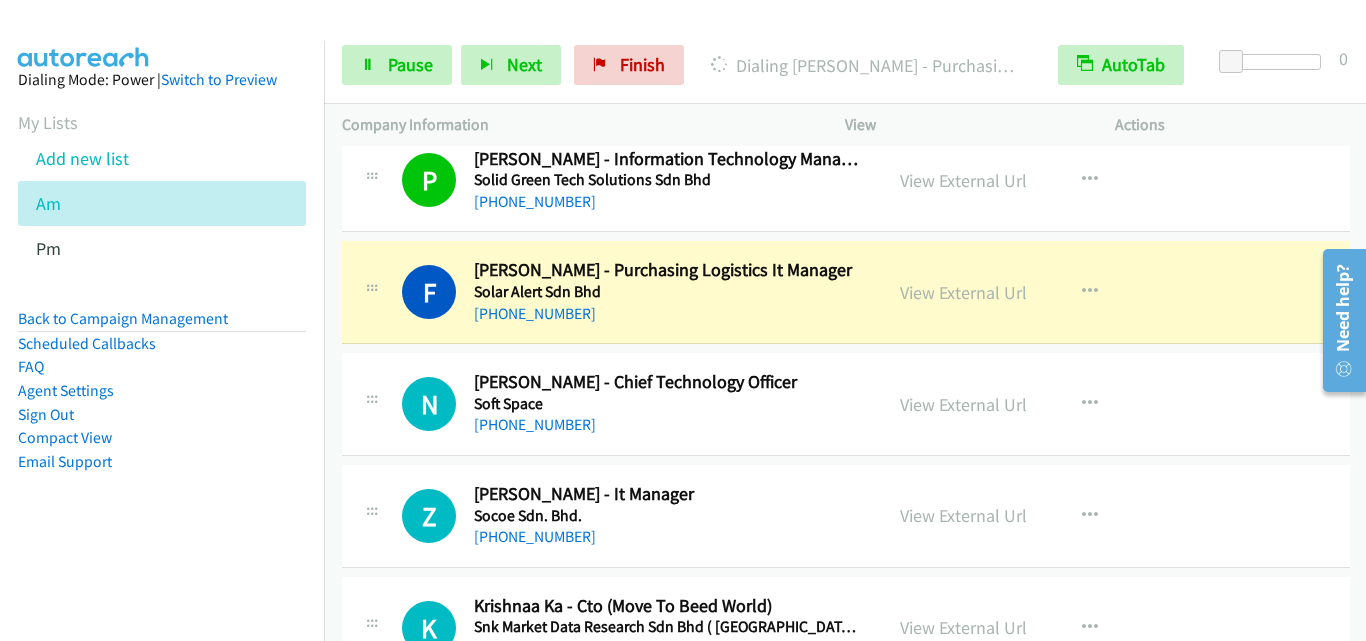 click on "F
Callback Scheduled
[PERSON_NAME] - Purchasing Logistics It Manager
Solar Alert Sdn Bhd
Asia/[GEOGRAPHIC_DATA]
[PHONE_NUMBER]
View External Url
View External Url
Schedule/Manage Callback
Start Calls Here
Remove from list
Add to do not call list
Reset Call Status" at bounding box center (846, 292) 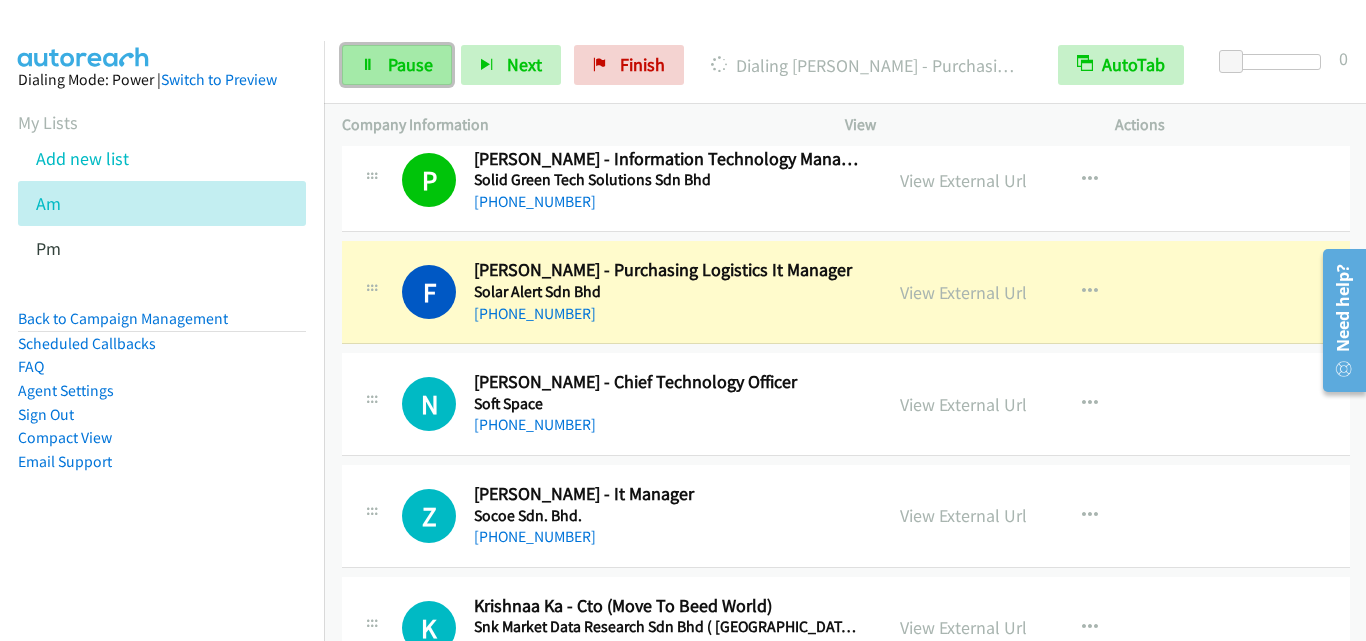 click on "Pause" at bounding box center [397, 65] 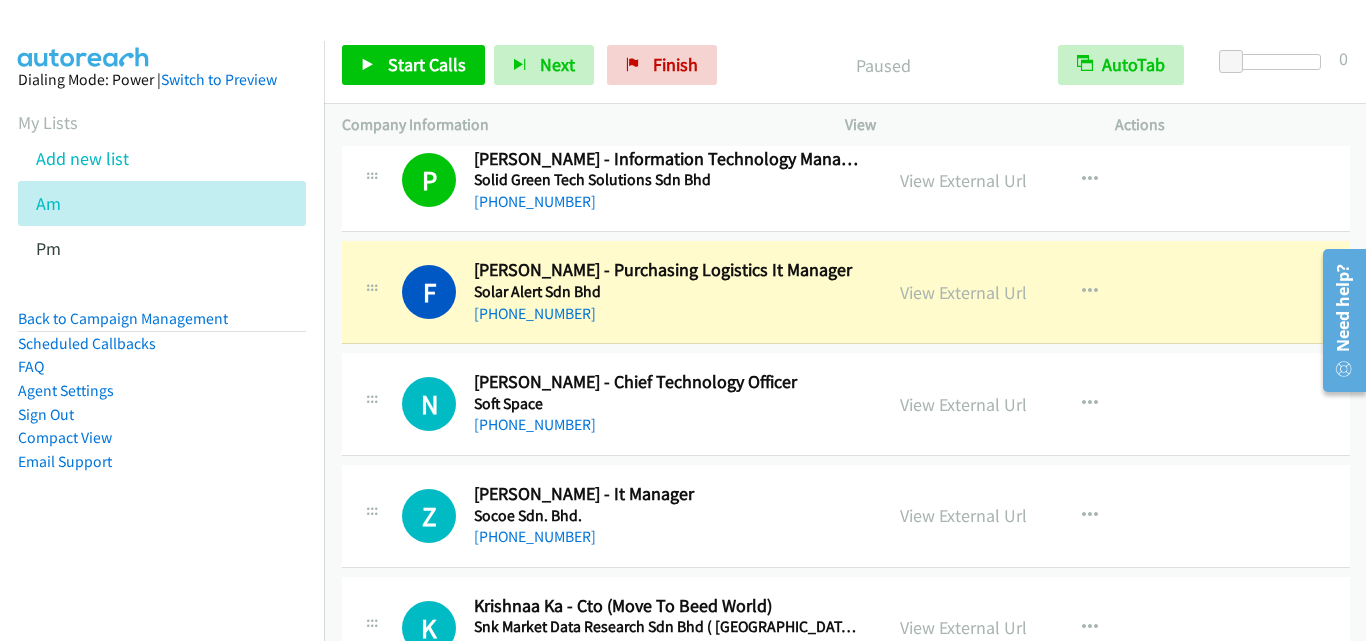 drag, startPoint x: 417, startPoint y: 371, endPoint x: 417, endPoint y: 360, distance: 11 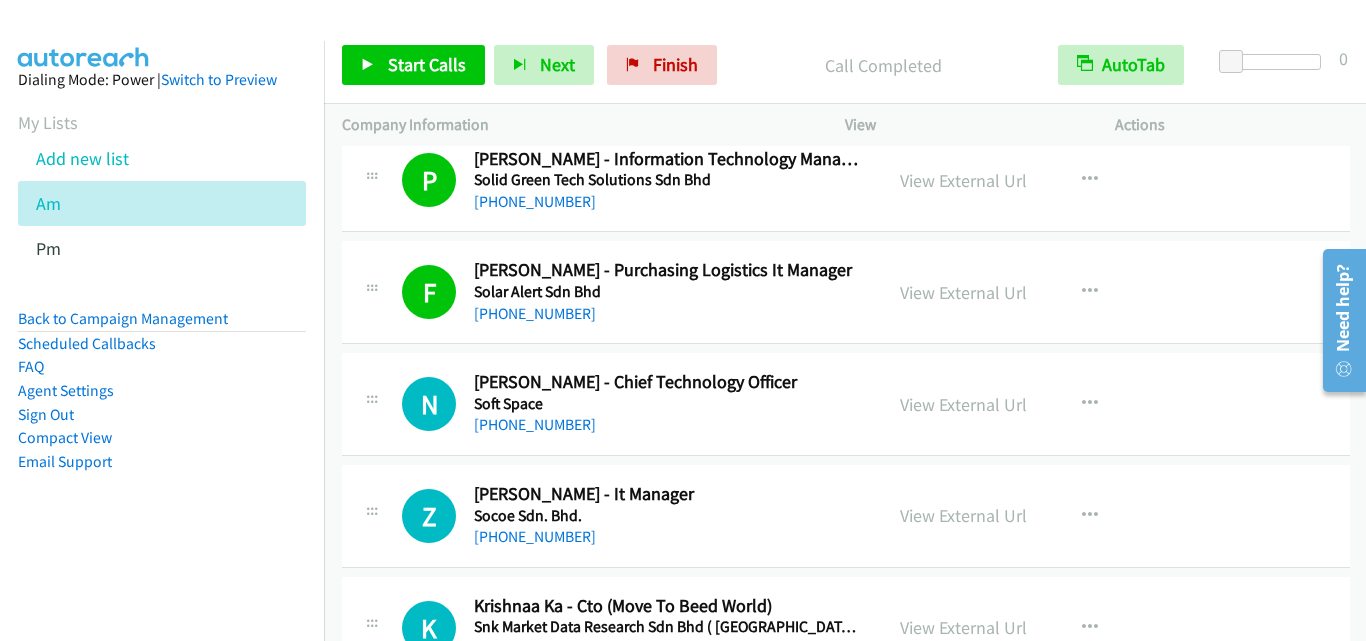 scroll, scrollTop: 7900, scrollLeft: 0, axis: vertical 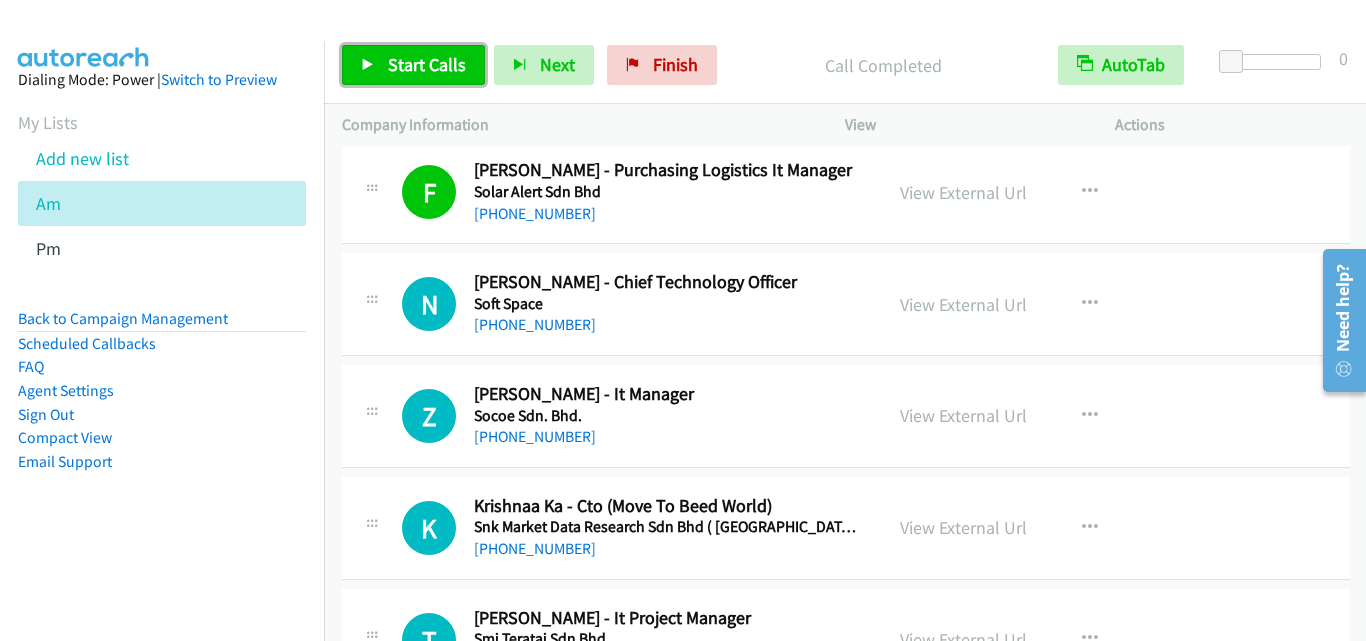 click on "Start Calls" at bounding box center (427, 64) 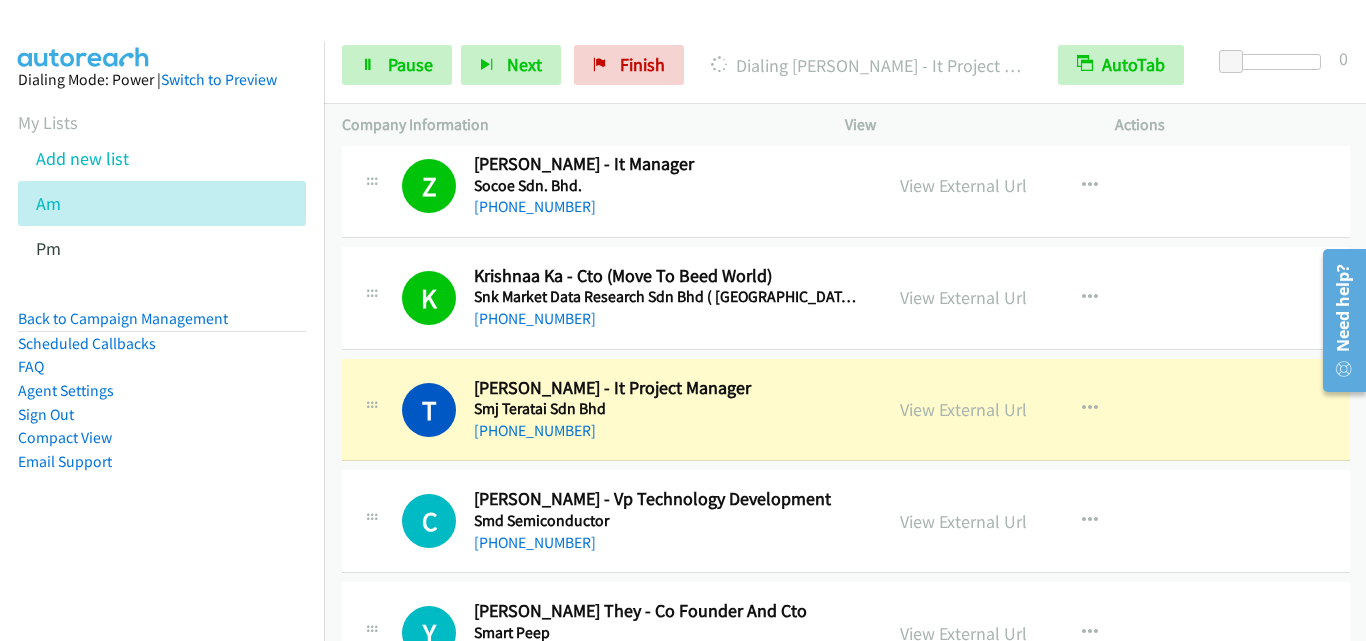 scroll, scrollTop: 8300, scrollLeft: 0, axis: vertical 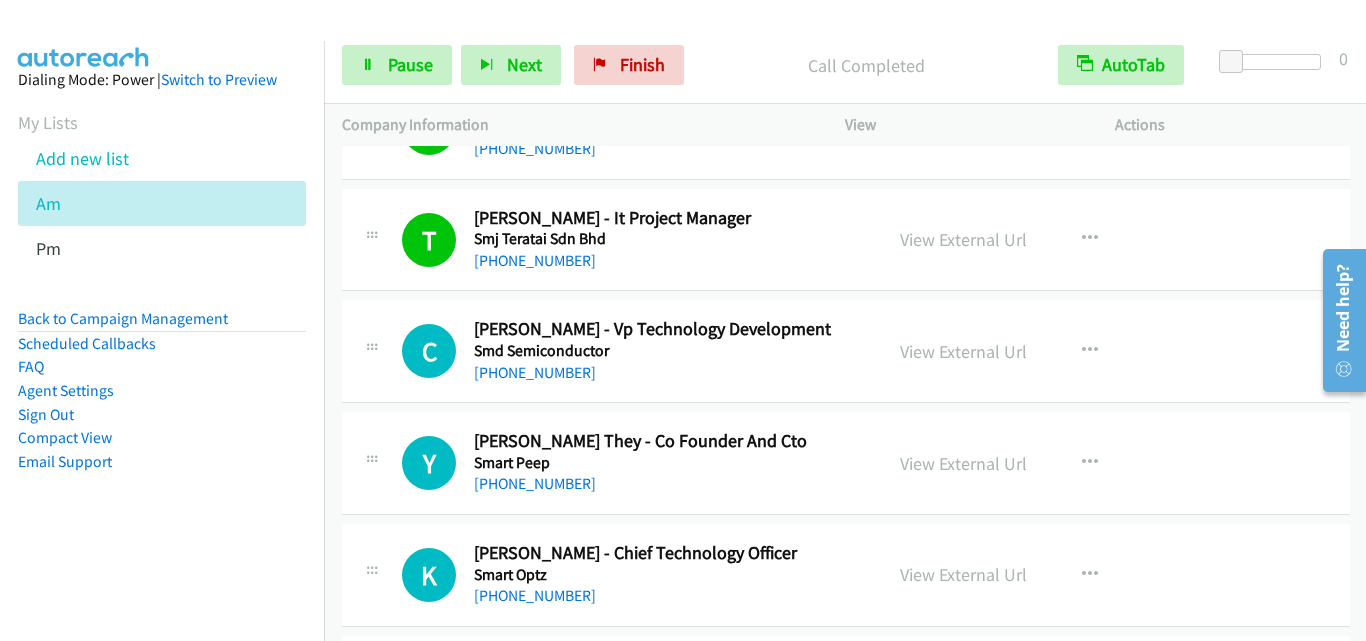 click at bounding box center (372, 345) 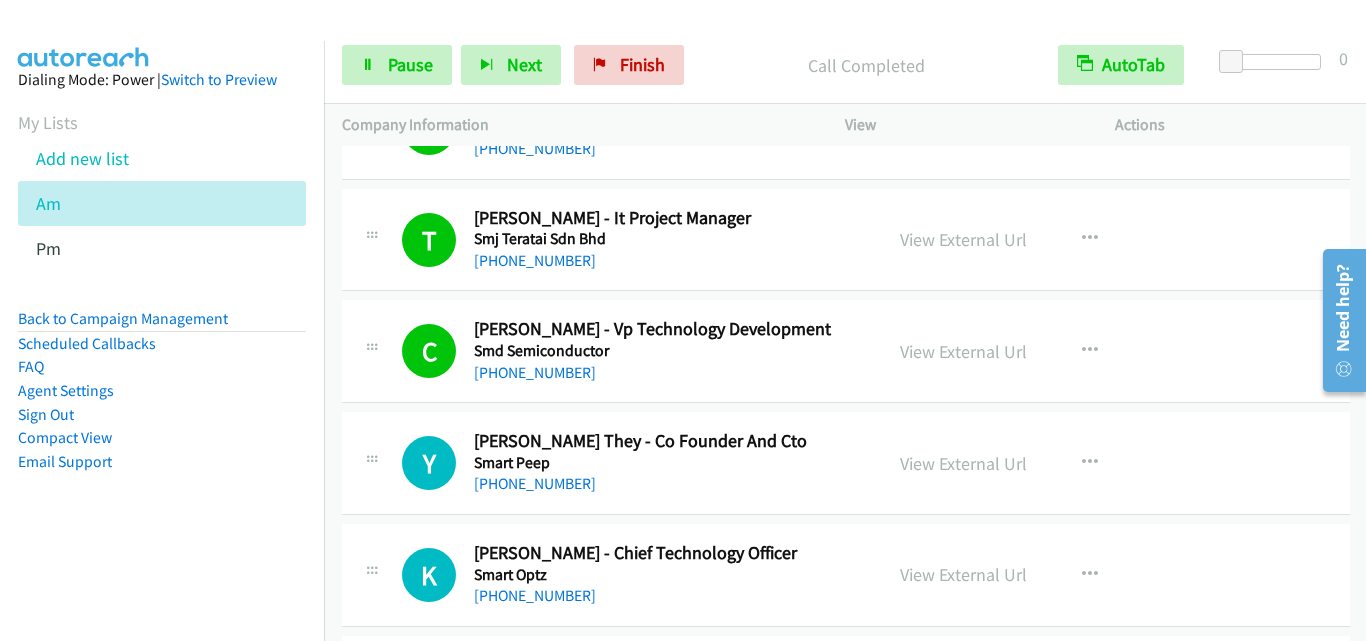 click on "Y
Callback Scheduled
[PERSON_NAME] They - Co Founder And Cto
Smart Peep
Asia/[GEOGRAPHIC_DATA]
[PHONE_NUMBER]
View External Url
View External Url
Schedule/Manage Callback
Start Calls Here
Remove from list
Add to do not call list
Reset Call Status" at bounding box center [846, 463] 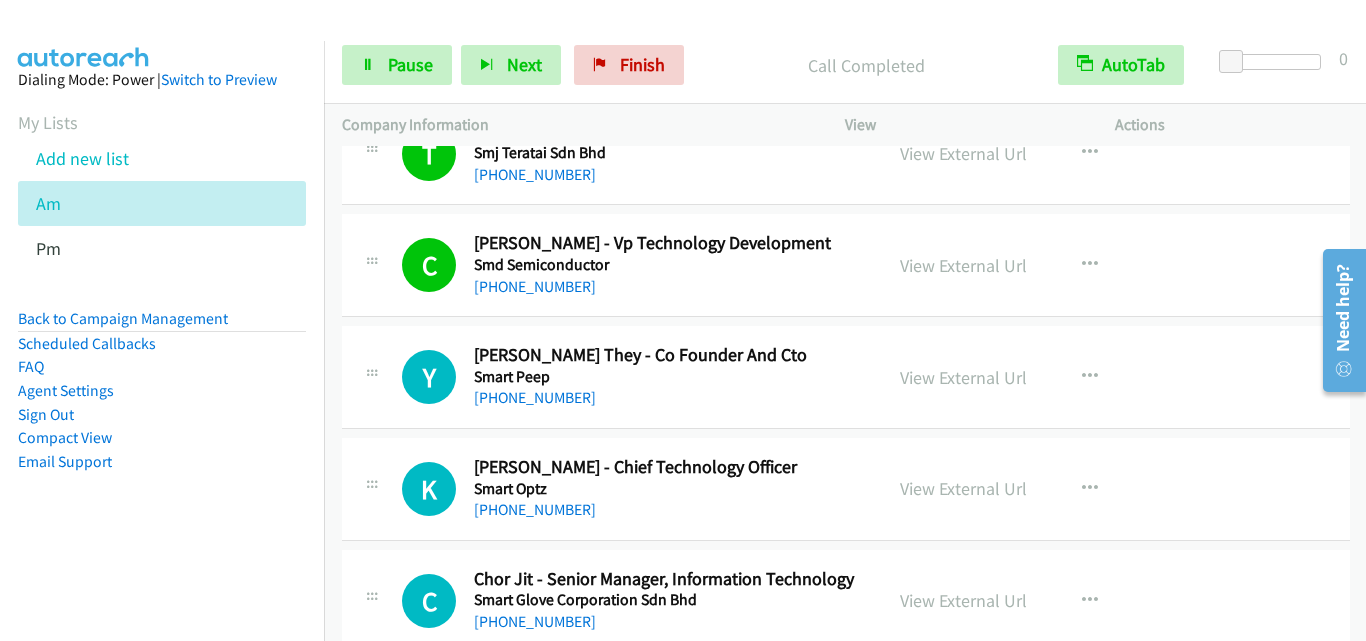 scroll, scrollTop: 8500, scrollLeft: 0, axis: vertical 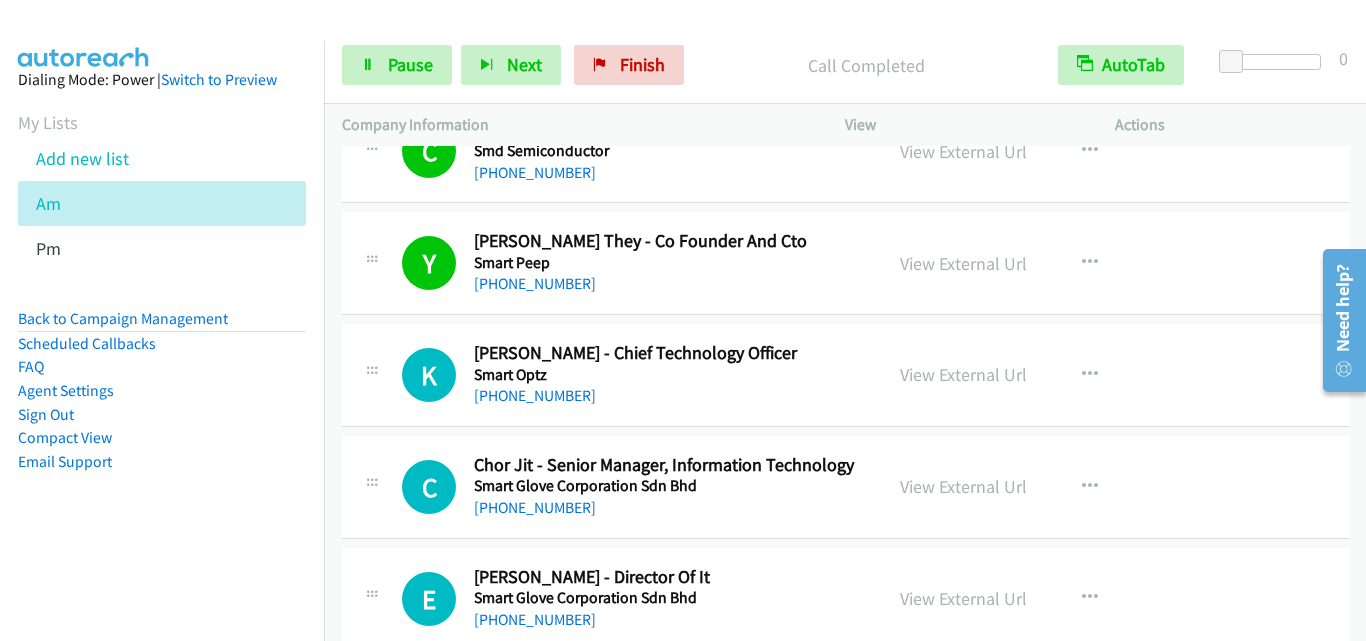 click on "K
Callback Scheduled
[PERSON_NAME] - Chief Technology Officer
Smart Optz
Asia/[GEOGRAPHIC_DATA]
[PHONE_NUMBER]" at bounding box center [612, 375] 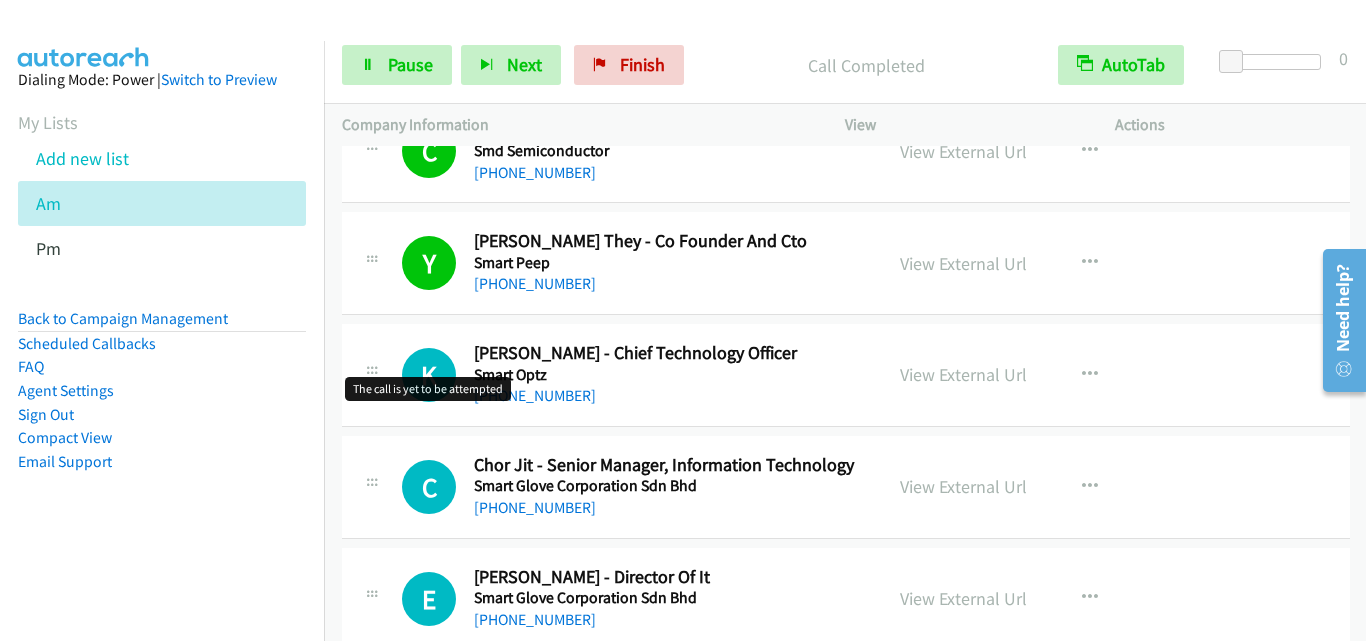 scroll, scrollTop: 8600, scrollLeft: 0, axis: vertical 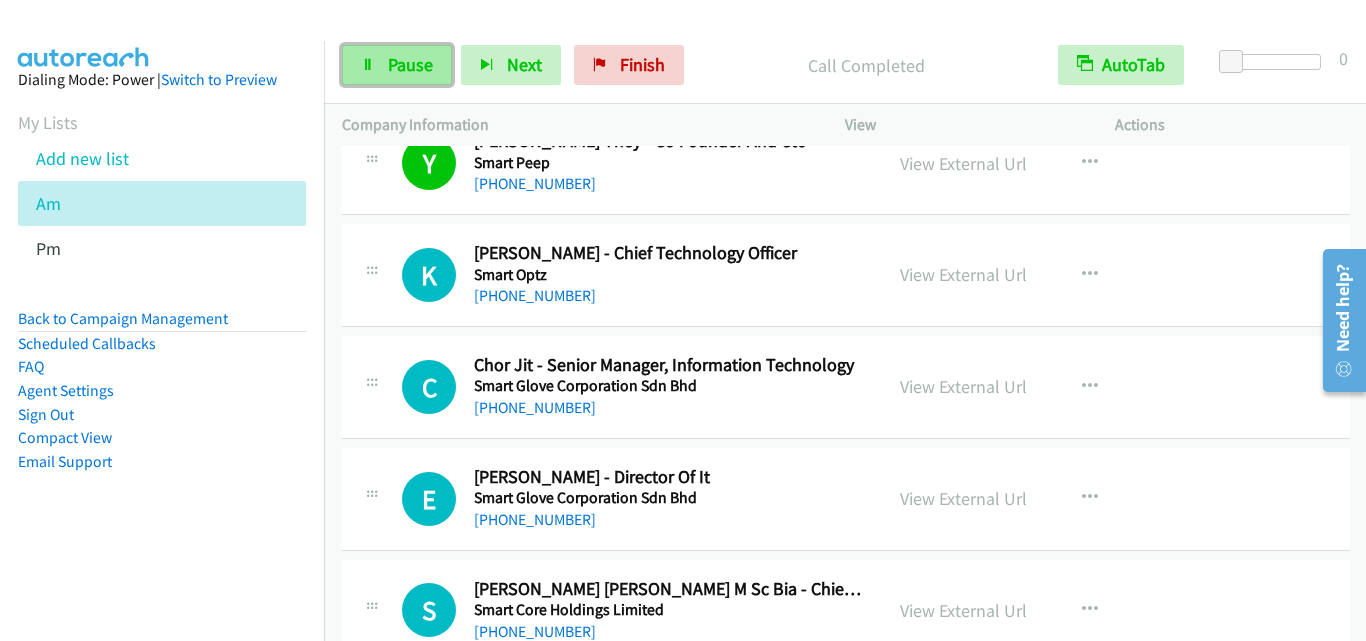 click on "Pause" at bounding box center [410, 64] 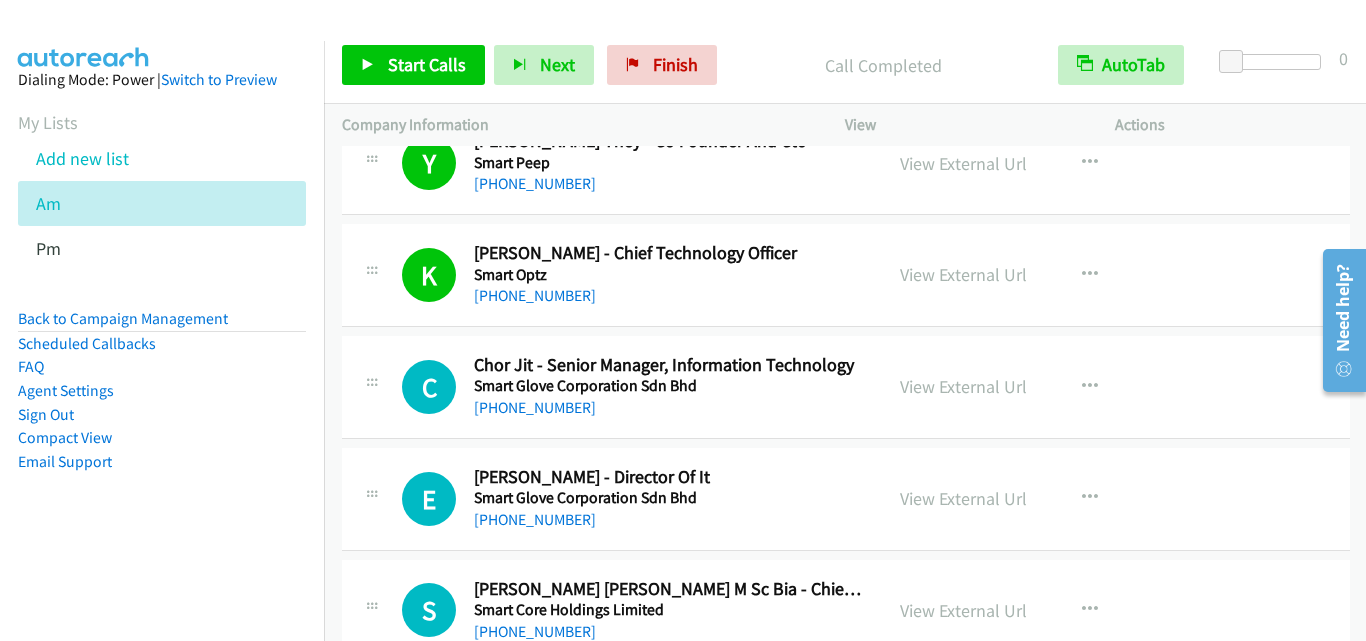 click on "K
Callback Scheduled
[PERSON_NAME] - Chief Technology Officer
Smart Optz
Asia/[GEOGRAPHIC_DATA]
[PHONE_NUMBER]
View External Url
View External Url
Schedule/Manage Callback
Start Calls Here
Remove from list
Add to do not call list
Reset Call Status" at bounding box center (846, 275) 